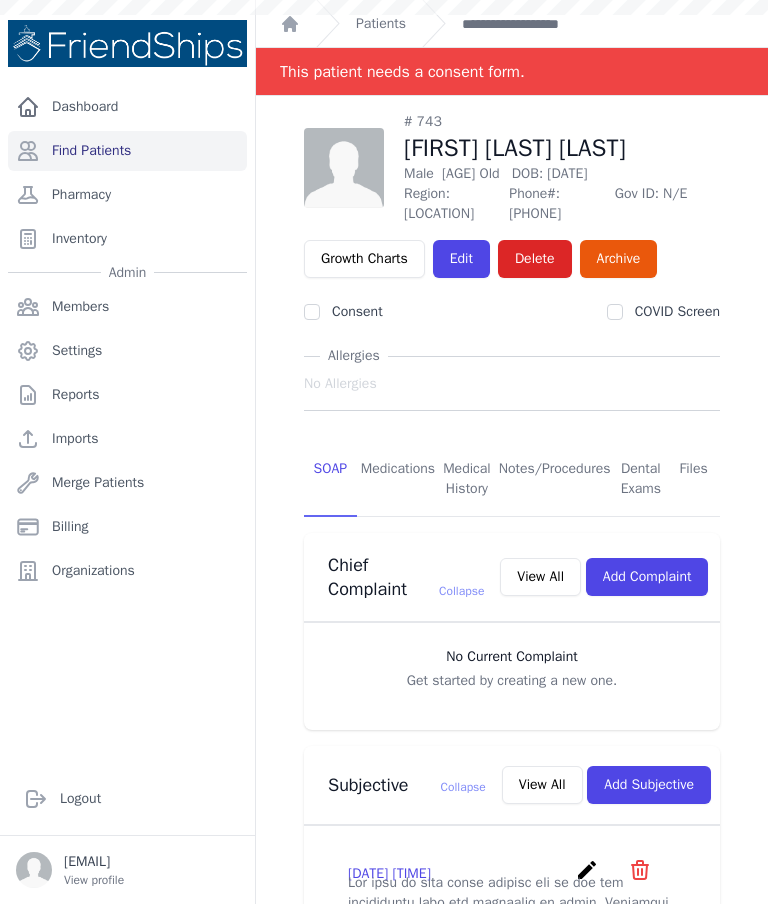 scroll, scrollTop: 0, scrollLeft: 0, axis: both 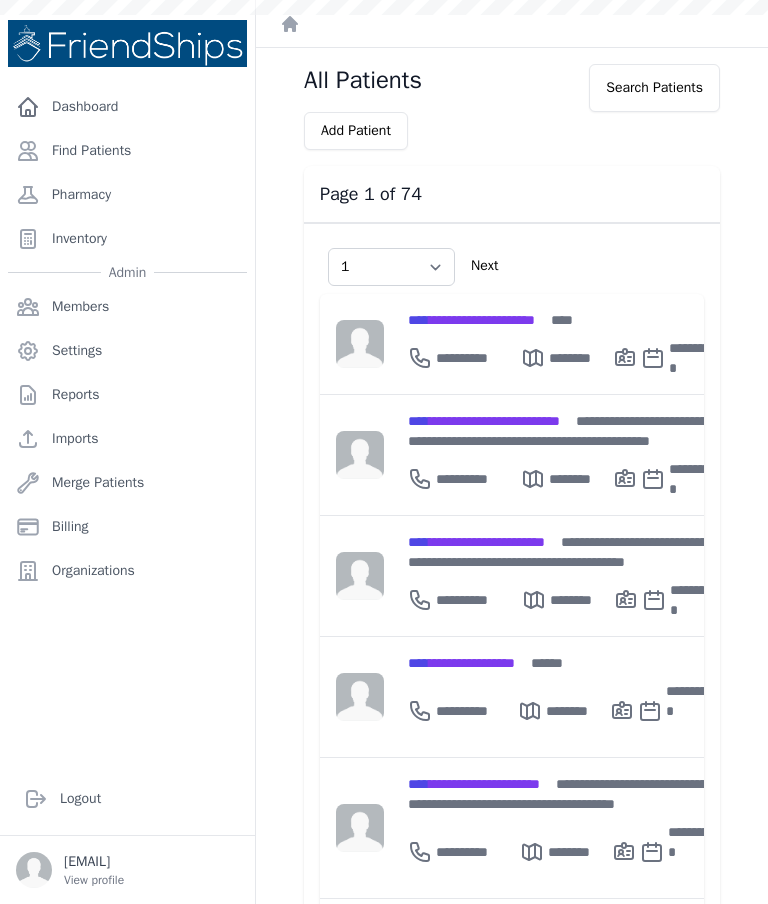 select on "1" 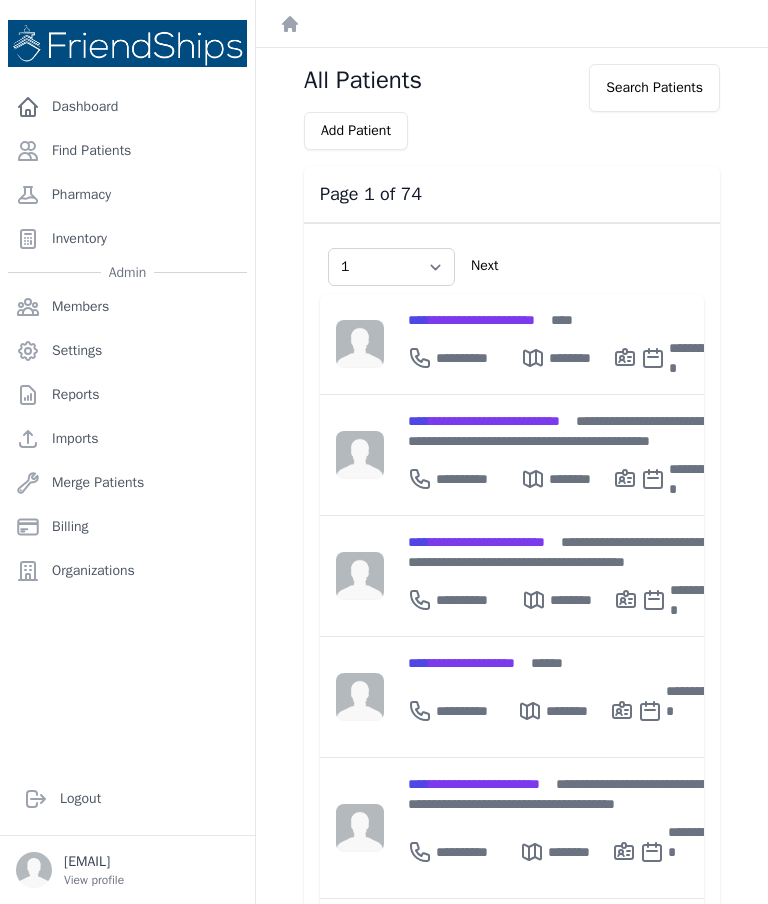 click on "Find Patients" at bounding box center (127, 151) 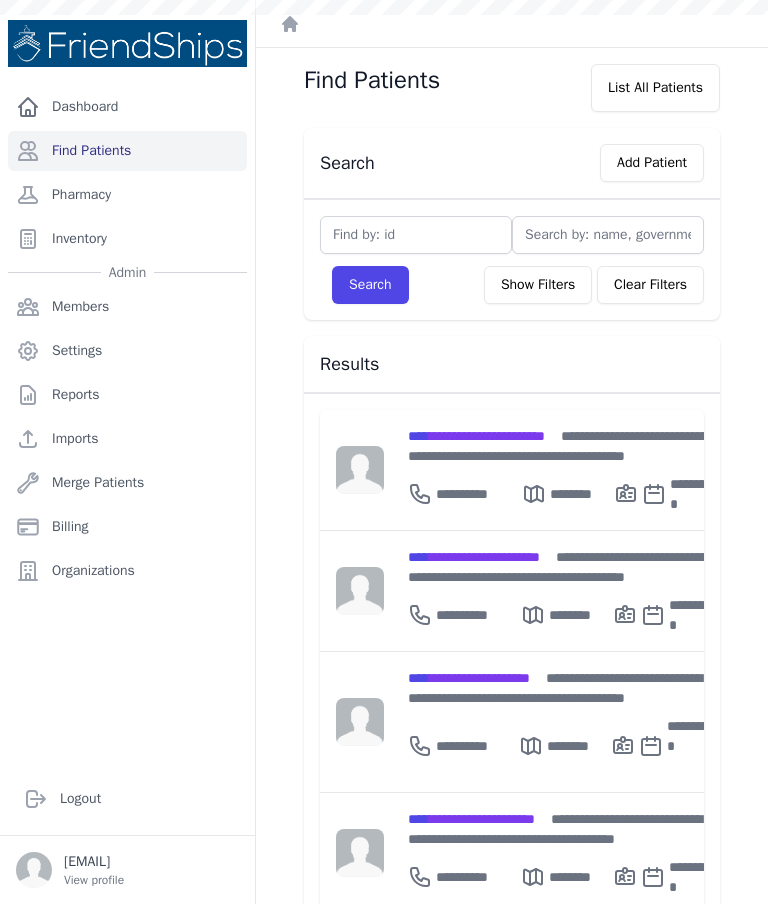 scroll, scrollTop: 0, scrollLeft: 0, axis: both 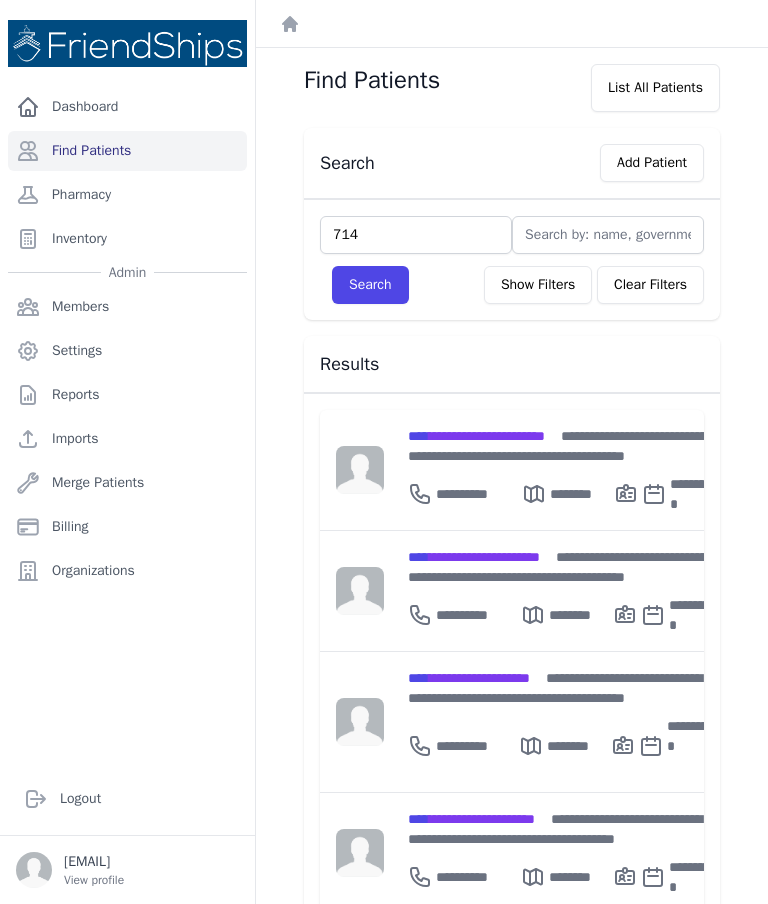 type on "714" 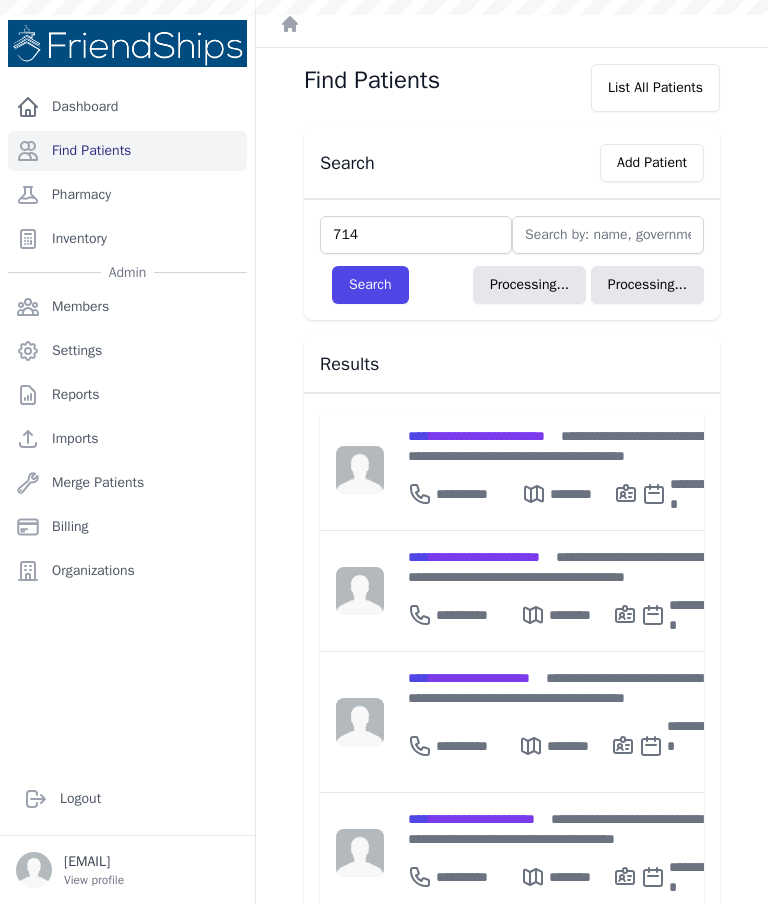 type 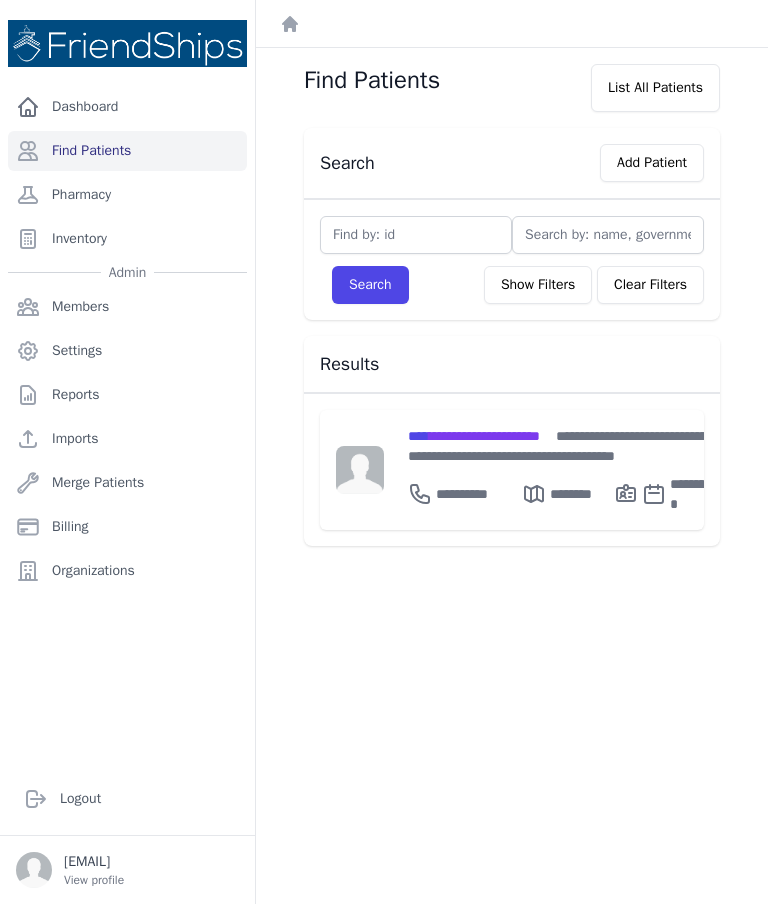 click on "**********" at bounding box center (563, 446) 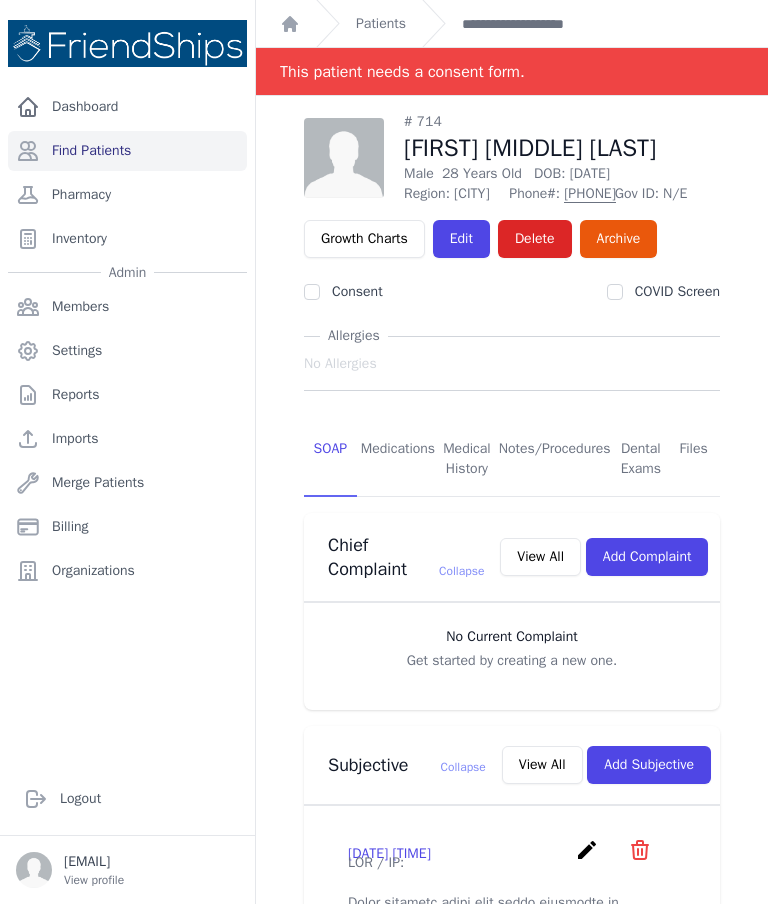 click on "# 714
Ayman Muhammad Ahmad
Male
28 Years Old
DOB: 1997-Mar-01
Region: Hamadiya
Phone#:   0935962026
Gov ID: N/E
Growth Charts
Edit
Delete
​
Delete Patient Ayman Muhammad Ahmad
Are you sure? This will completely purge the patient from the records! This cannot be undone!" at bounding box center [512, 185] 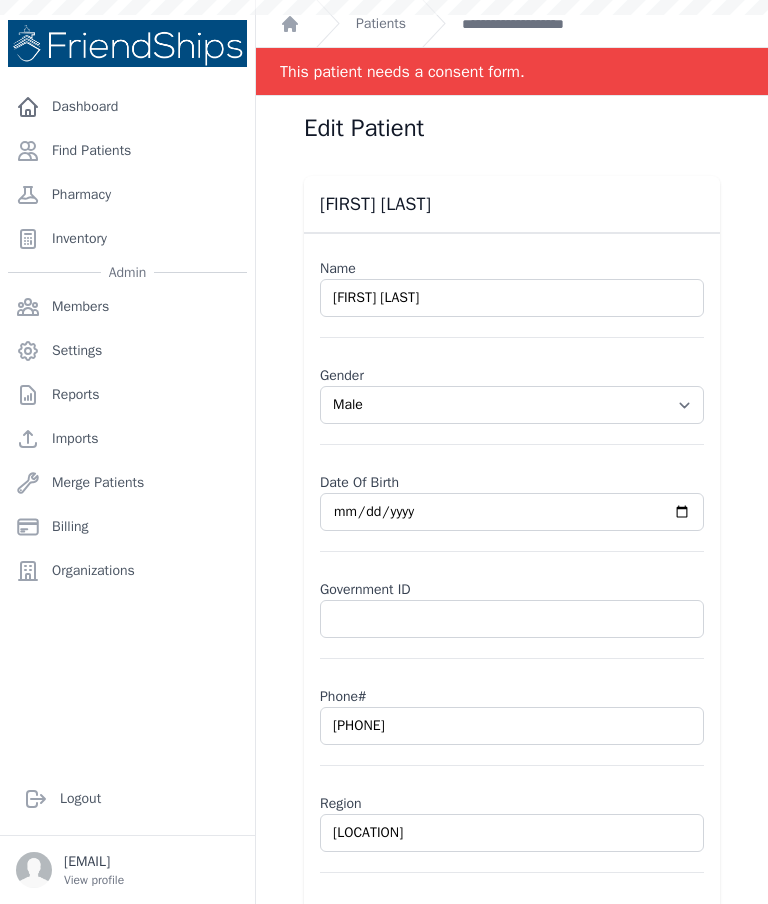 scroll, scrollTop: 0, scrollLeft: 0, axis: both 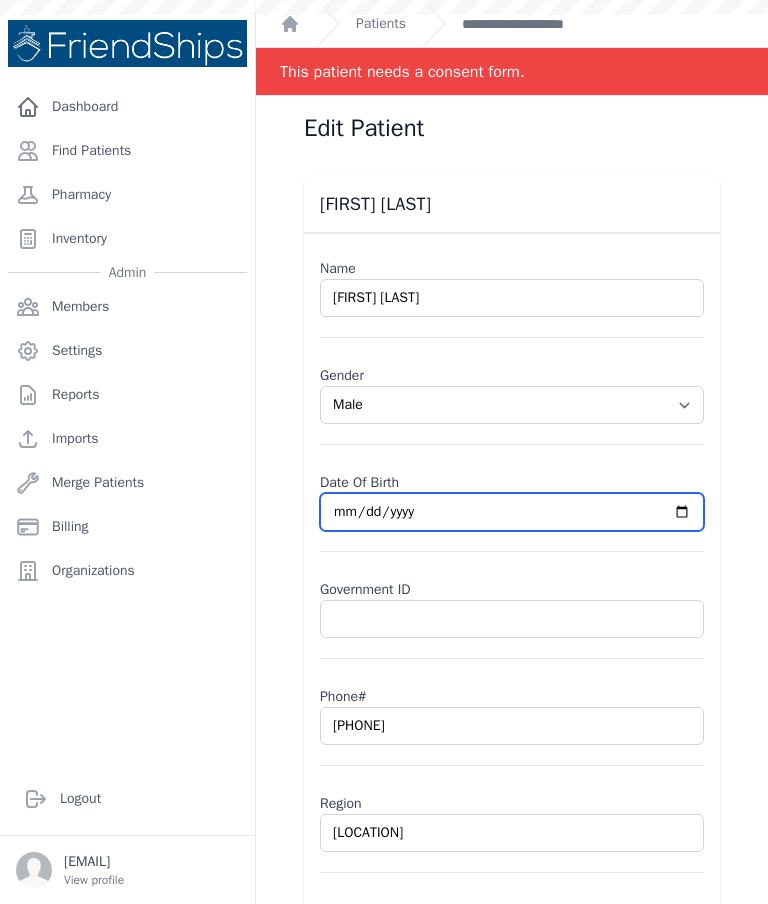 click on "[DATE]" at bounding box center [512, 512] 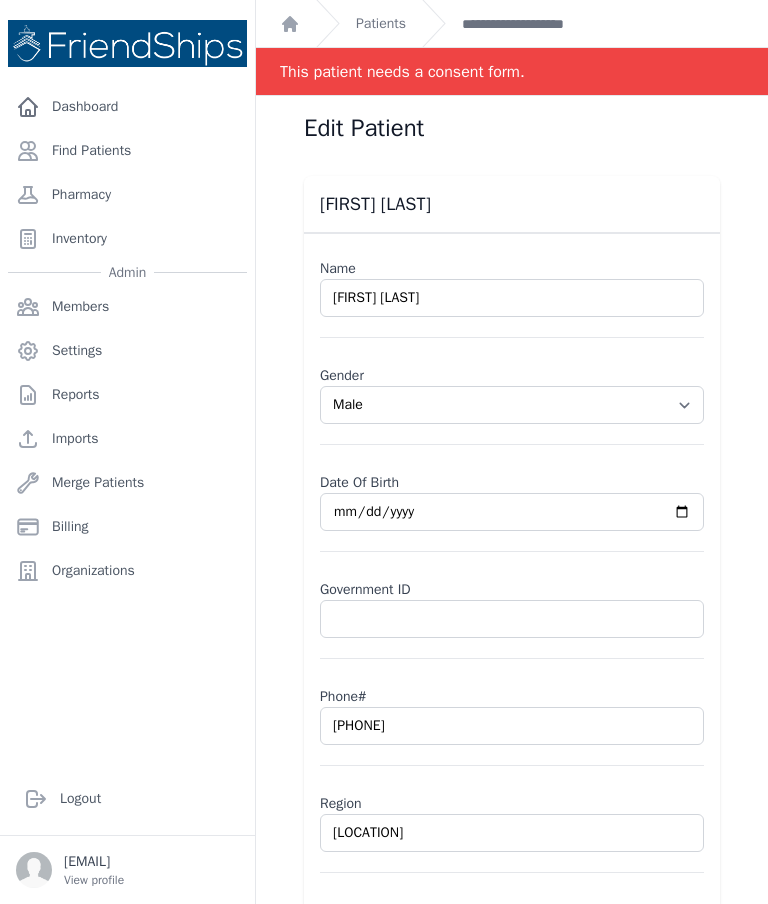type on "1997-03-12" 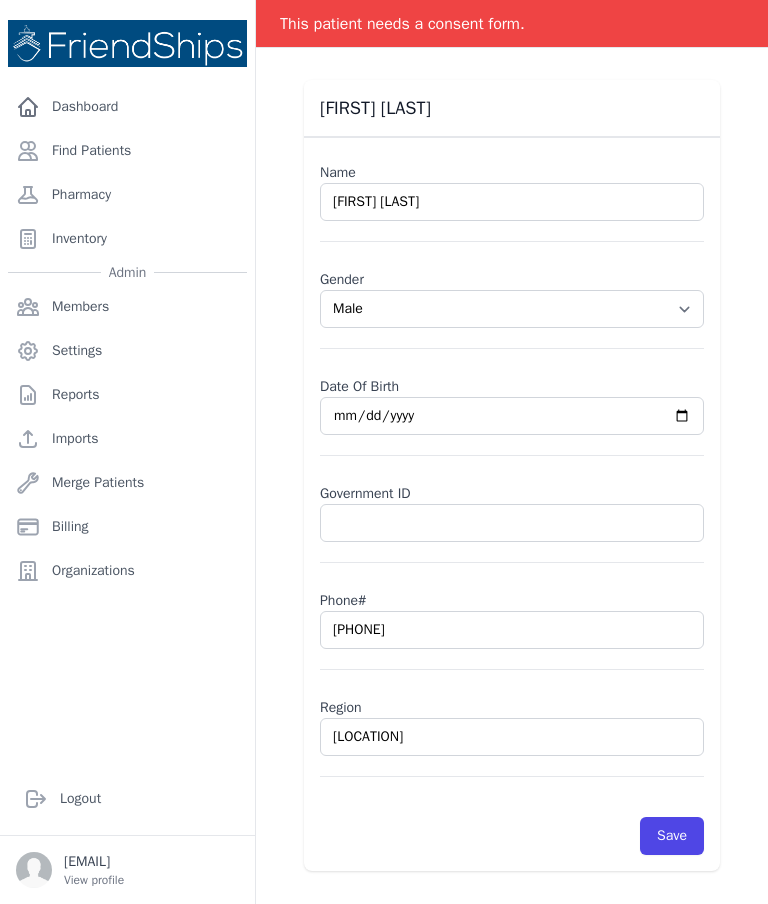 scroll, scrollTop: 96, scrollLeft: 0, axis: vertical 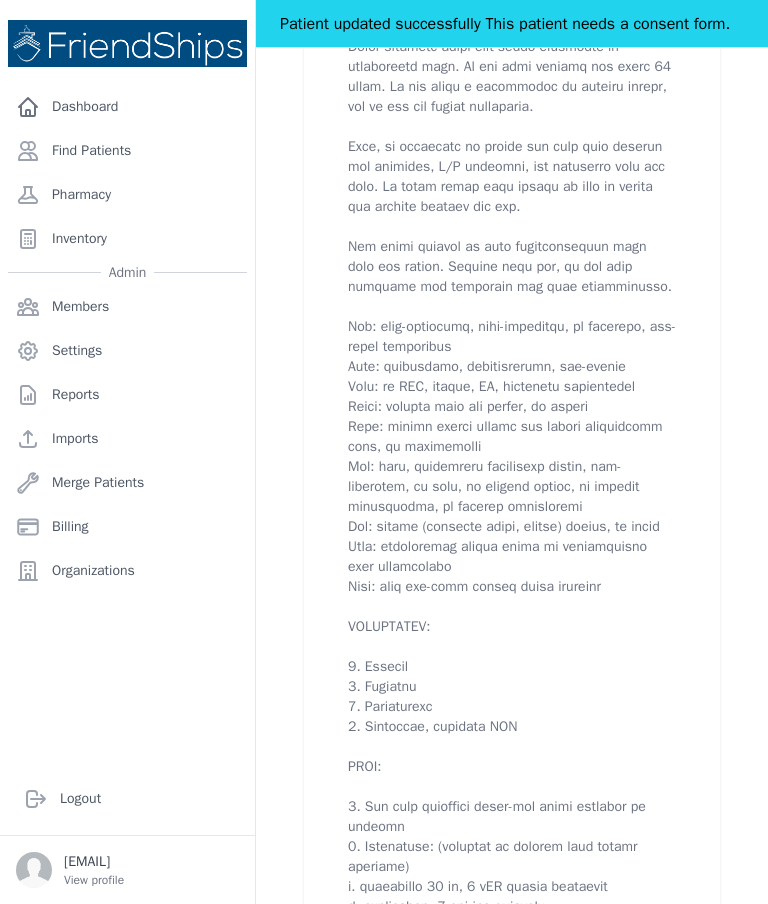 click on "2025-Jul-20 3:38 PM
create
​
Are you sure? This action cannot be undone!
Confirm
Cancel" at bounding box center (512, 479) 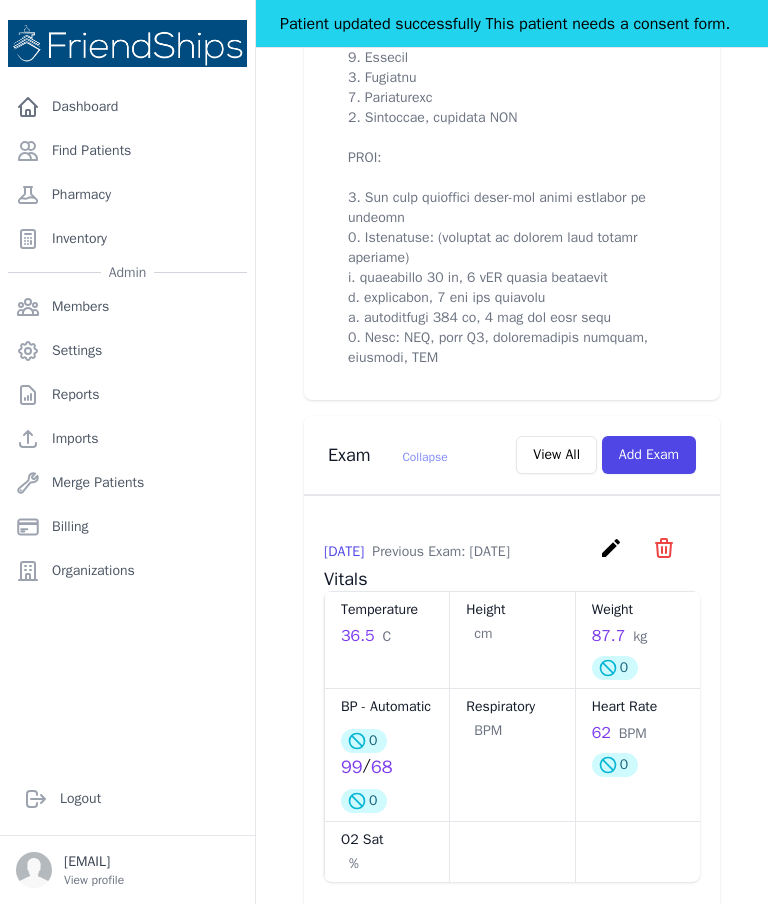 scroll, scrollTop: 1486, scrollLeft: 0, axis: vertical 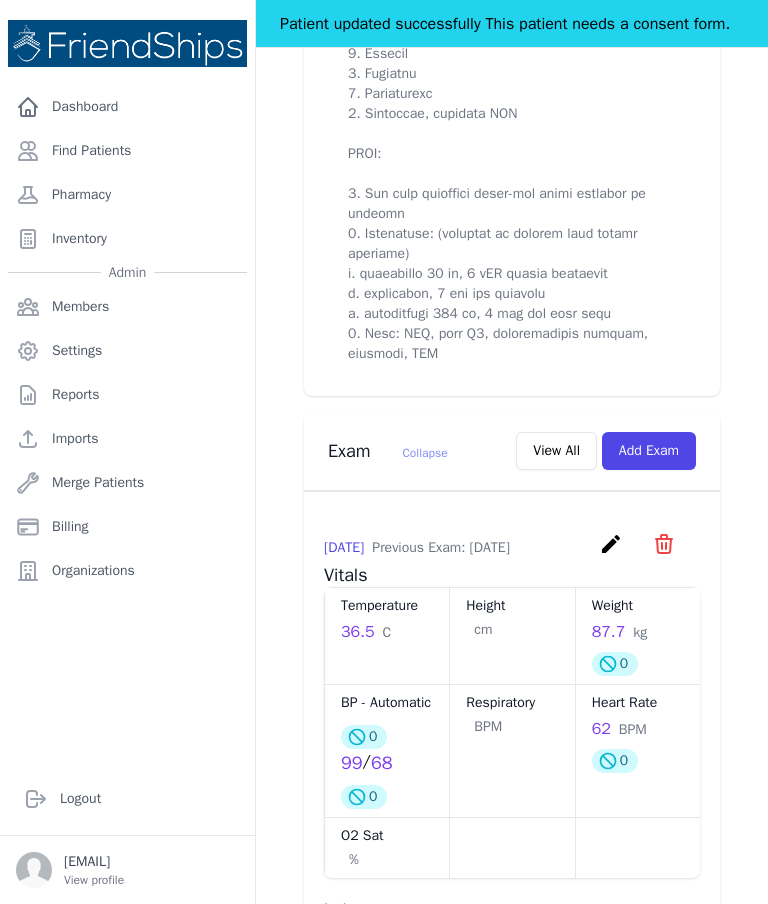 click on "# 714
Ayman Muhammad Ahmad
Male
28 Years Old
DOB: 1997-Mar-12
Region: Hamadiya
Phone#:   0935962026
Gov ID: N/E
Growth Charts
Edit
Delete
​
Delete Patient Ayman Muhammad Ahmad" at bounding box center (512, 162) 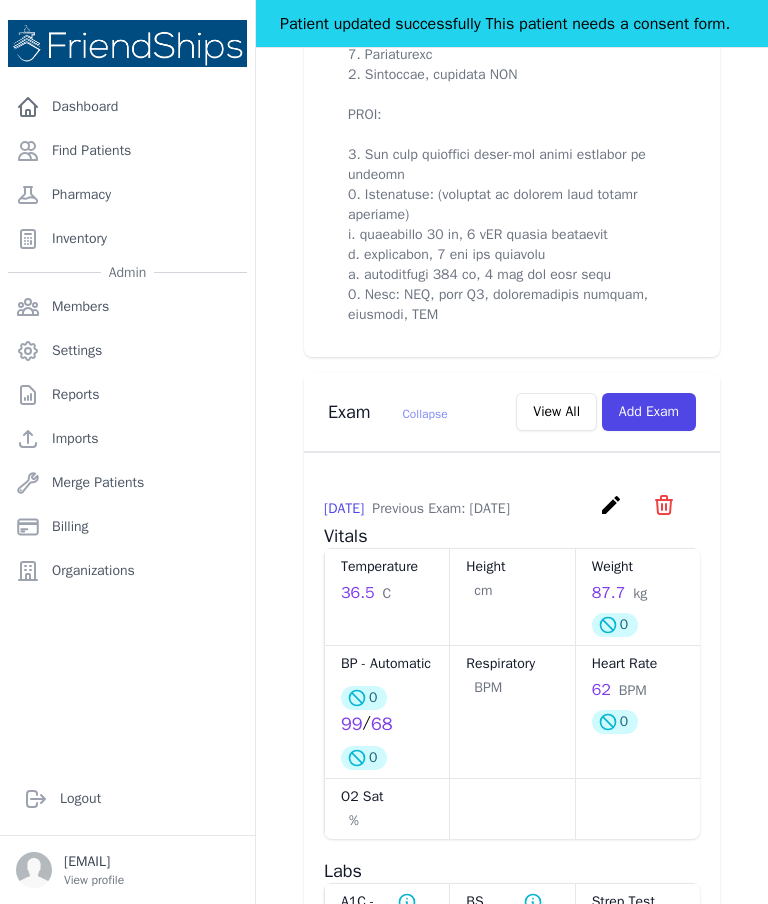 scroll, scrollTop: 1529, scrollLeft: 0, axis: vertical 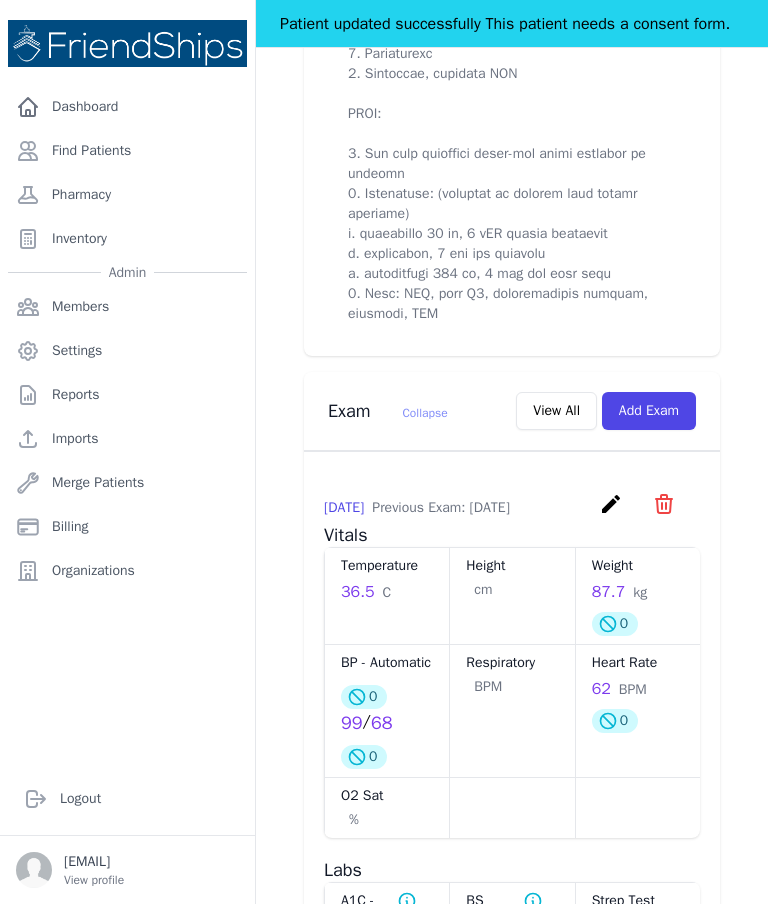 click on "Heart Rate
62
BPM
Decreased by
0" at bounding box center [637, 710] 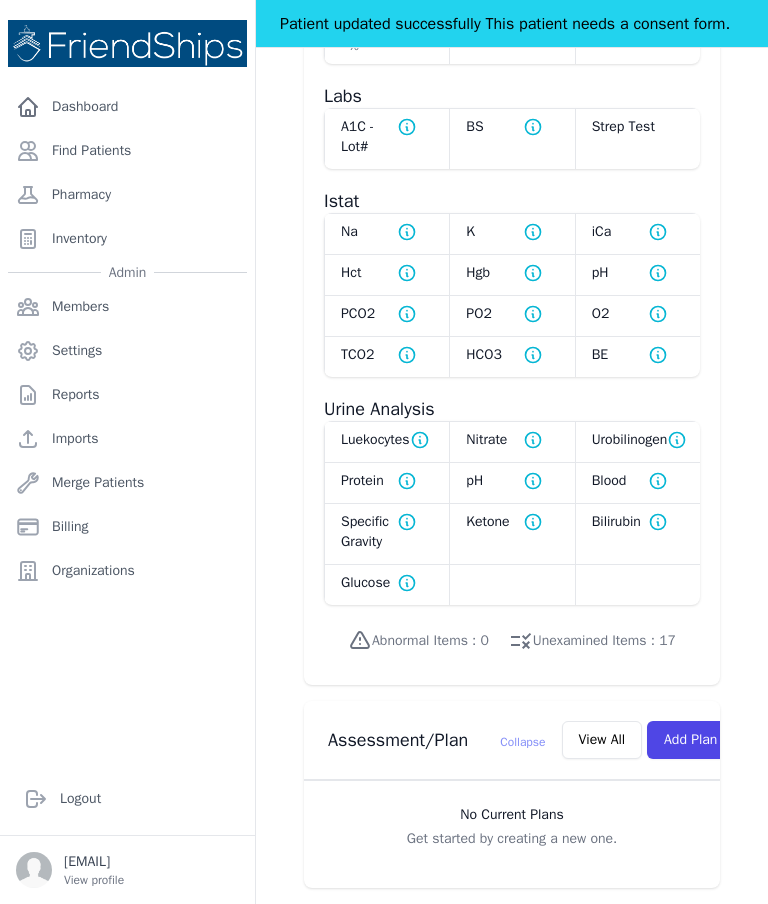 scroll, scrollTop: 2333, scrollLeft: 0, axis: vertical 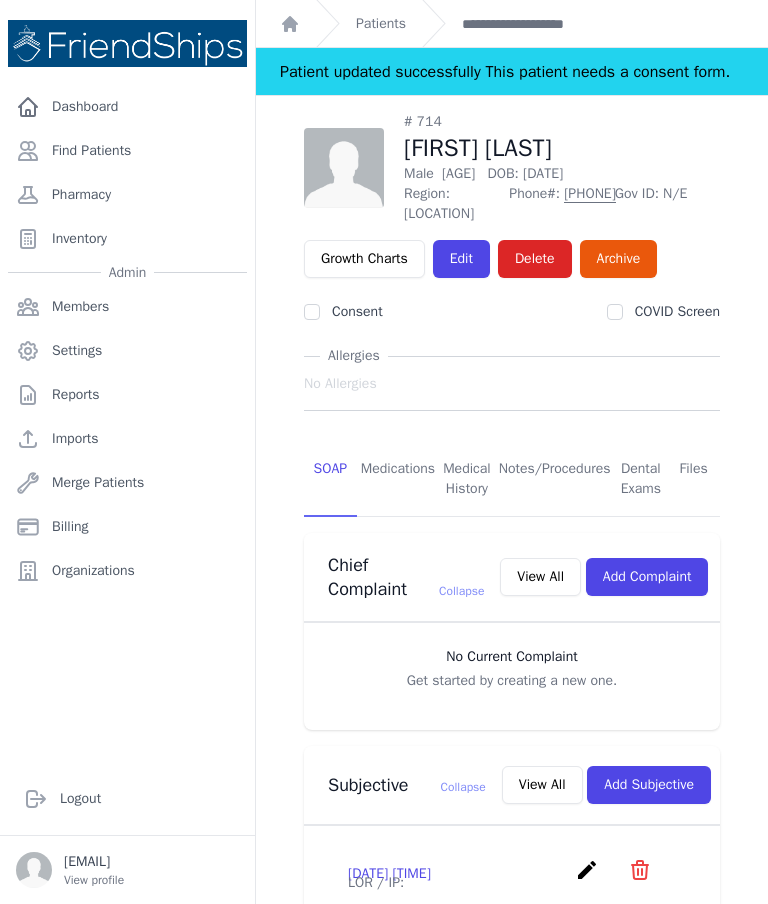 click on "Find Patients" at bounding box center (127, 151) 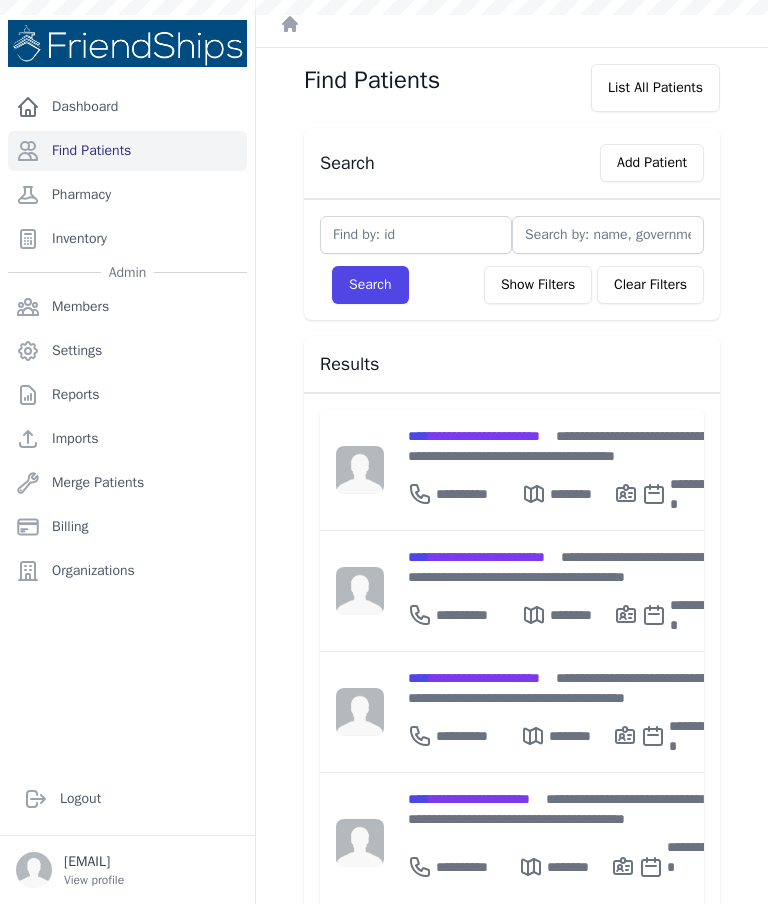 scroll, scrollTop: 0, scrollLeft: 0, axis: both 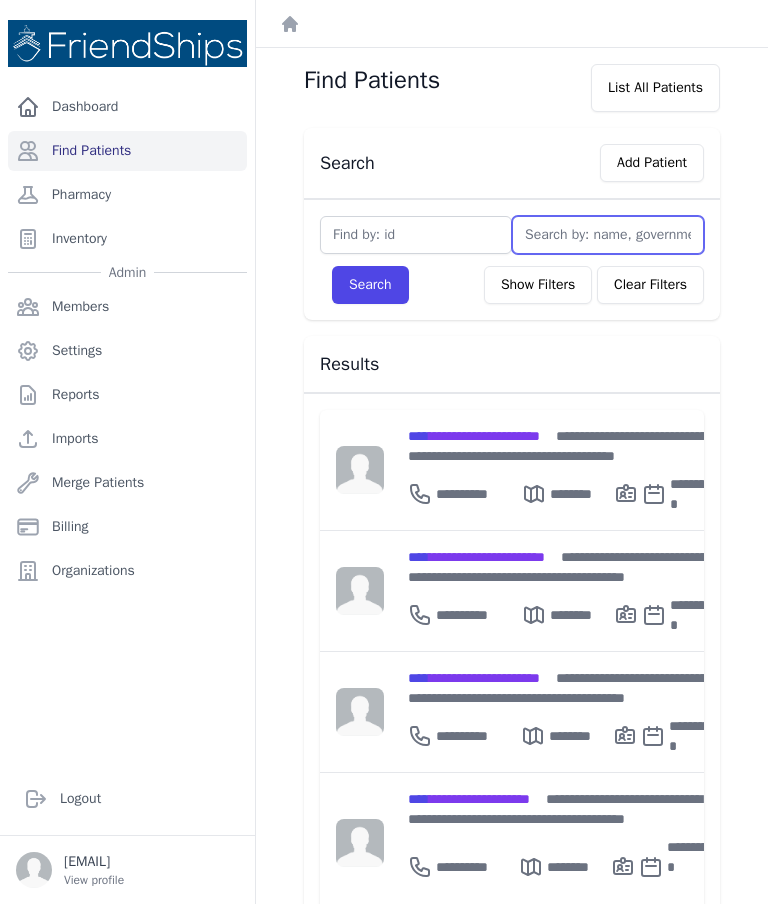 click at bounding box center (608, 235) 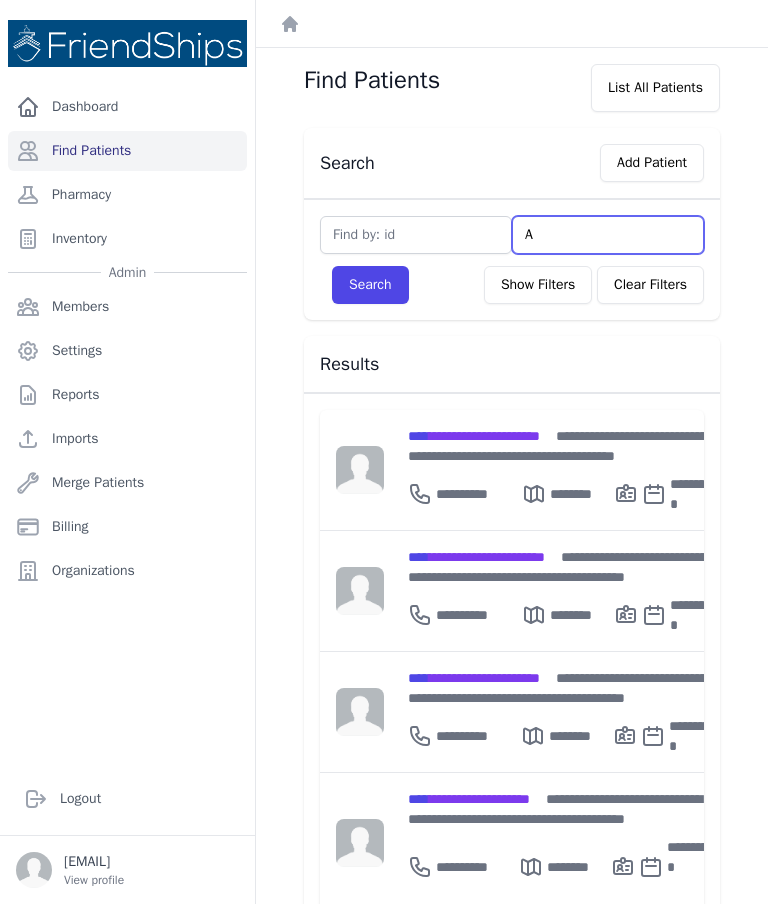 type on "[NAME]" 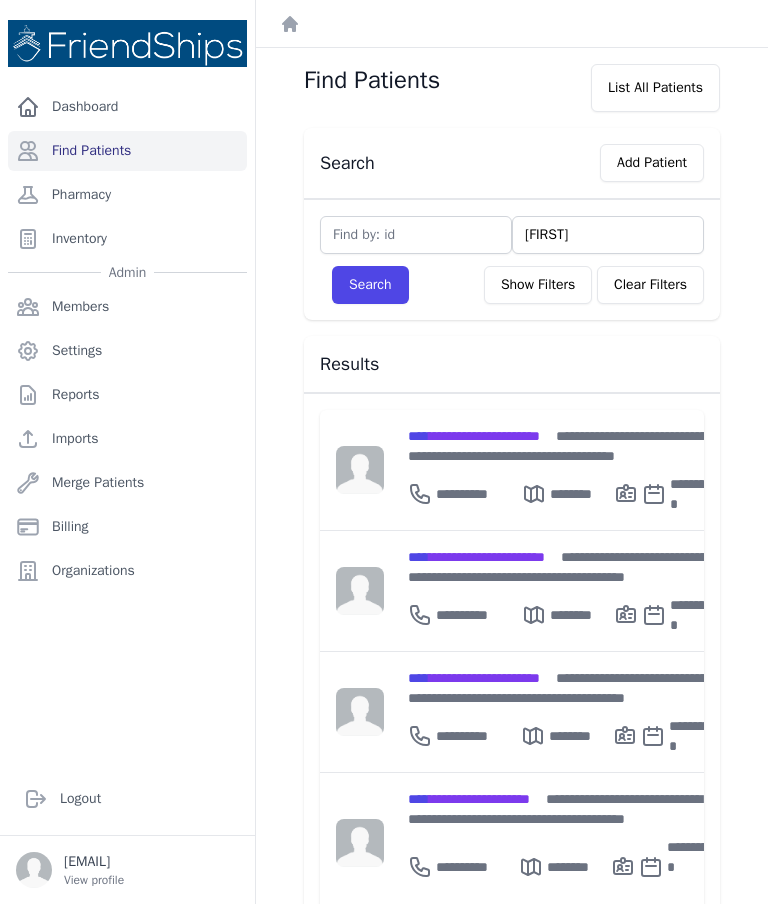 type on "[FIRST]" 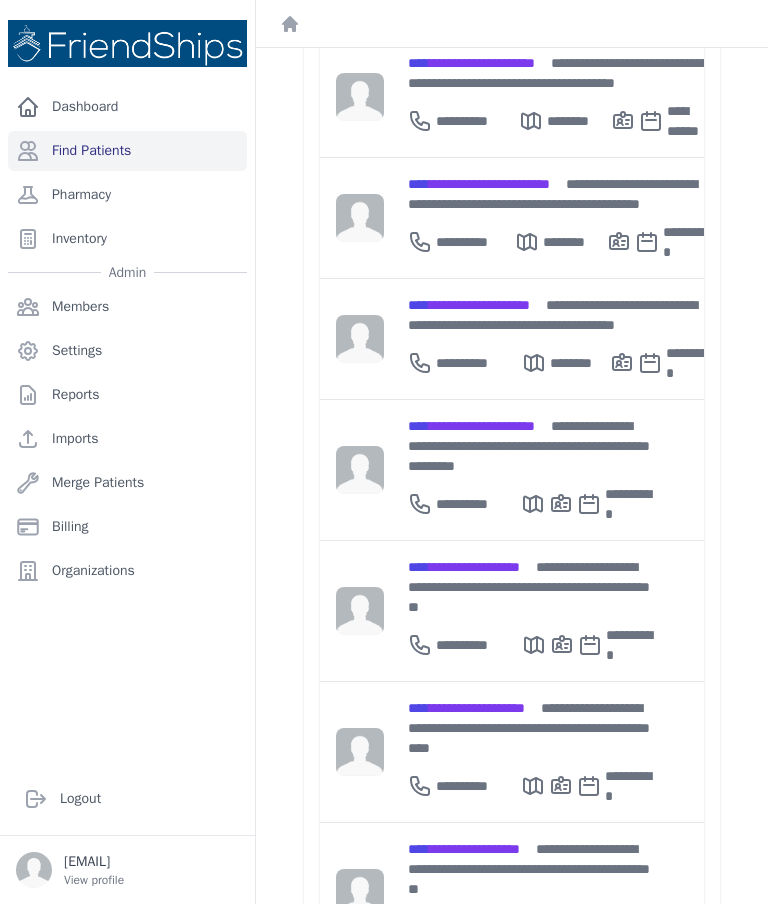 scroll, scrollTop: 628, scrollLeft: 0, axis: vertical 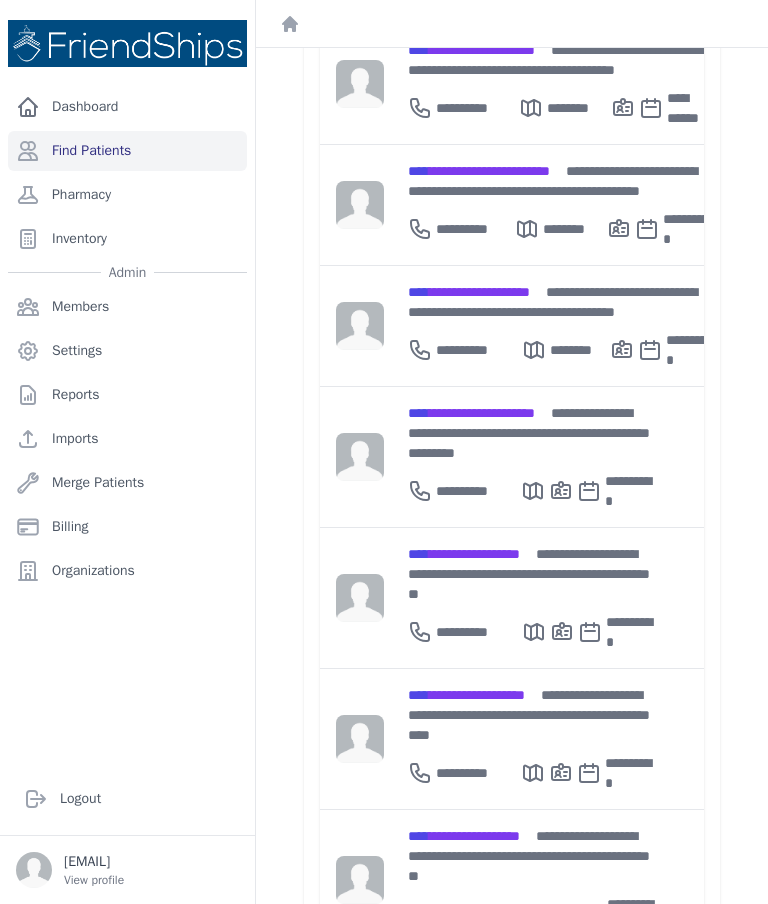 click on "[CREDIT CARD]" at bounding box center [464, 554] 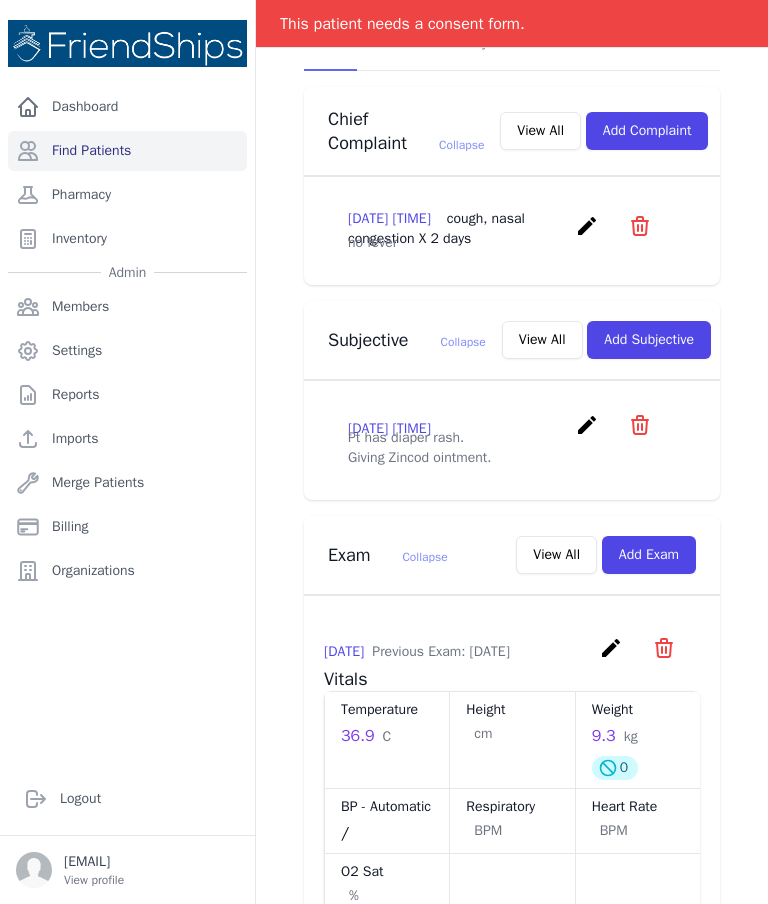scroll, scrollTop: 427, scrollLeft: 0, axis: vertical 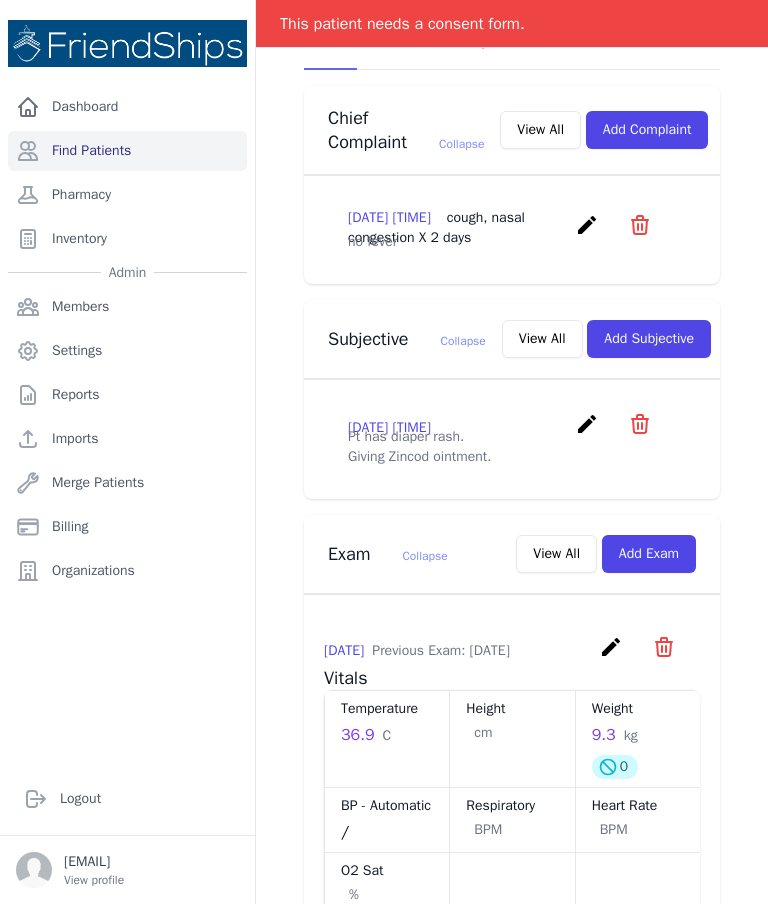 click on "View All" at bounding box center (542, 339) 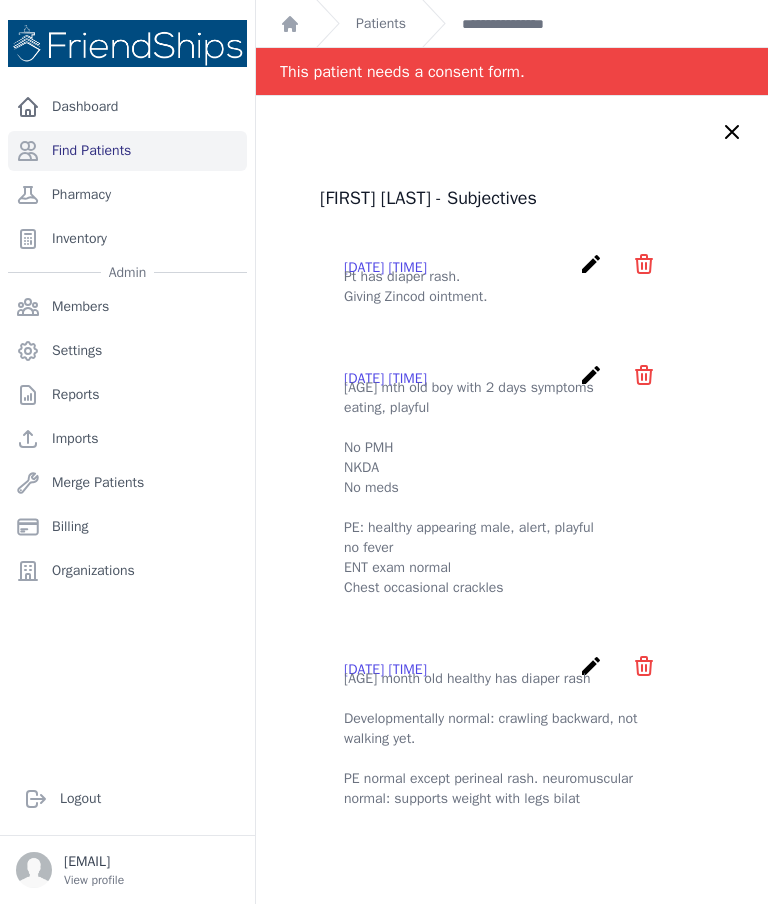 scroll, scrollTop: 0, scrollLeft: 0, axis: both 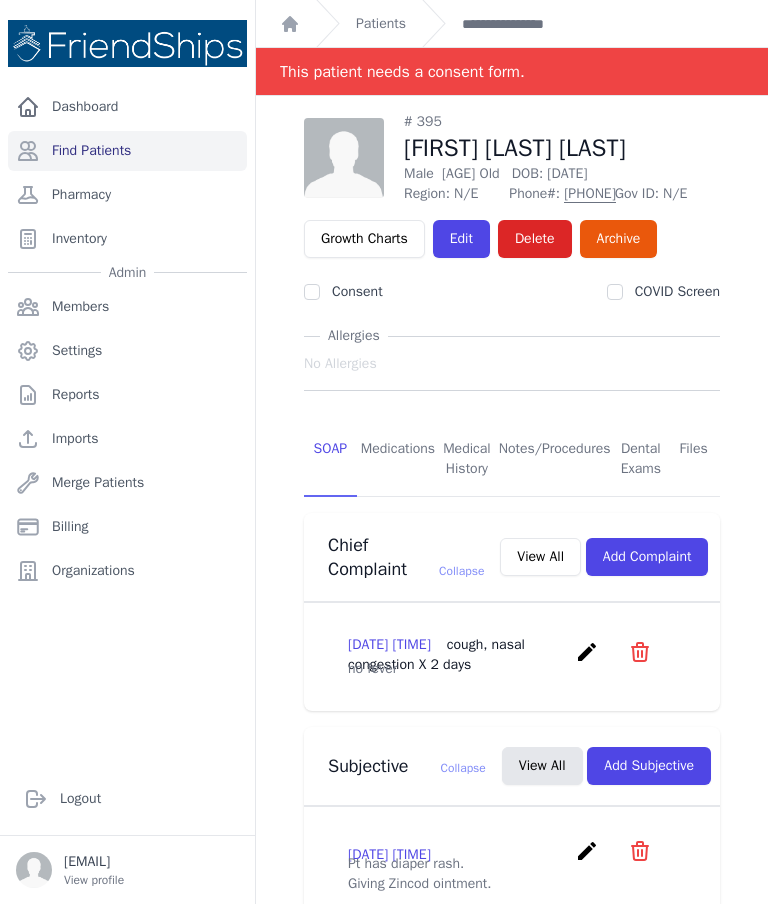 click on "Medications" at bounding box center (398, 460) 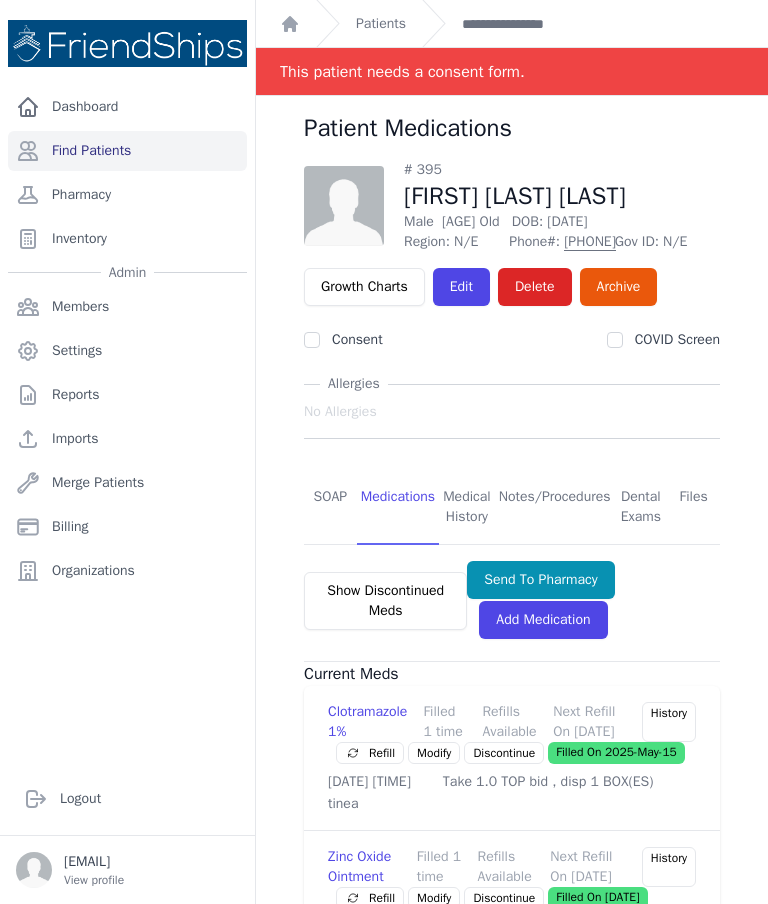 scroll, scrollTop: 0, scrollLeft: 0, axis: both 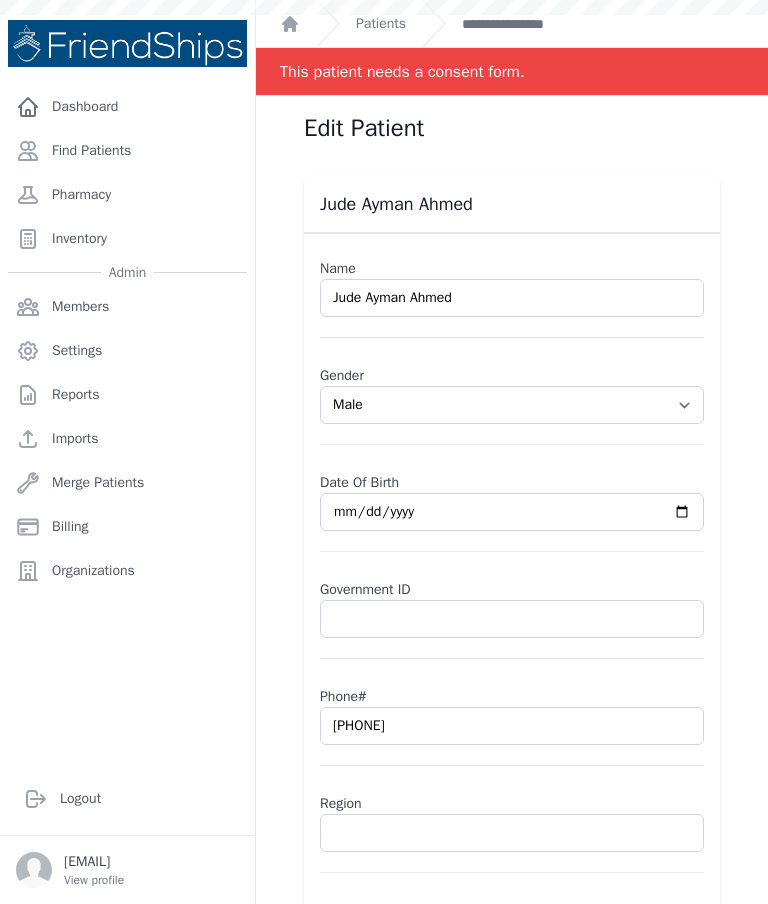 select on "male" 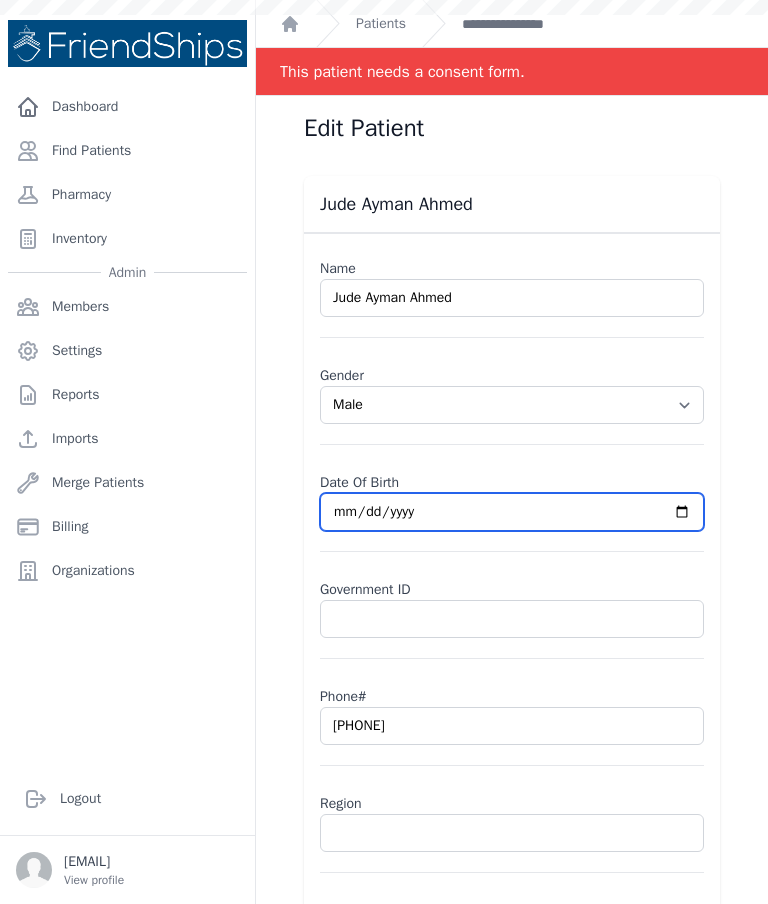 click on "[DATE]" at bounding box center [512, 512] 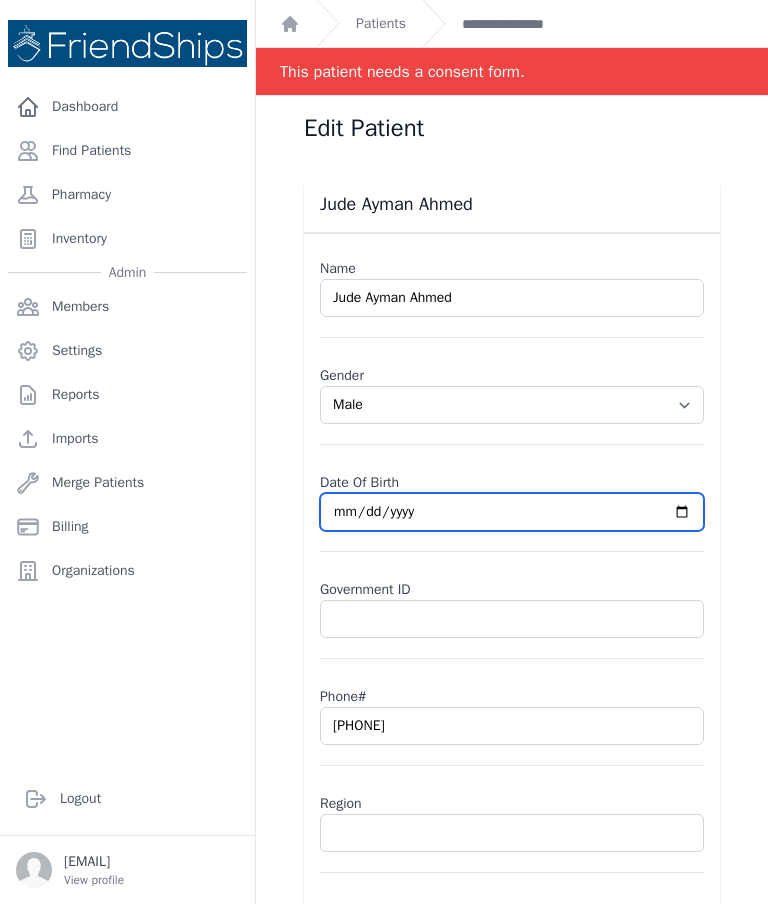 type on "[DATE]" 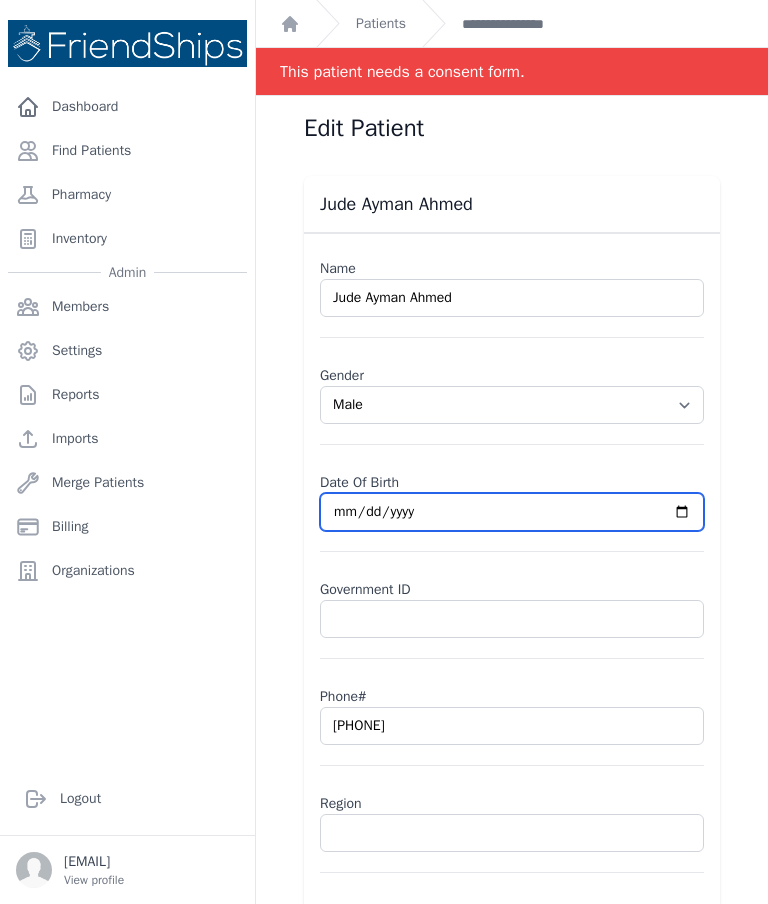 select on "male" 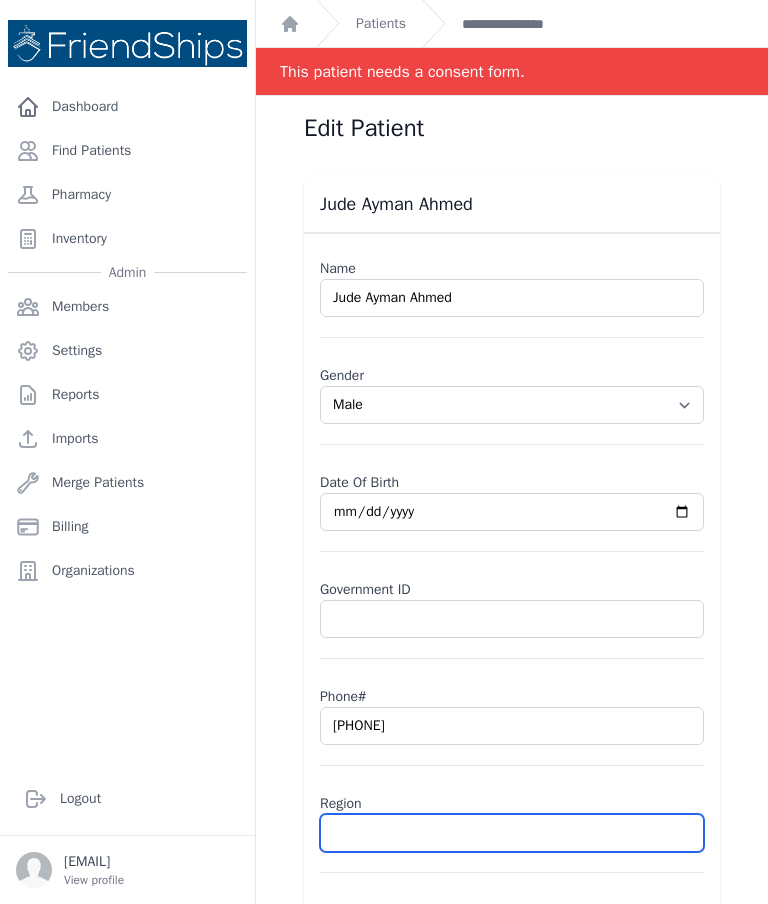 click at bounding box center (512, 833) 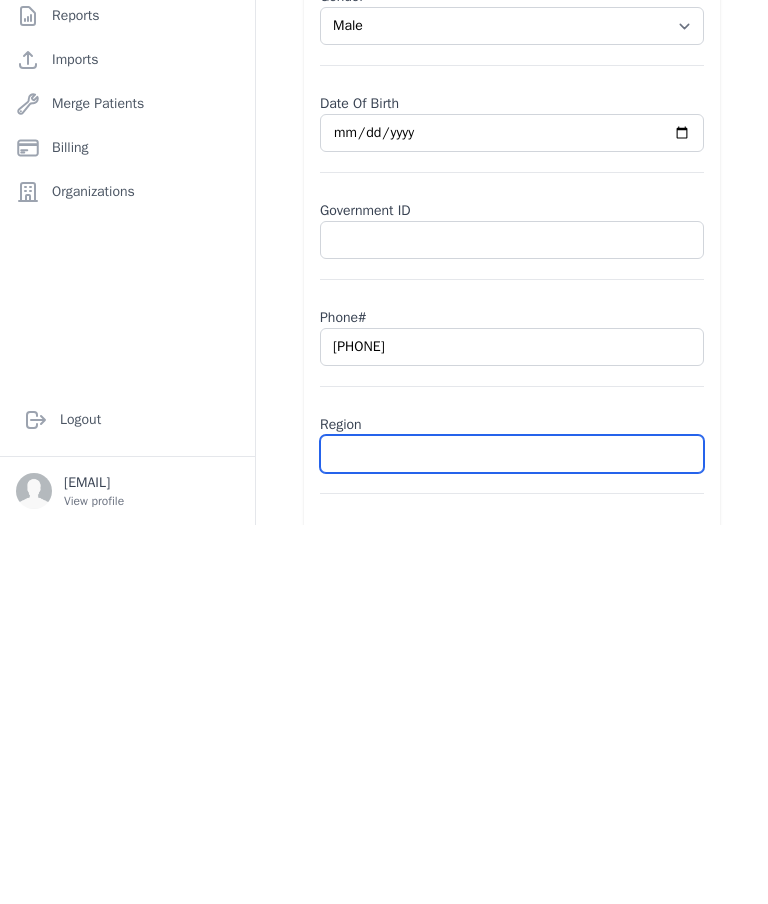 type on "H" 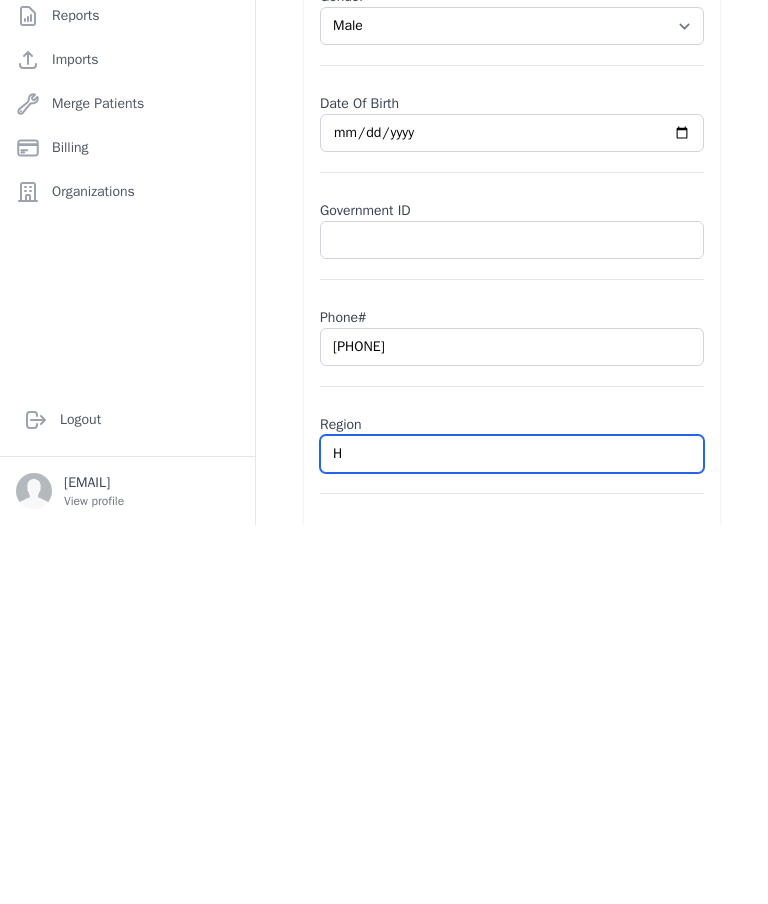select on "male" 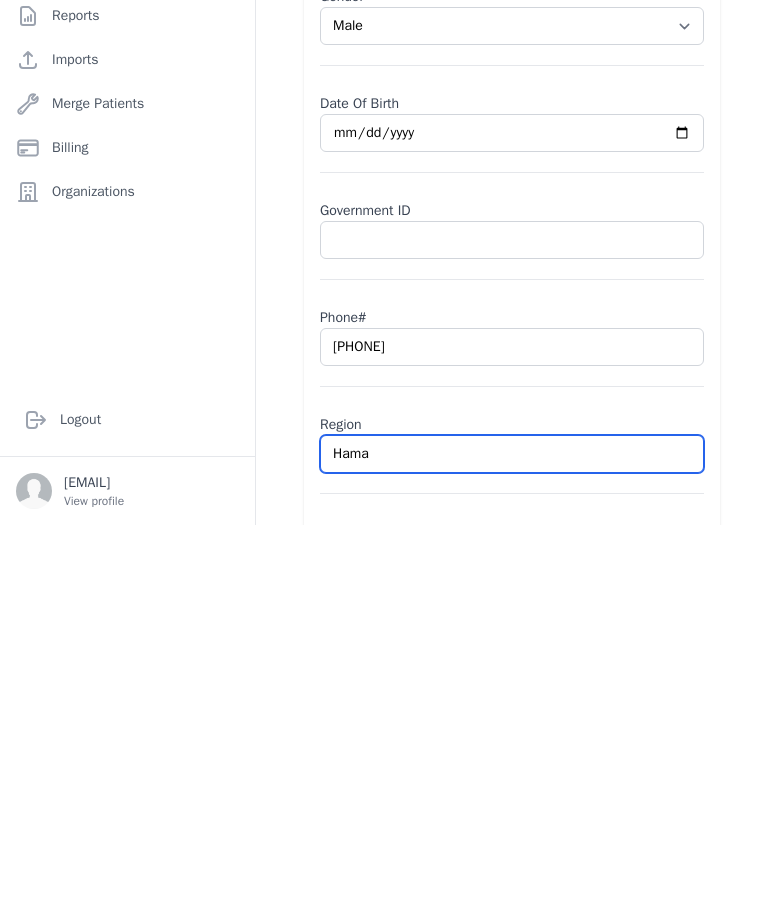 type on "[NAME]" 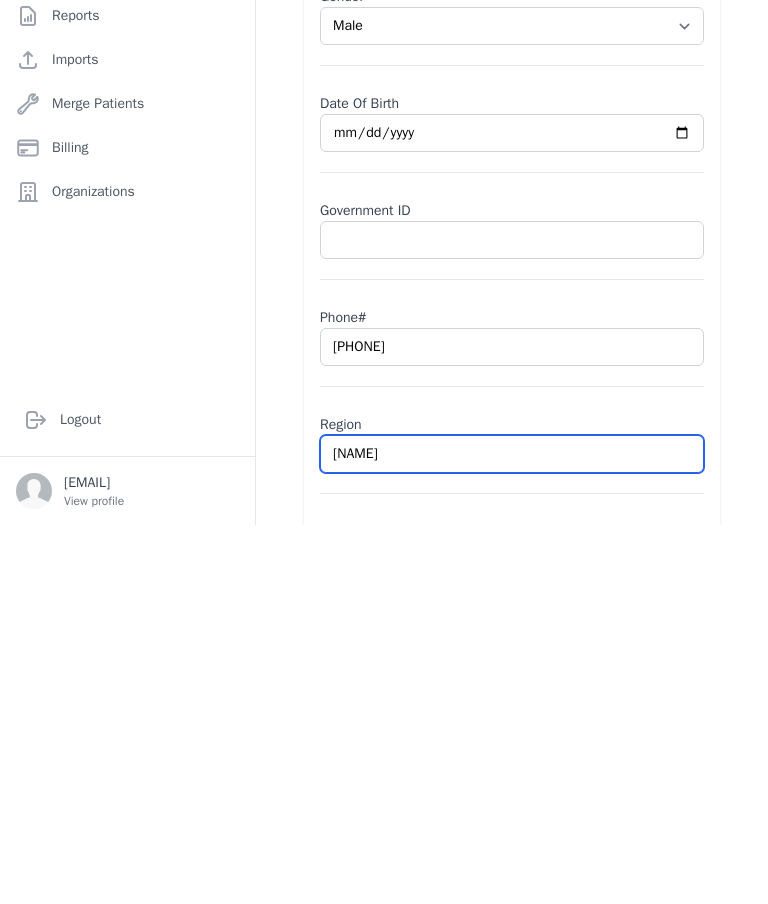 select on "male" 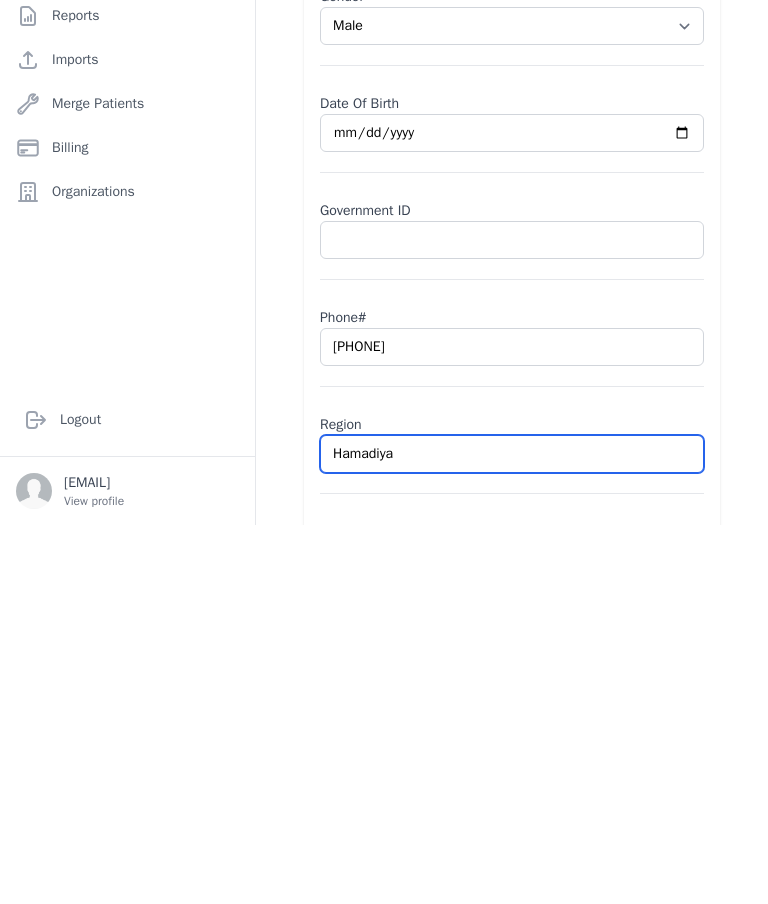 type on "Hamadiya" 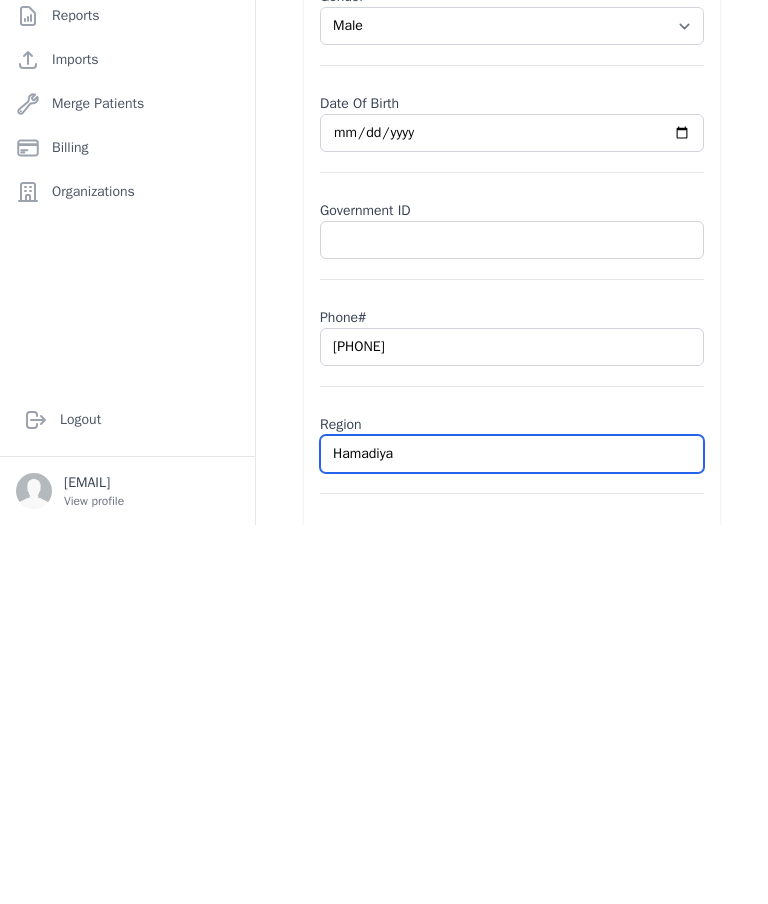 select on "male" 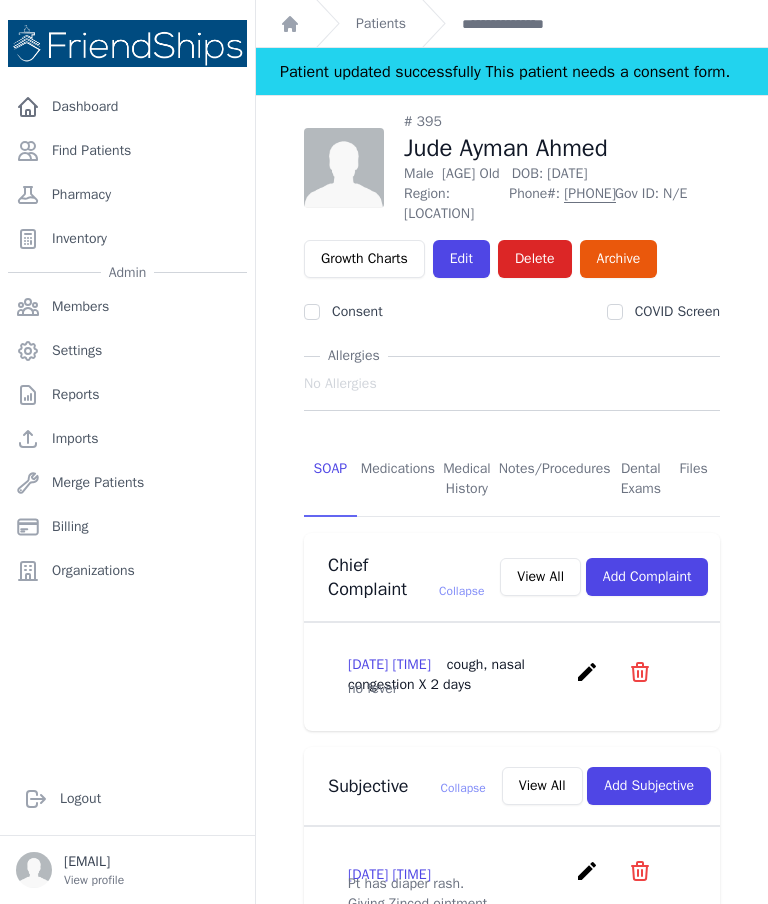 click on "Files" at bounding box center (693, 480) 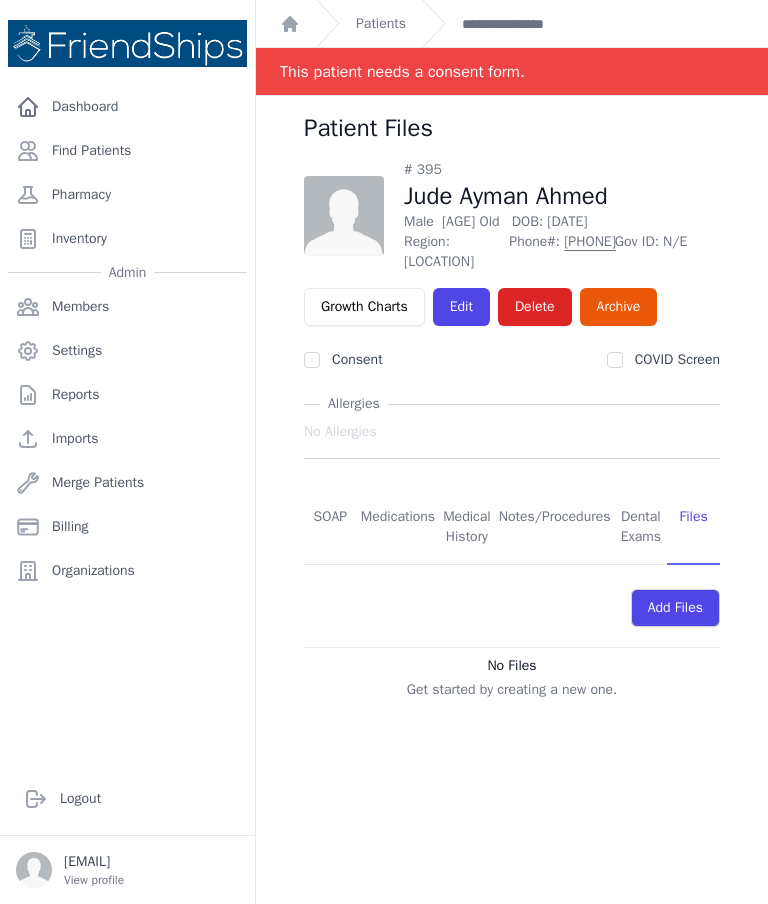 click on "SOAP" at bounding box center [330, 528] 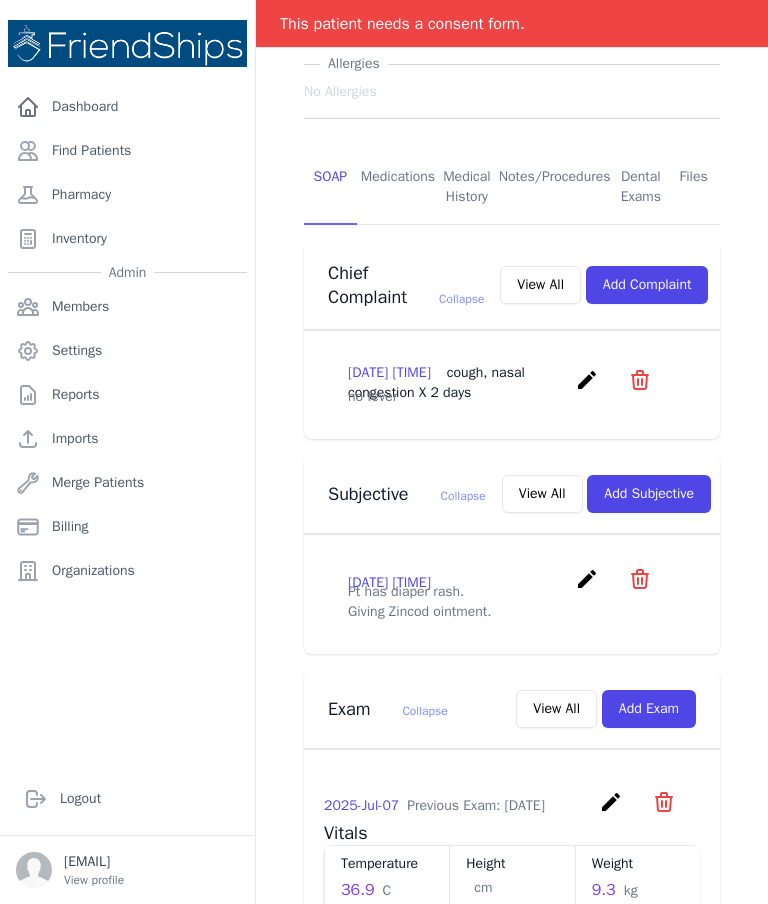 scroll, scrollTop: 337, scrollLeft: 0, axis: vertical 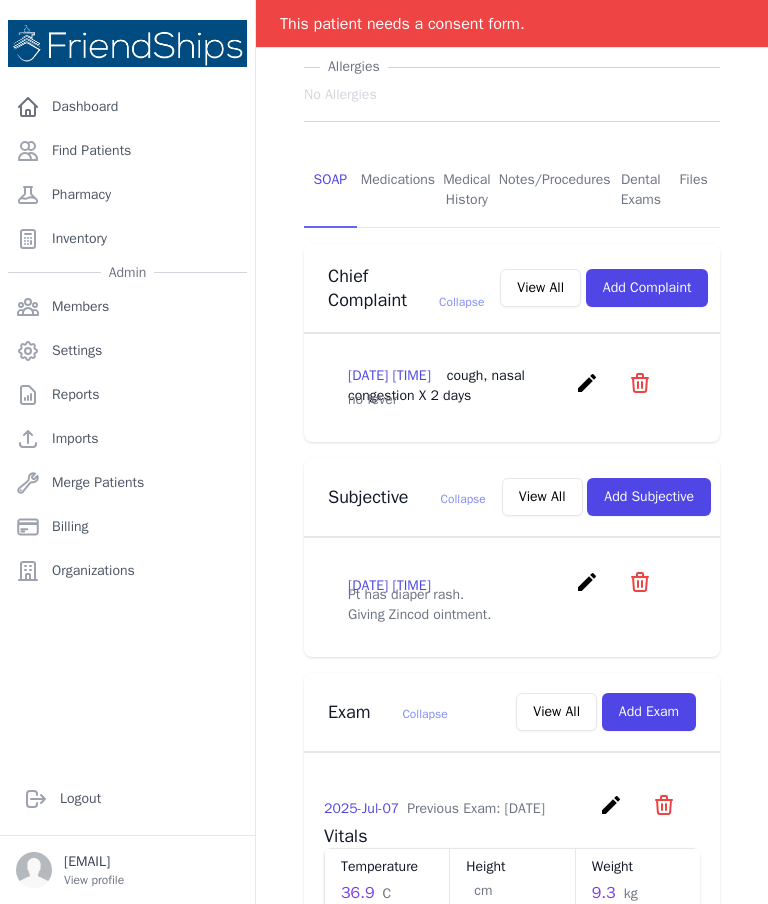 click on "Add Subjective" at bounding box center [649, 497] 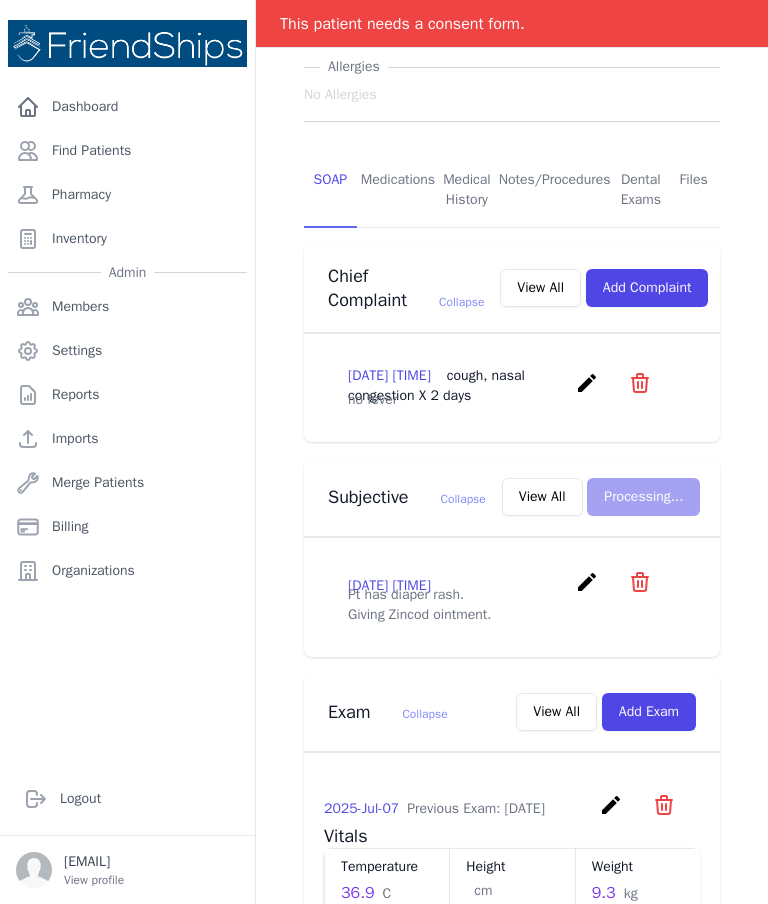 scroll, scrollTop: 0, scrollLeft: 0, axis: both 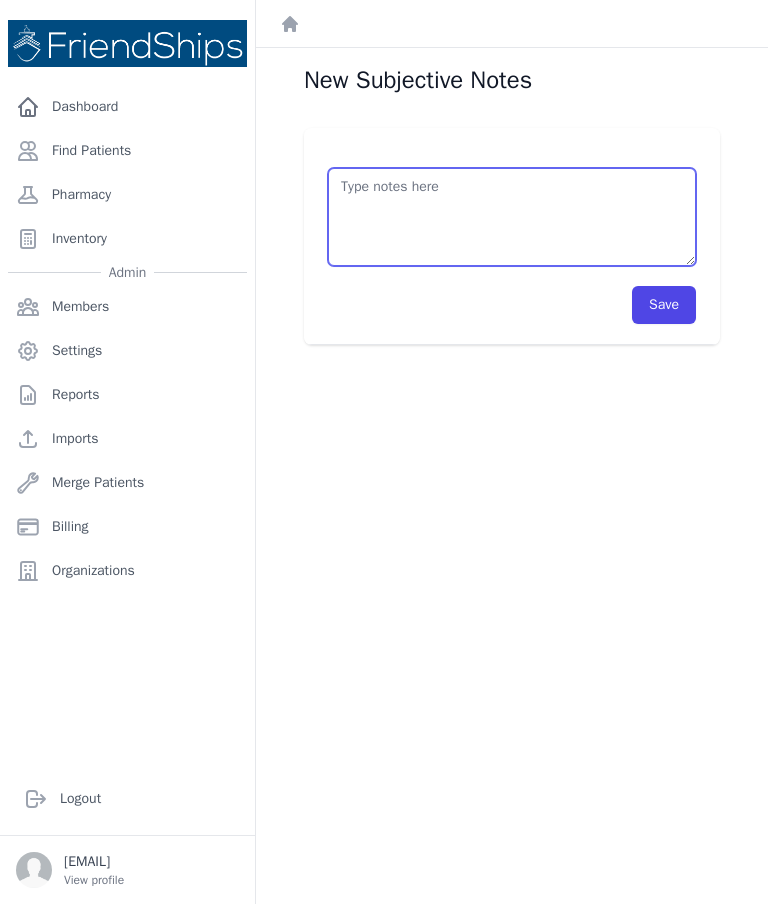 click at bounding box center [512, 217] 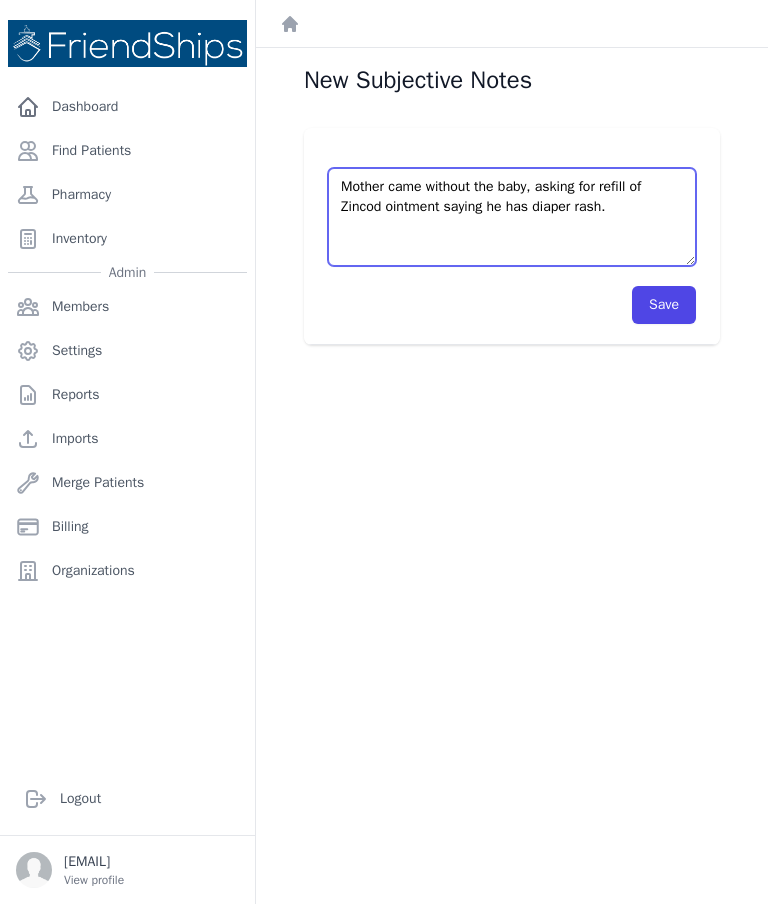click on "Mother came without the baby asking for refill of Zincod ointment saying he has diaper rash." at bounding box center (512, 217) 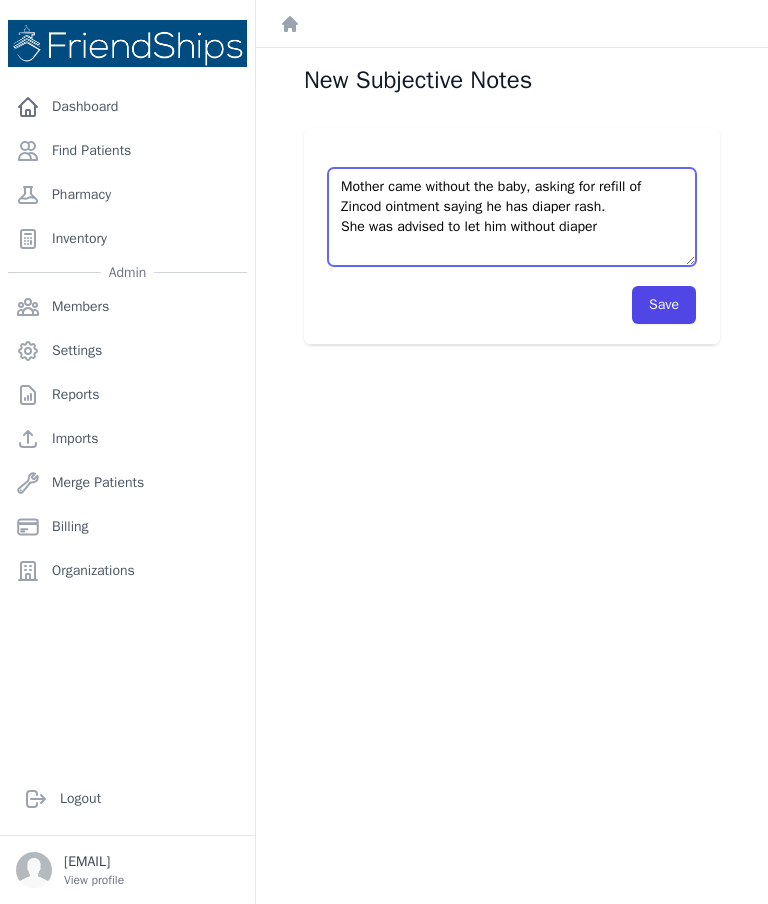 click on "Mother came without the baby, asking for refill of Zincod ointment saying he has diaper rash.
She was advised to let him without diaper" at bounding box center [512, 217] 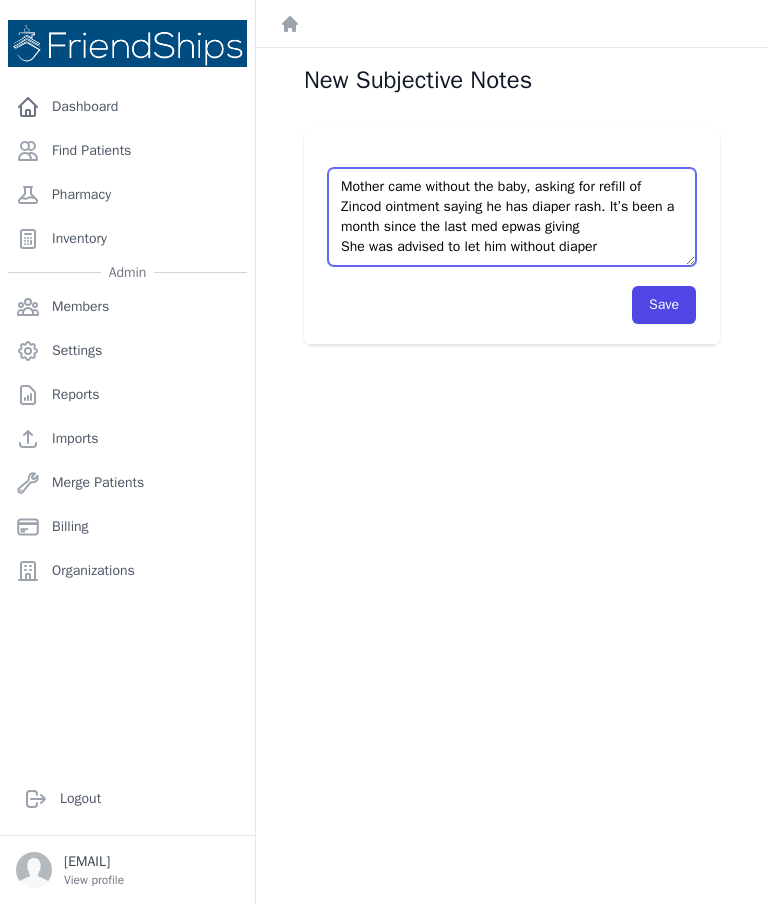 click on "Mother came without the baby, asking for refill of Zincod ointment saying he has diaper rash. It’s been a month since the last med epwas giving
She was advised to let him without diaper" at bounding box center [512, 217] 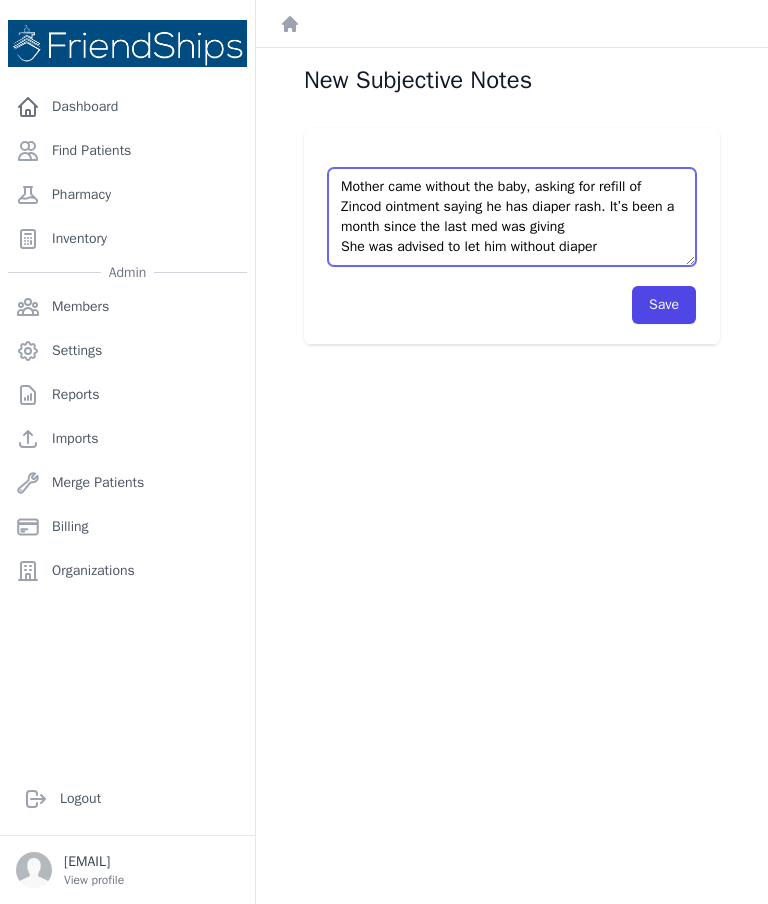 click on "Mother came without the baby, asking for refill of Zincod ointment saying he has diaper rash. It’s been a month since the last med was giving
She was advised to let him without diaper" at bounding box center (512, 217) 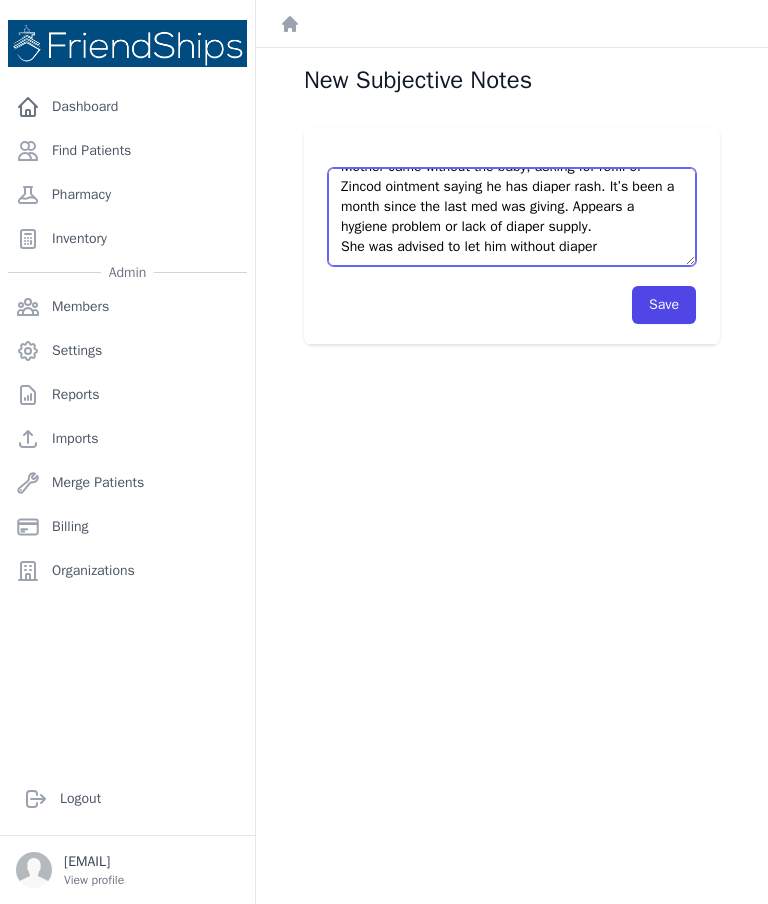 scroll, scrollTop: 20, scrollLeft: 0, axis: vertical 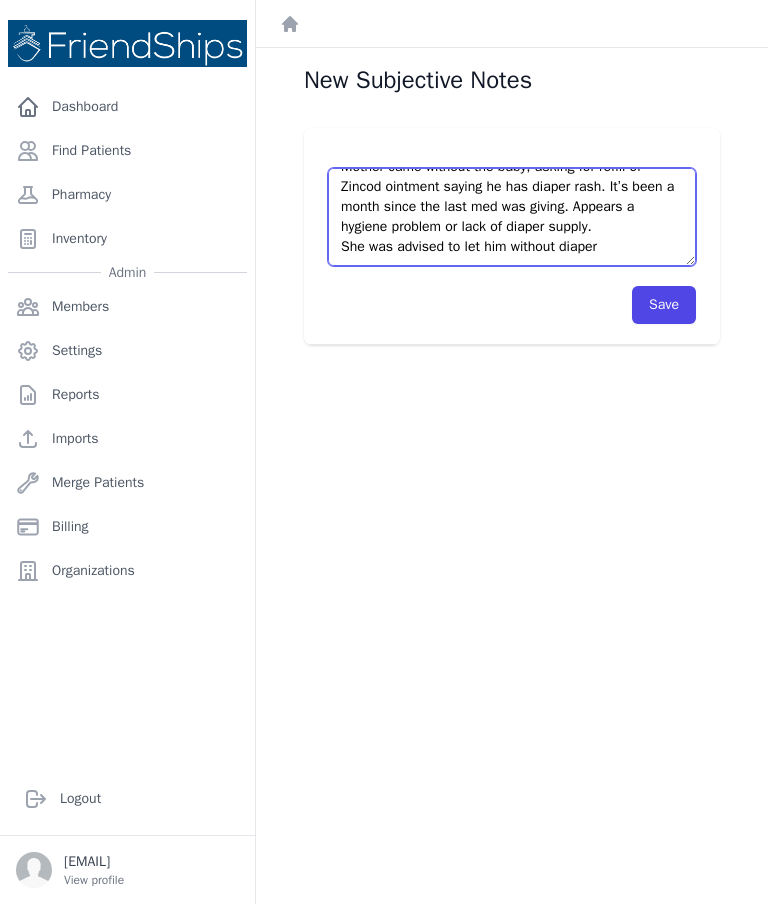click on "Mother came without the baby, asking for refill of Zincod ointment saying he has diaper rash. It’s been a month since the last med was giving. Appears a hygiene problem or lack of diaper supply.
She was advised to let him without diaper" at bounding box center [512, 217] 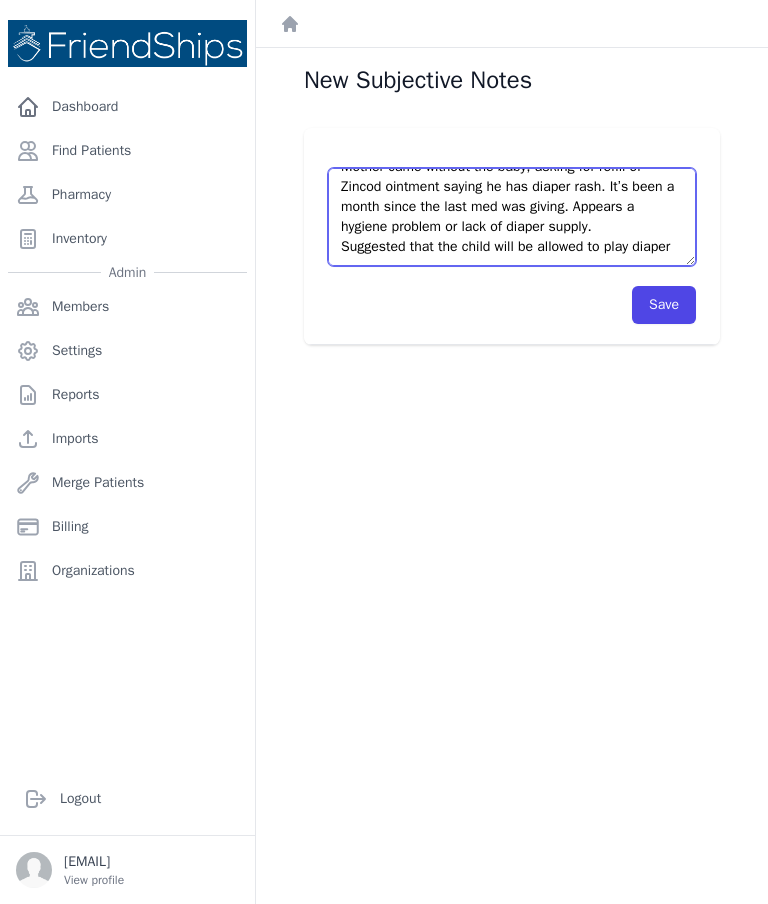 scroll, scrollTop: 31, scrollLeft: 0, axis: vertical 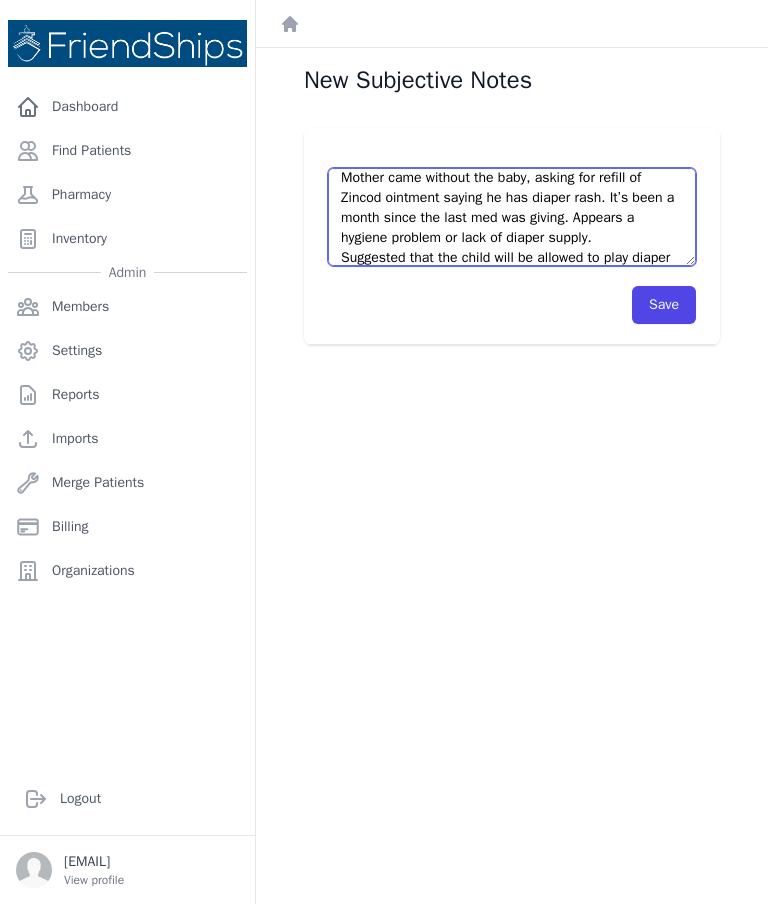 click on "Mother came without the baby, asking for refill of Zincod ointment saying he has diaper rash. It’s been a month since the last med was giving. Appears a hygiene problem or lack of diaper supply.
Suggested that the child will be allowed to play diaper free periodically." at bounding box center [512, 217] 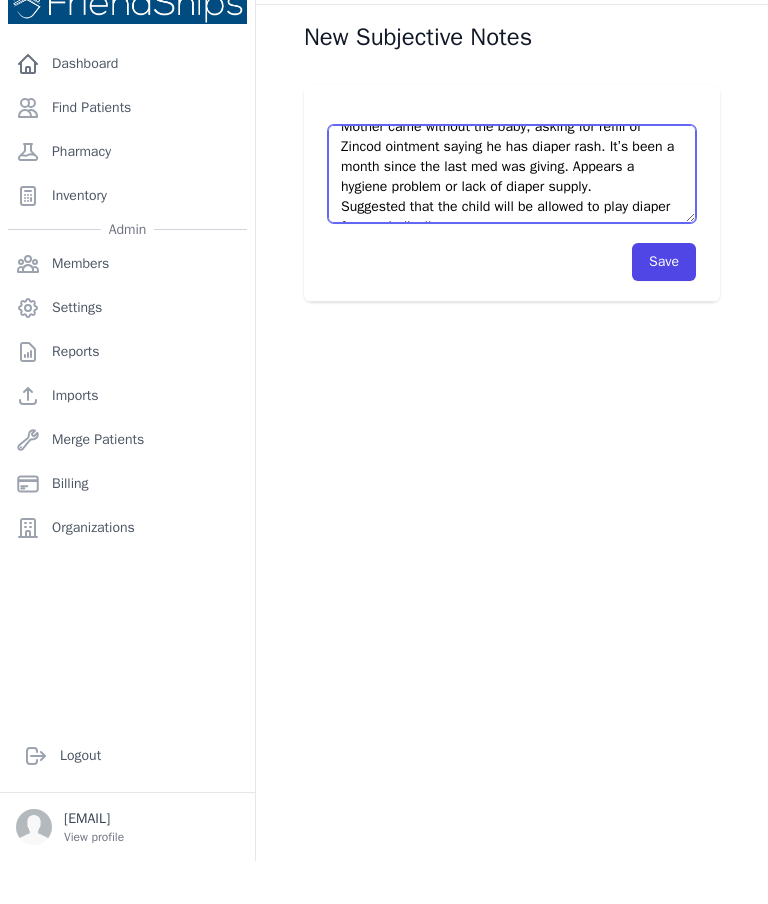 scroll, scrollTop: 36, scrollLeft: 0, axis: vertical 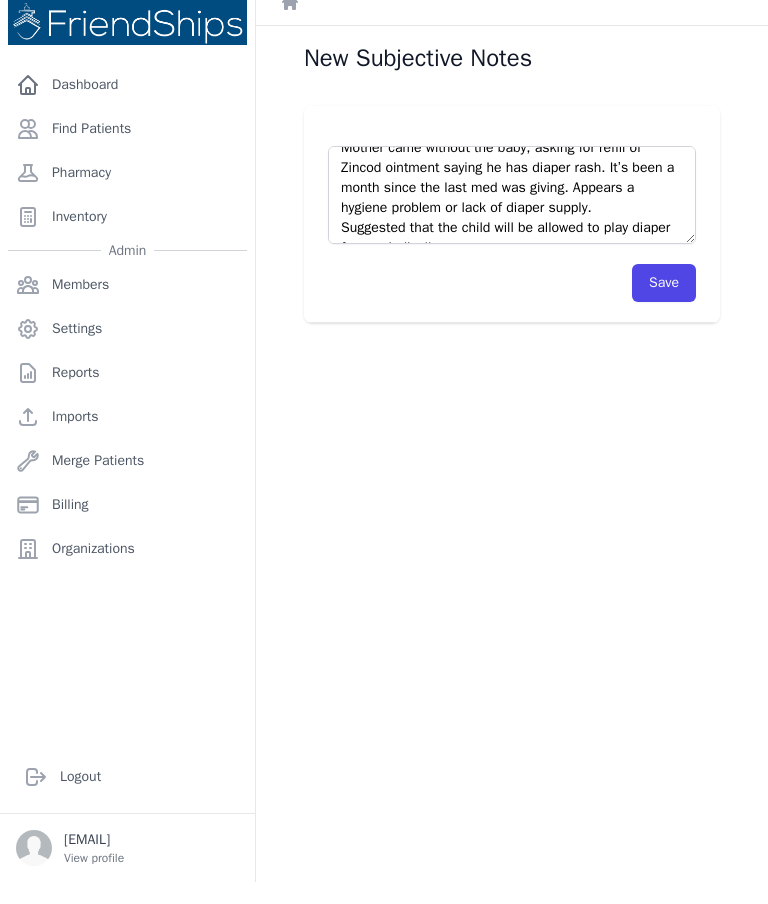 click on "New Subjective Notes
Mother came without the baby, asking for refill of Zincod ointment saying he has diaper rash. It’s been a month since the last med was giving. Appears a hygiene problem or lack of diaper supply.
Suggested that the child will be allowed to play diaper free periodically.
Save" at bounding box center (512, 500) 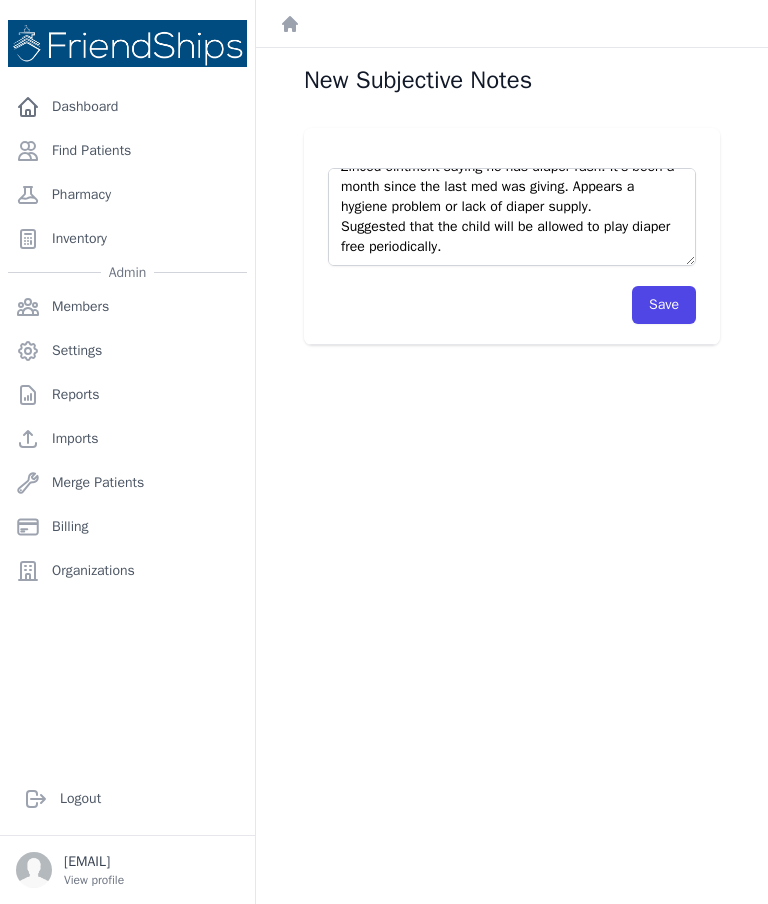 scroll, scrollTop: 40, scrollLeft: 0, axis: vertical 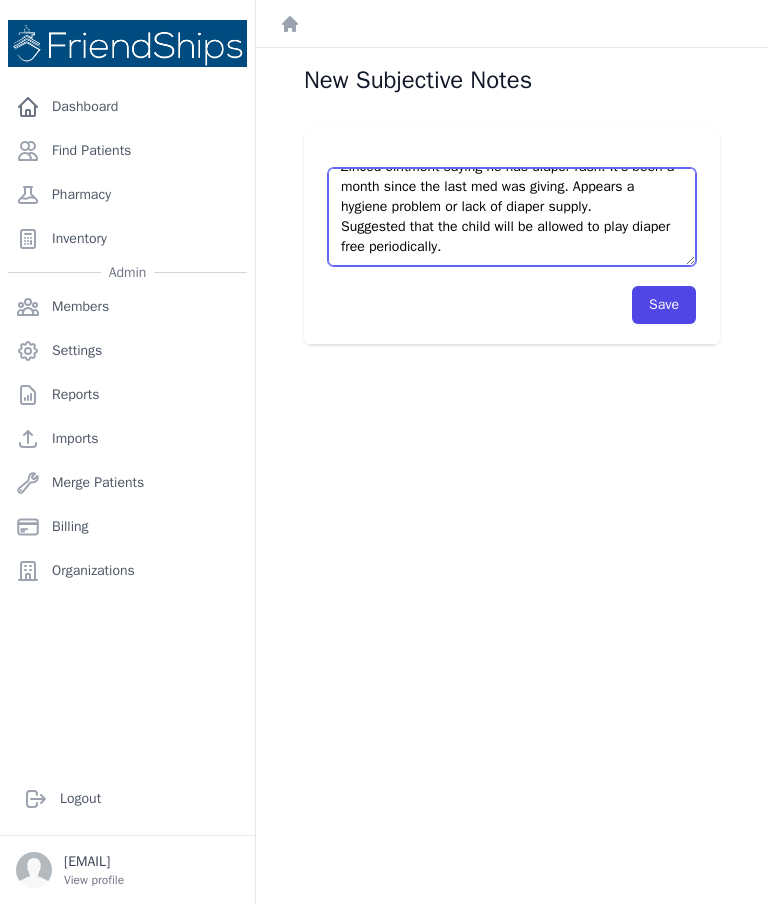 click on "Mother came without the baby, asking for refill of Zincod ointment saying he has diaper rash. It’s been a month since the last med was giving. Appears a hygiene problem or lack of diaper supply.
Suggested that the child will be allowed to play diaper free periodically." at bounding box center (512, 217) 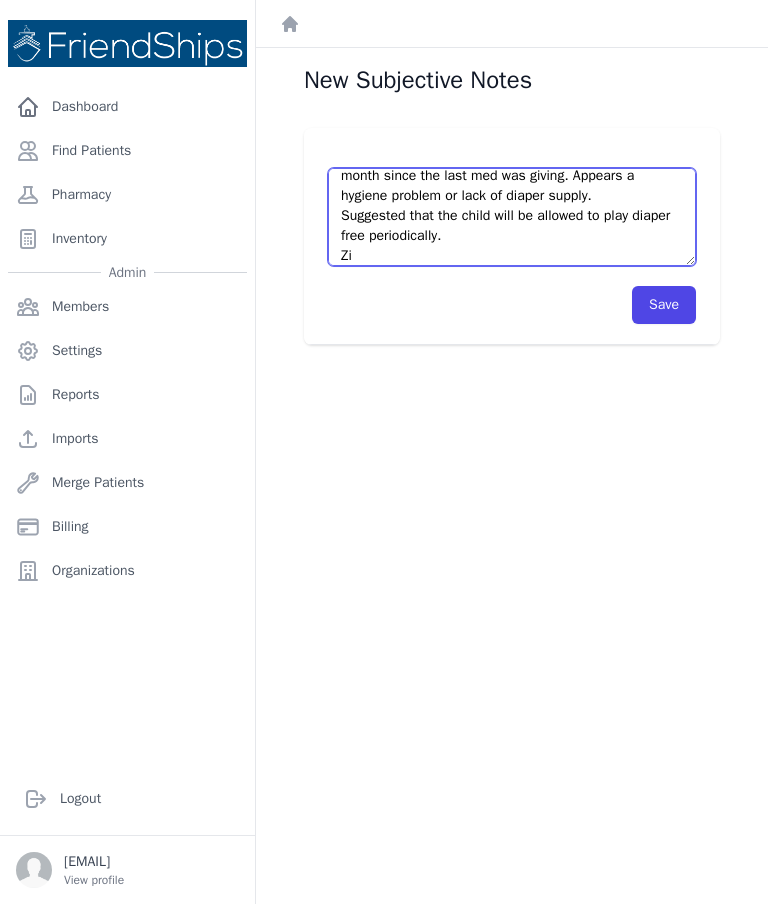 scroll, scrollTop: 51, scrollLeft: 0, axis: vertical 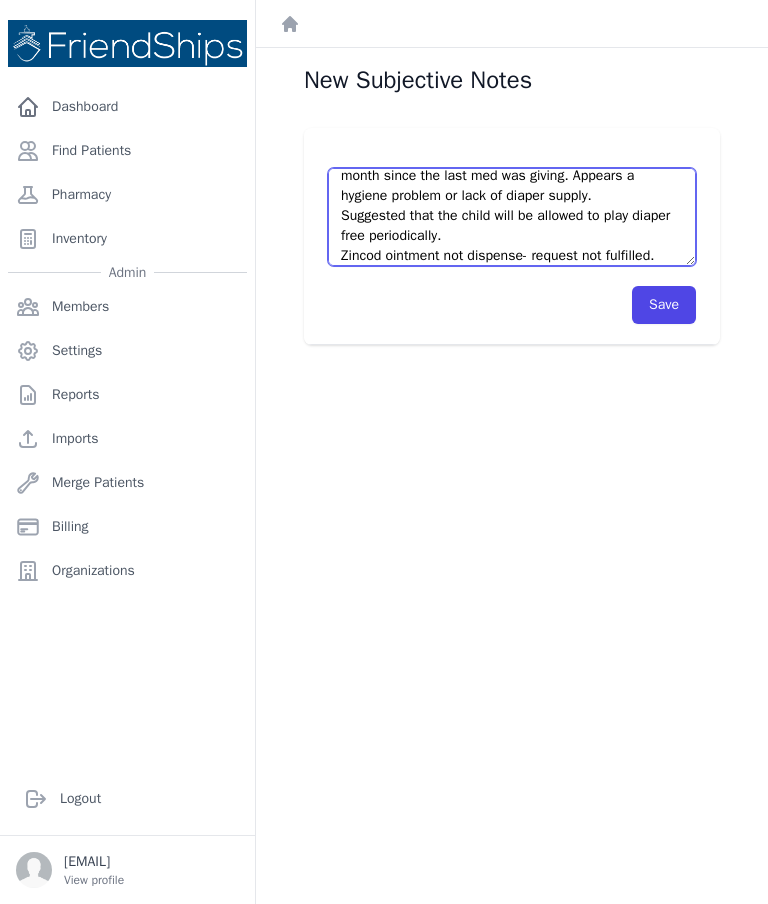 click on "Mother came without the baby, asking for refill of Zincod ointment saying he has diaper rash. It’s been a month since the last med was giving. Appears a hygiene problem or lack of diaper supply.
Suggested that the child will be allowed to play diaper free periodically.
Zincod ointment not dispense- request not fulfilled." at bounding box center (512, 217) 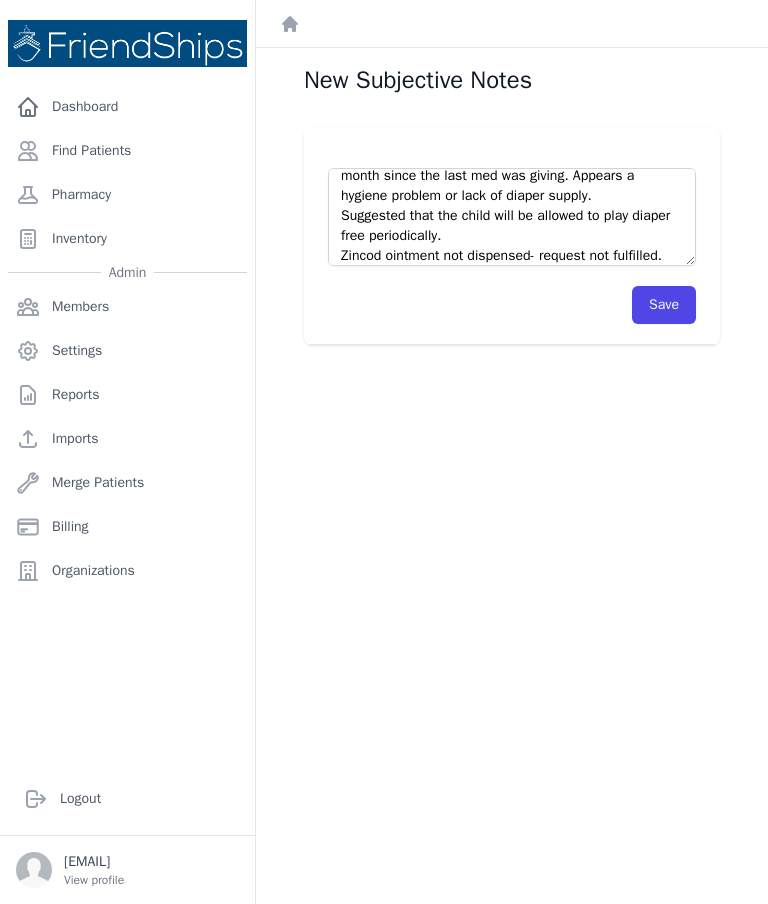 click on "New Subjective Notes
Mother came without the baby, asking for refill of Zincod ointment saying he has diaper rash. It’s been a month since the last med was giving. Appears a hygiene problem or lack of diaper supply.
Suggested that the child will be allowed to play diaper free periodically.
Zincod ointment not dispensed- request not fulfilled.
Save" at bounding box center (512, 500) 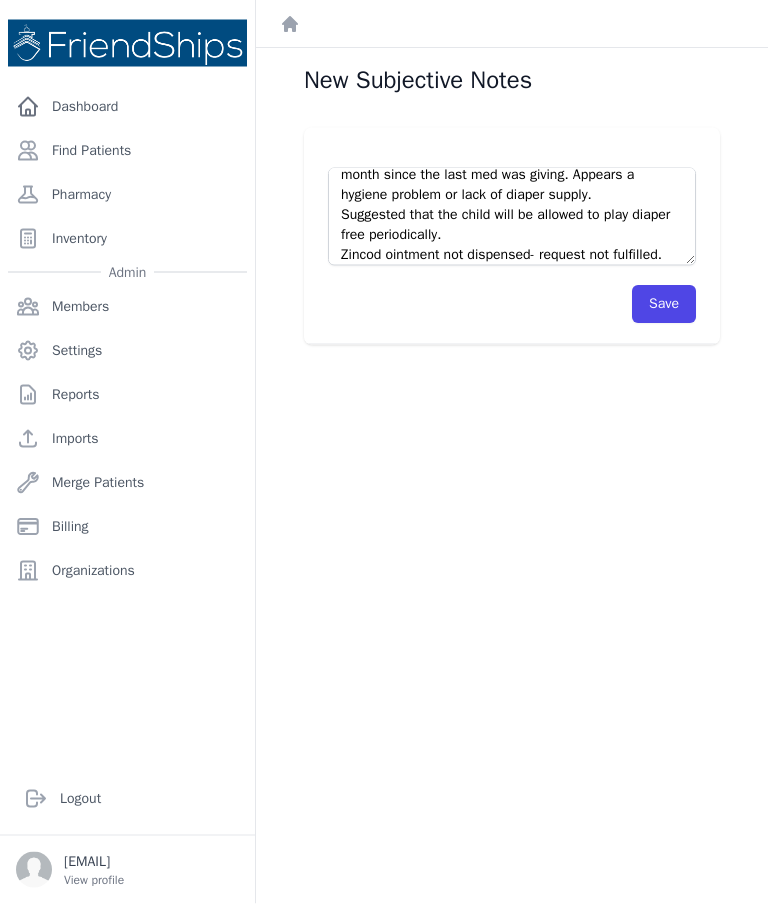 click on "Mother came without the baby, asking for refill of Zincod ointment saying he has diaper rash. It’s been a month since the last med was giving. Appears a hygiene problem or lack of diaper supply.
Suggested that the child will be allowed to play diaper free periodically.
Zincod ointment not dispensed- request not fulfilled." at bounding box center [512, 217] 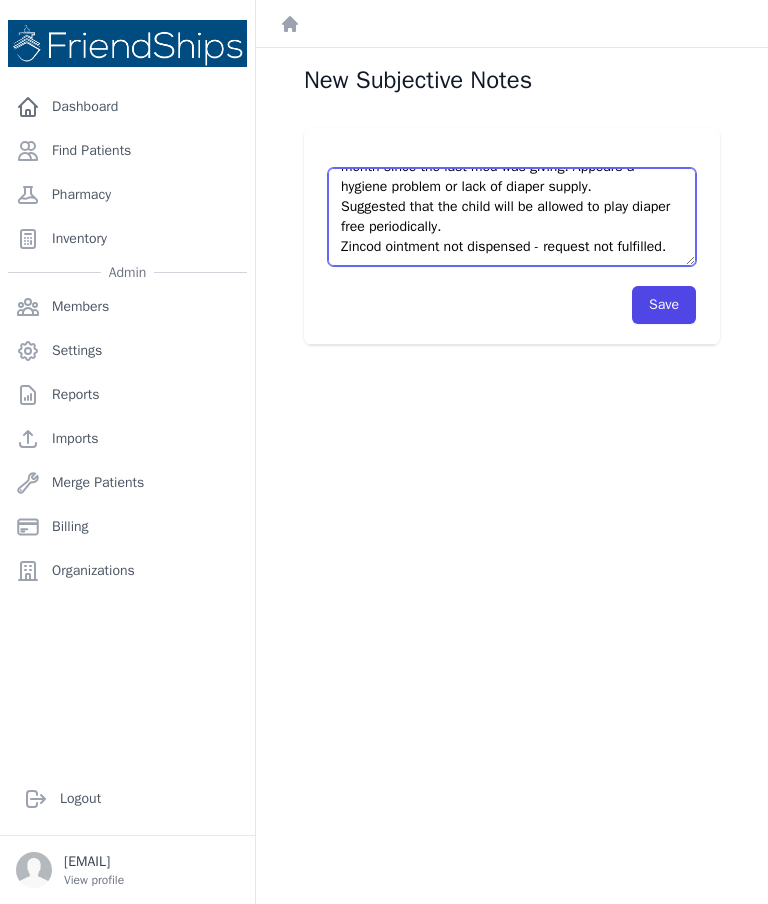 scroll, scrollTop: 80, scrollLeft: 0, axis: vertical 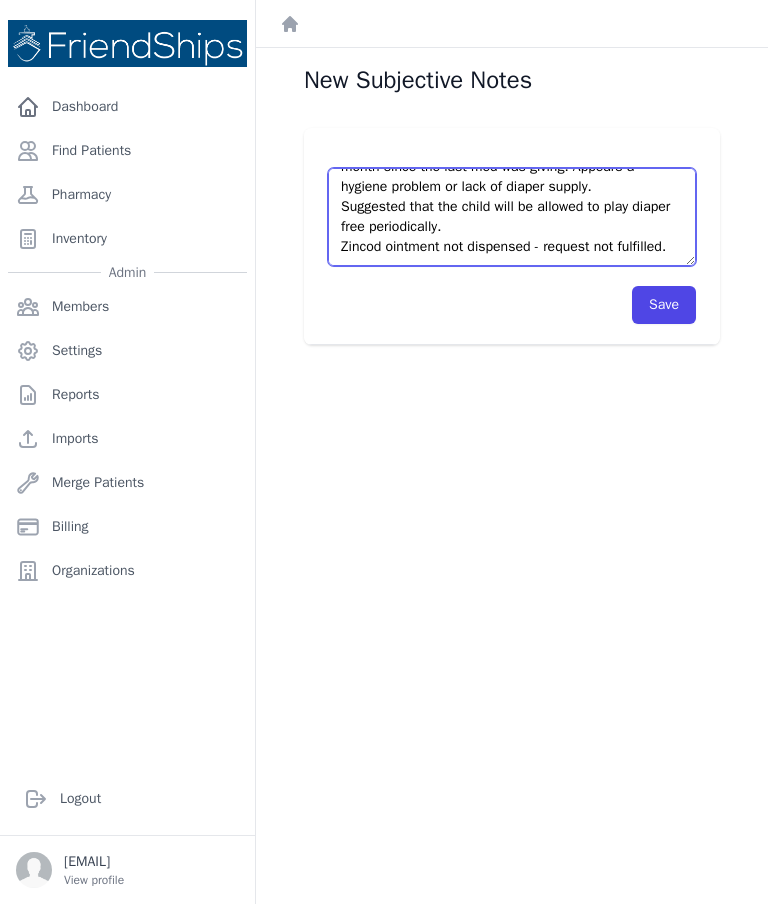 type on "Mother came without the baby, asking for refill of Zincod ointment saying he has diaper rash. It’s been a month since the last med was giving. Appears a hygiene problem or lack of diaper supply.
Suggested that the child will be allowed to play diaper free periodically.
Zincod ointment not dispensed - request not fulfilled." 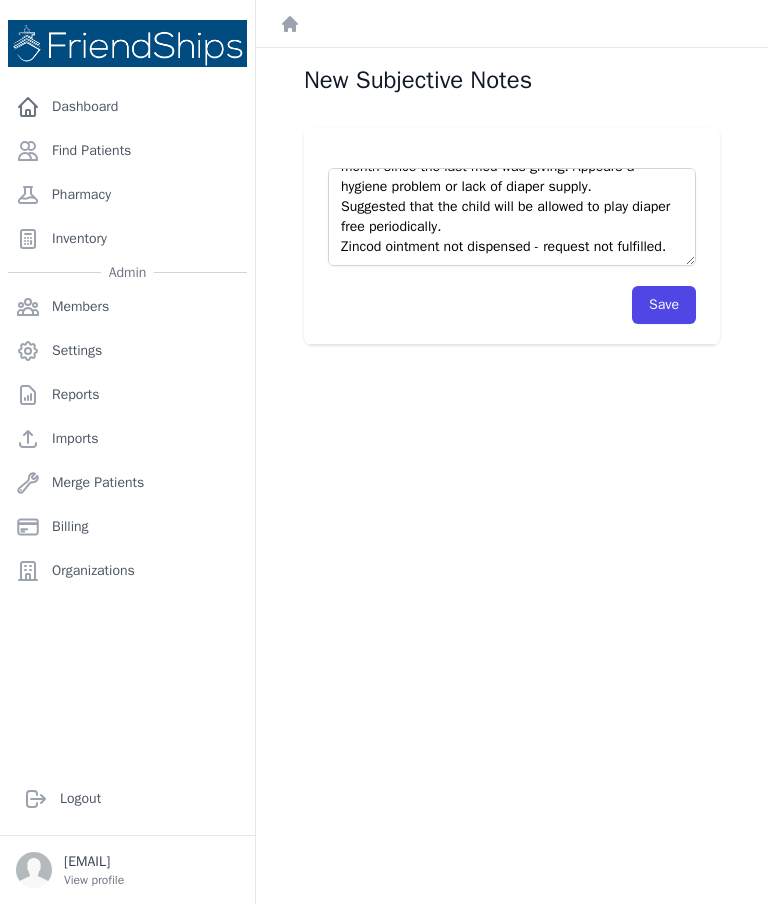 click on "Save" at bounding box center (664, 305) 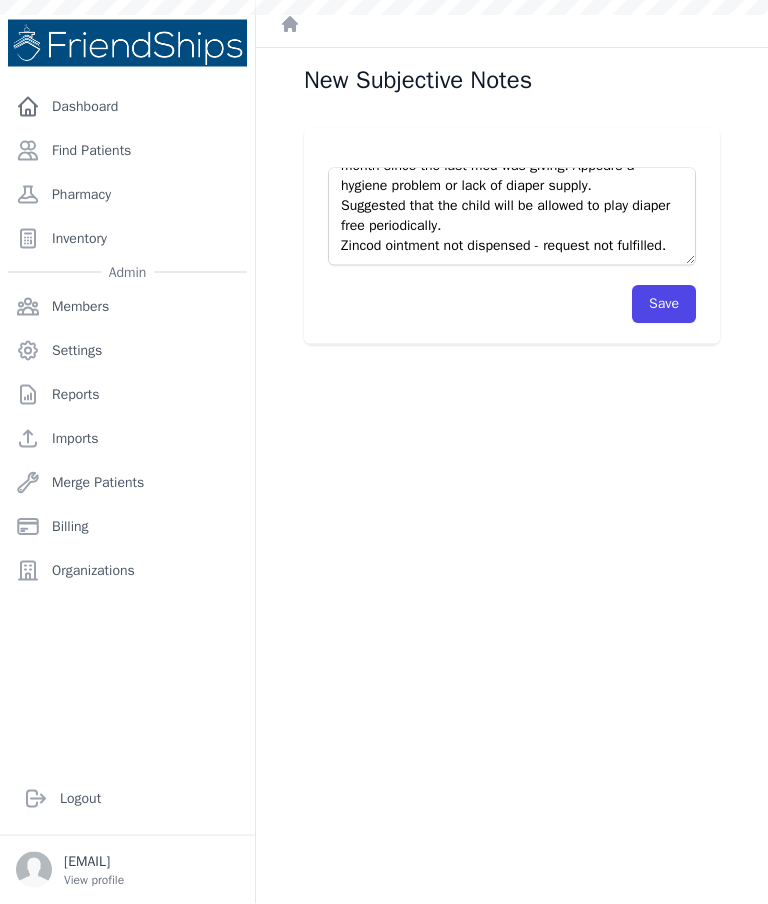 scroll, scrollTop: 59, scrollLeft: 0, axis: vertical 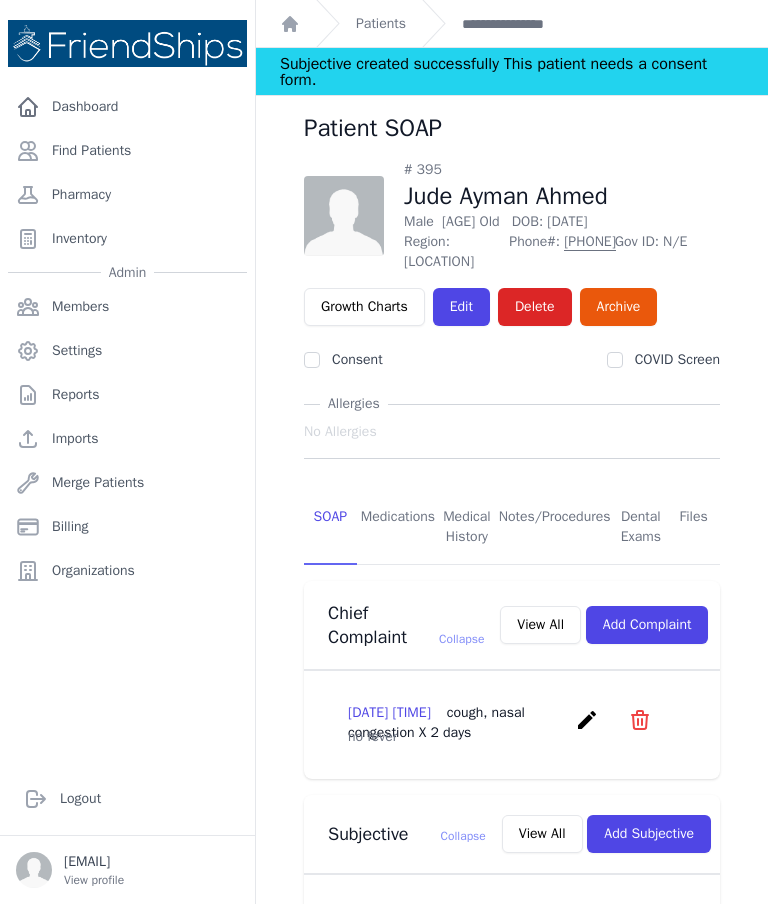click on "Pharmacy" at bounding box center [127, 195] 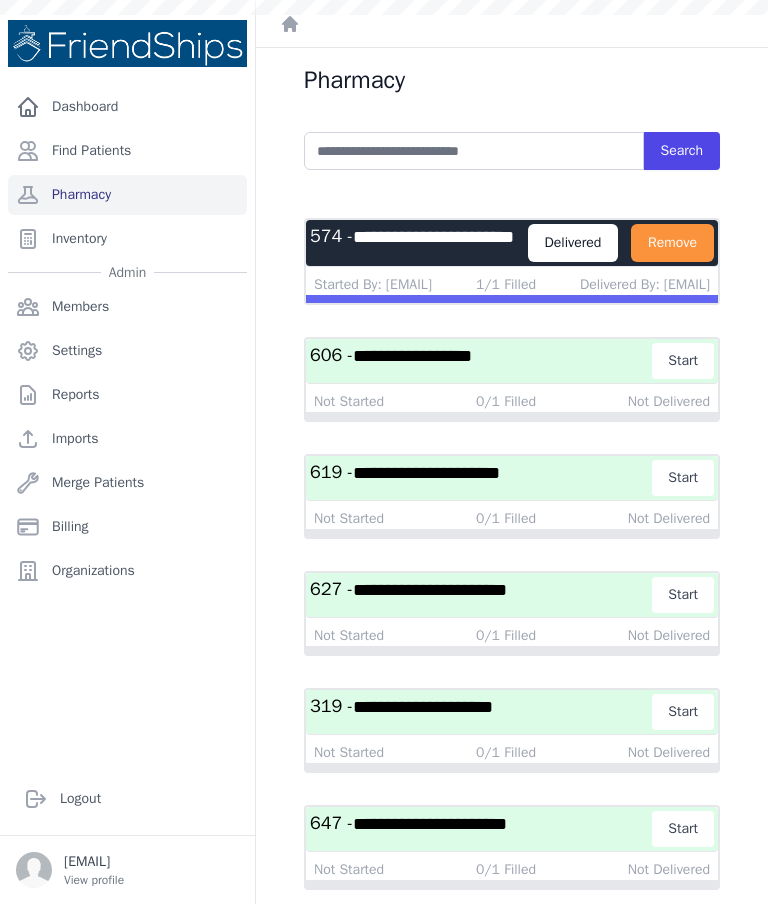 scroll, scrollTop: 0, scrollLeft: 0, axis: both 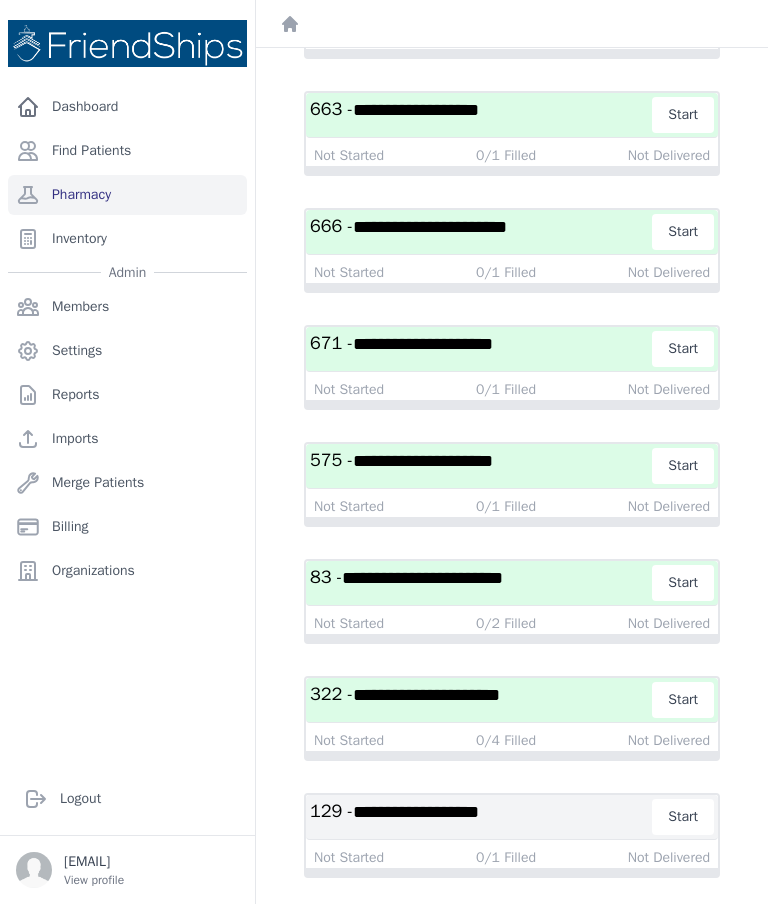 click on "**********" at bounding box center [426, 695] 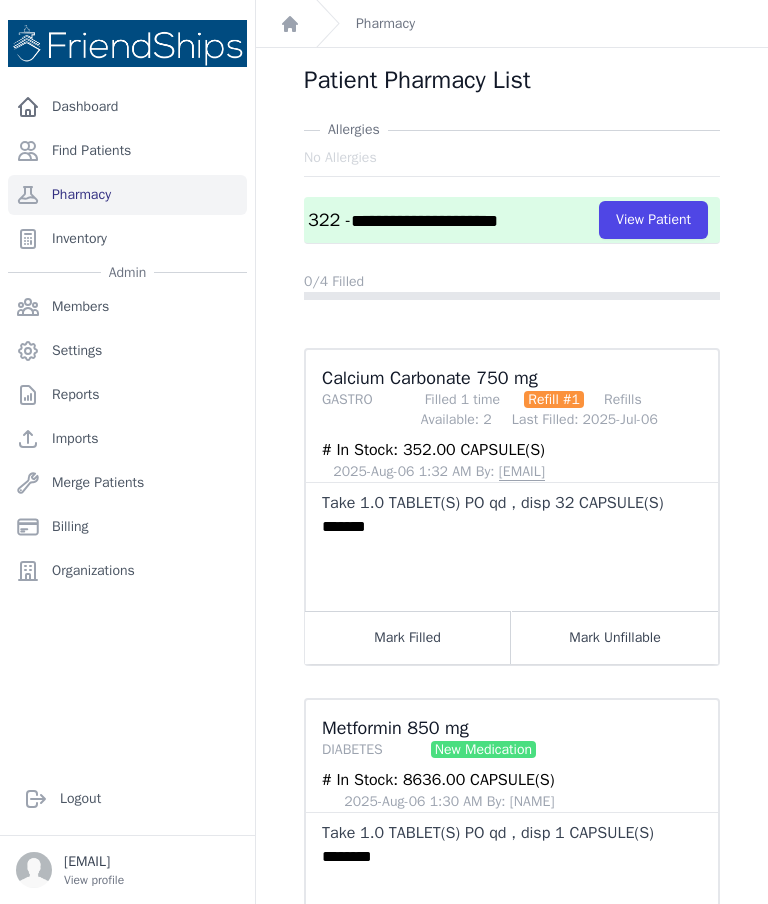 scroll, scrollTop: 0, scrollLeft: 0, axis: both 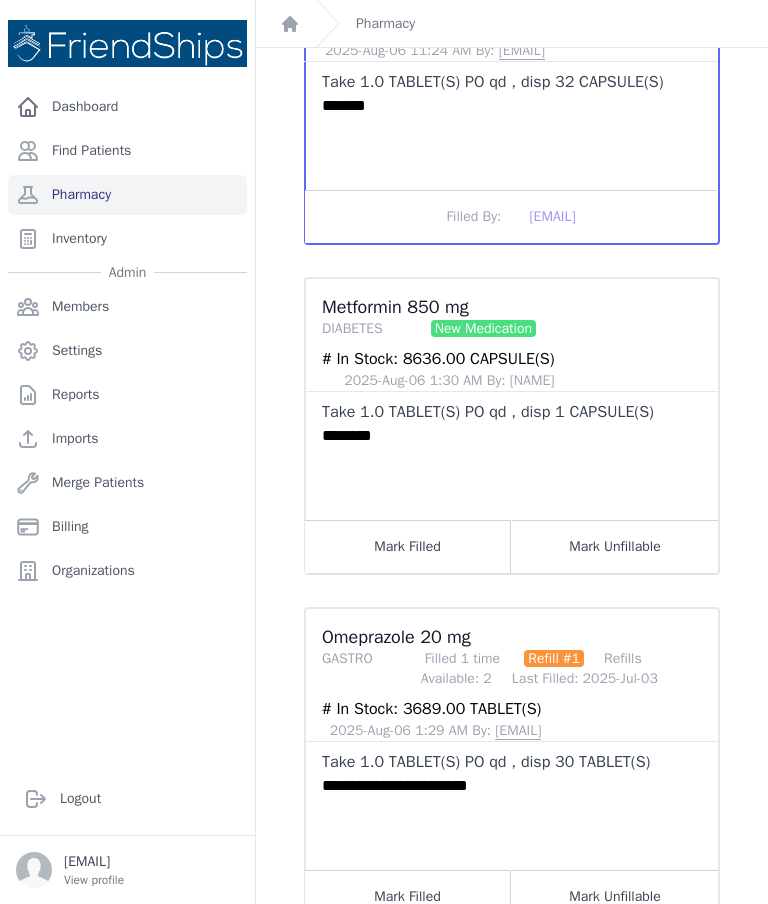 click on "Mark Filled" at bounding box center [408, 546] 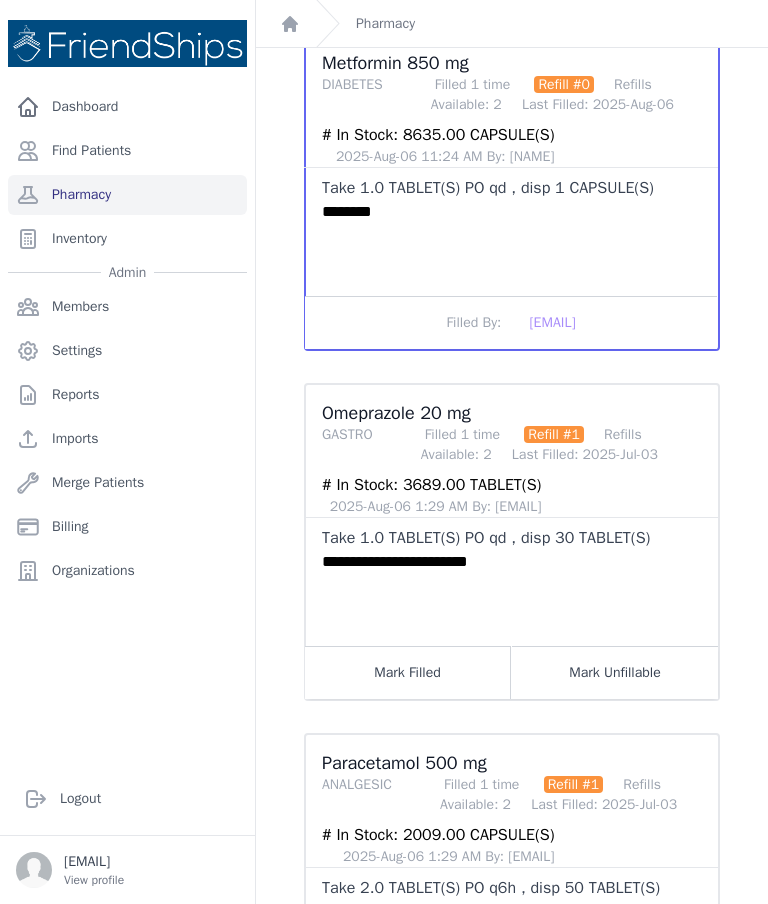 scroll, scrollTop: 667, scrollLeft: 0, axis: vertical 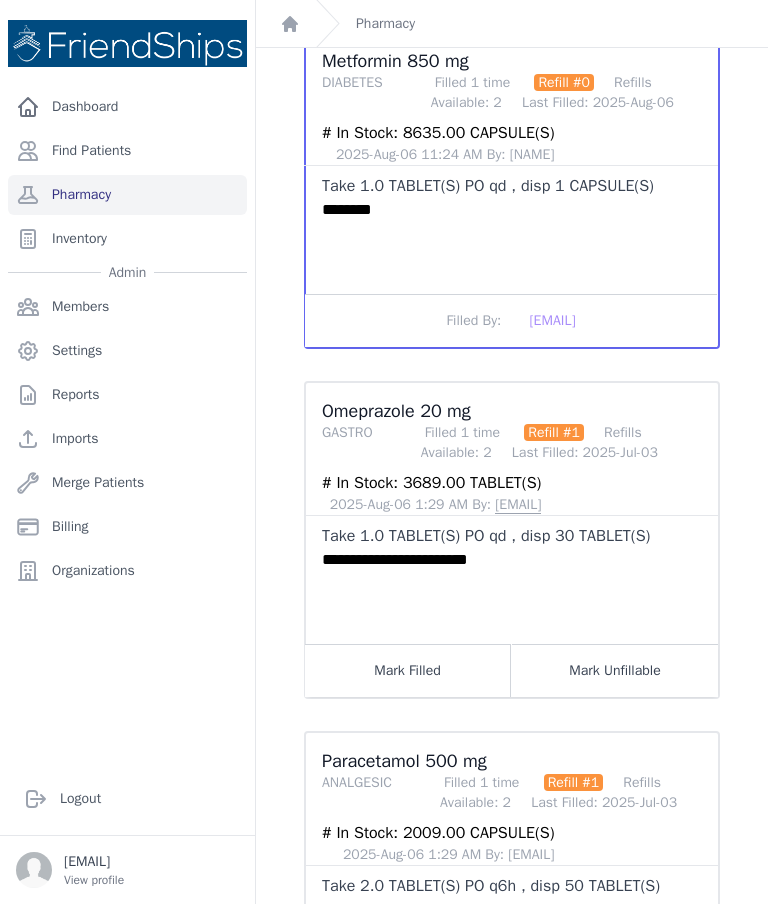 click on "Mark Filled" at bounding box center [408, 670] 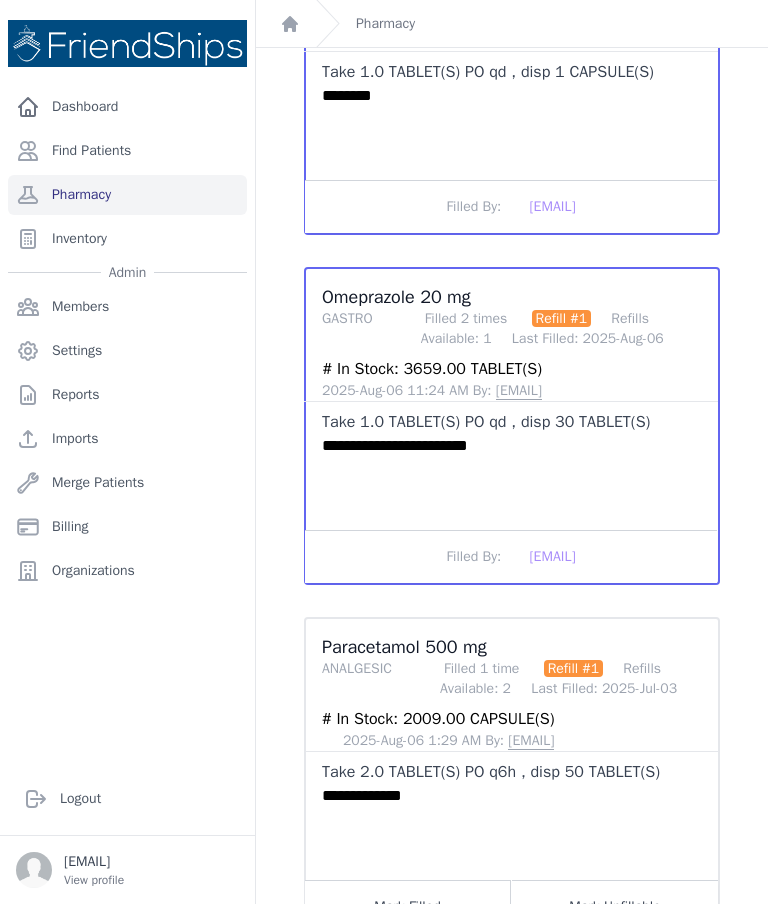 scroll, scrollTop: 780, scrollLeft: 0, axis: vertical 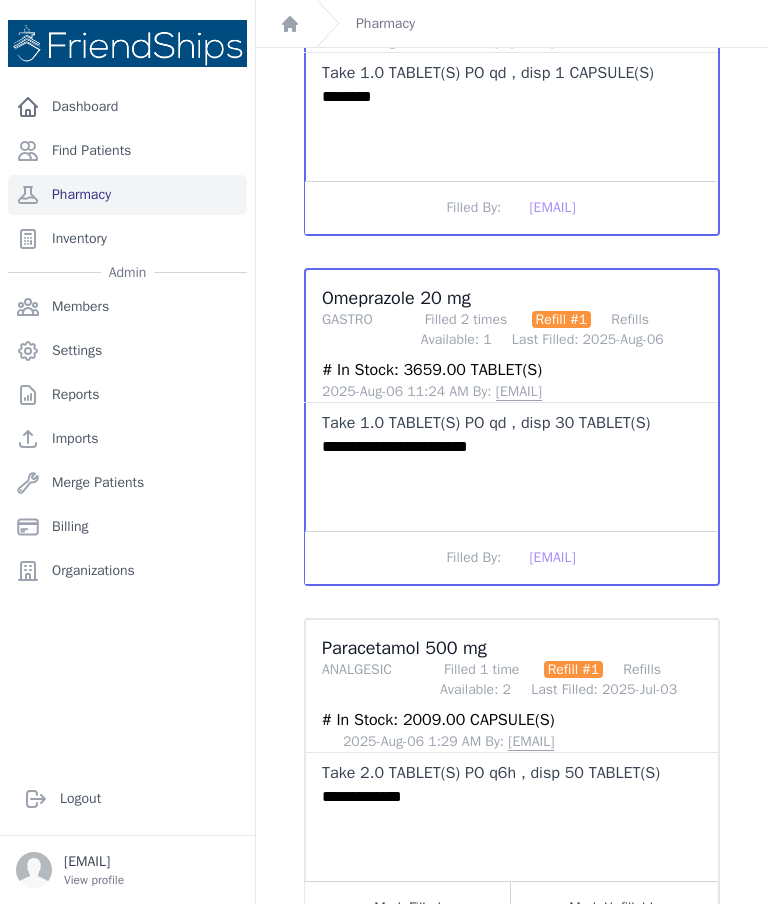 click on "**********" at bounding box center [512, 154] 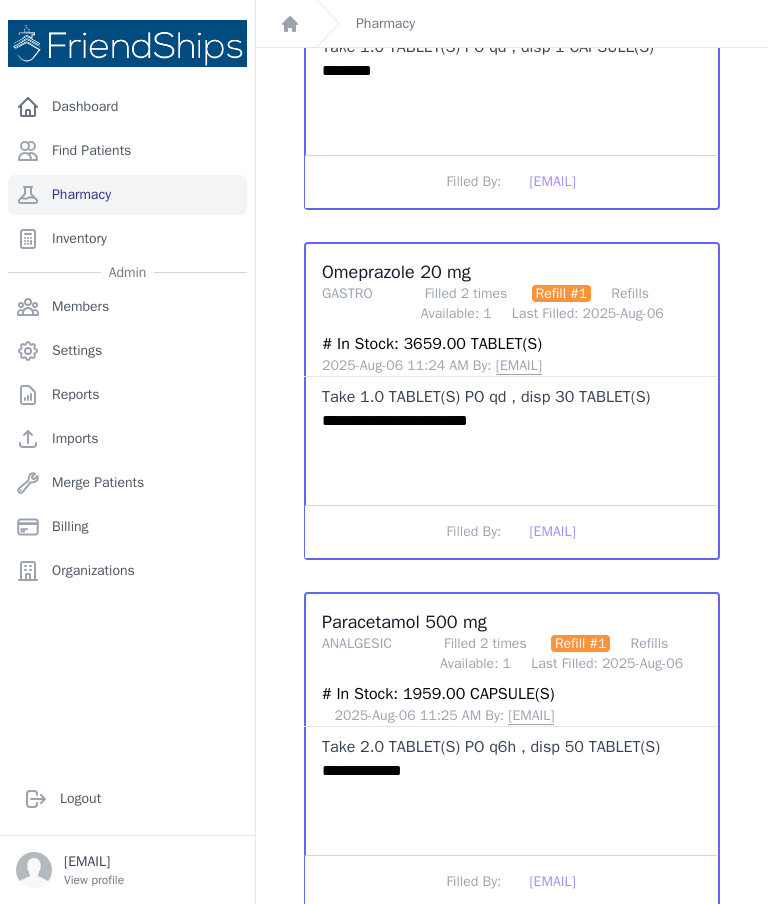 scroll, scrollTop: 804, scrollLeft: 0, axis: vertical 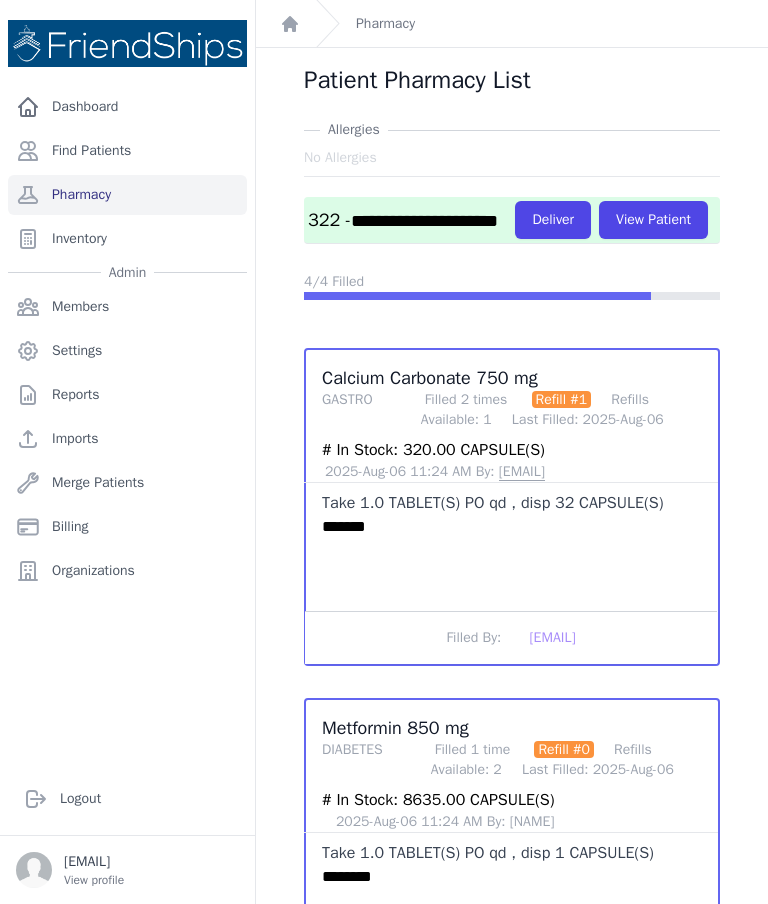 click on "Deliver" at bounding box center [553, 220] 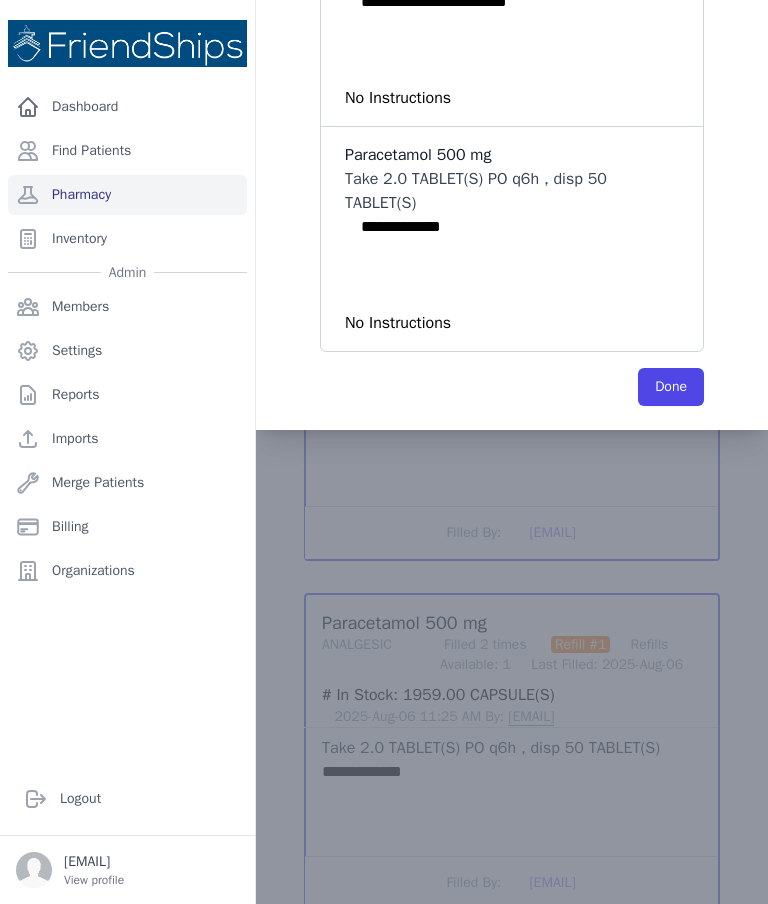 click on "Done" at bounding box center [671, 387] 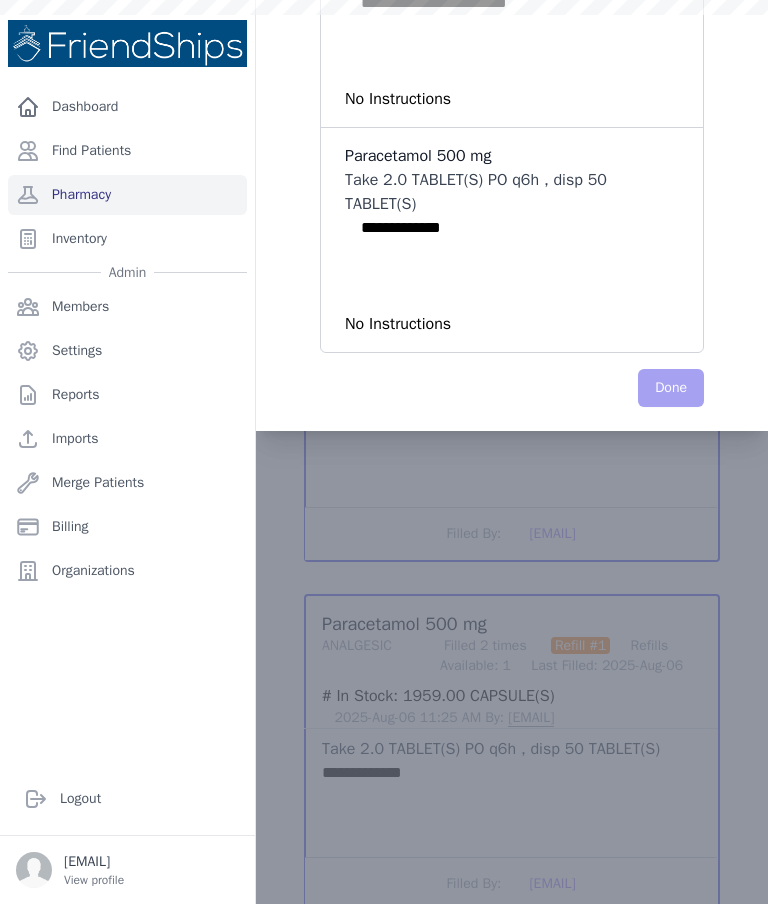 scroll, scrollTop: 0, scrollLeft: 0, axis: both 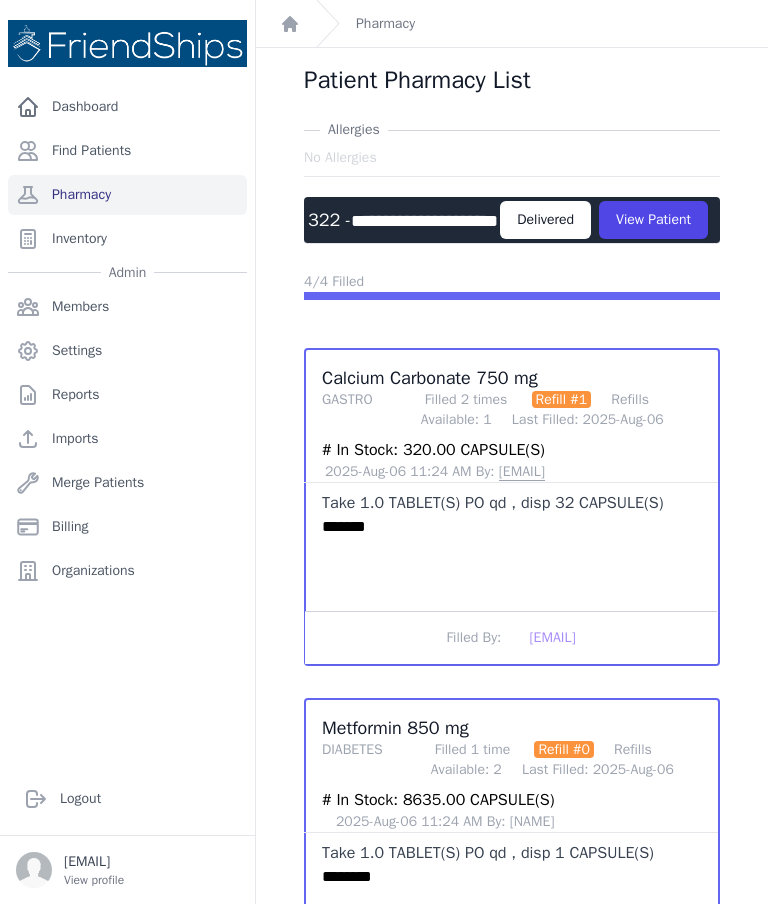 click on "Find Patients" at bounding box center (127, 151) 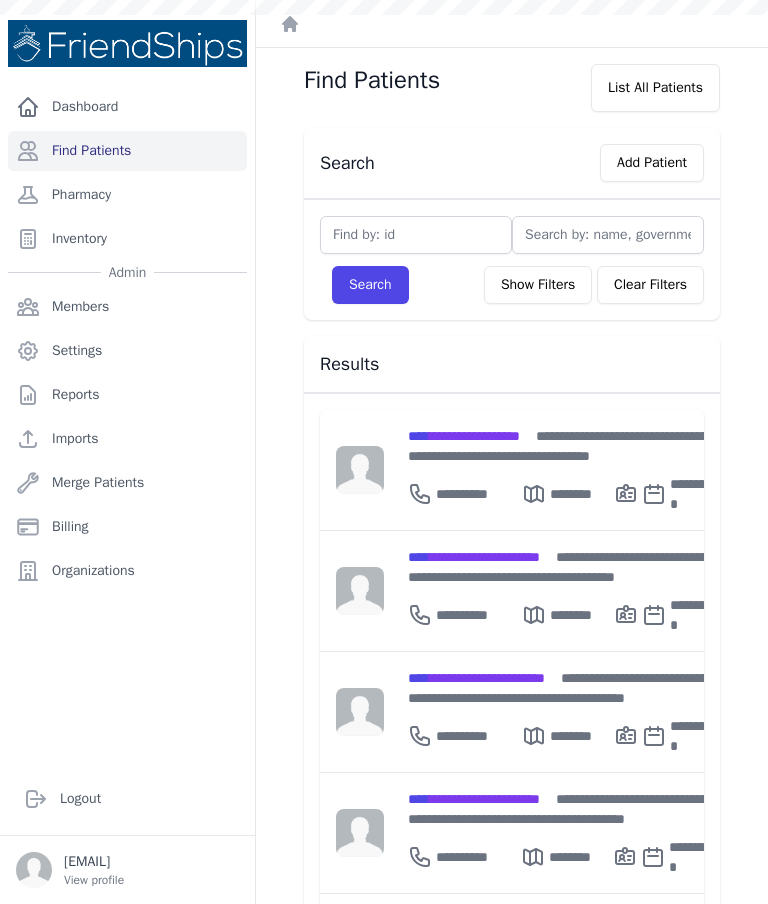 scroll, scrollTop: 0, scrollLeft: 0, axis: both 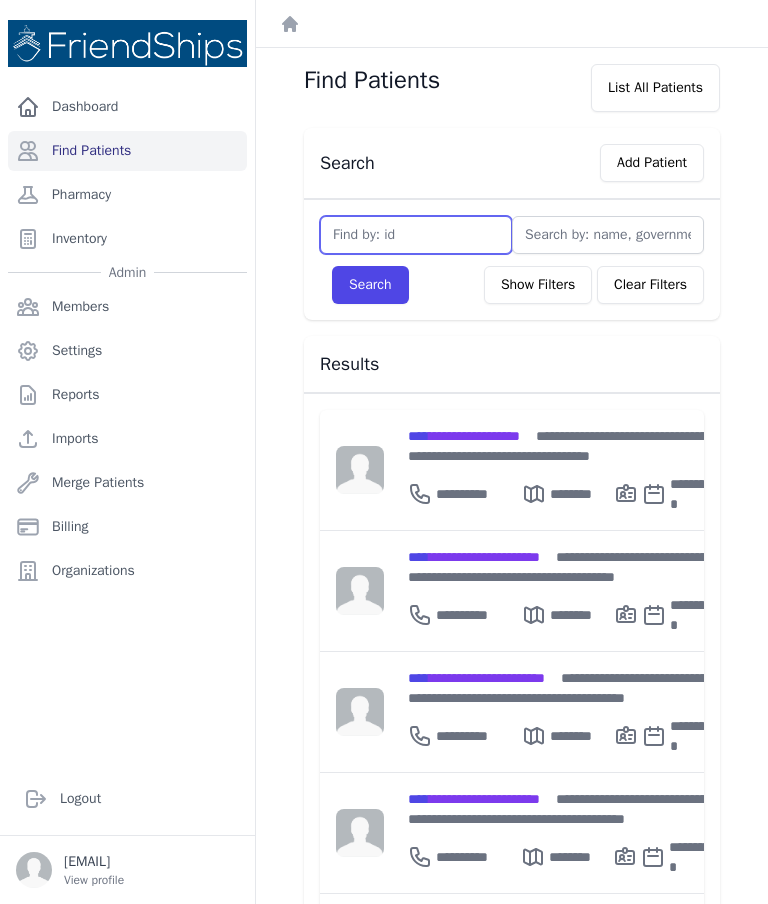 click at bounding box center (416, 235) 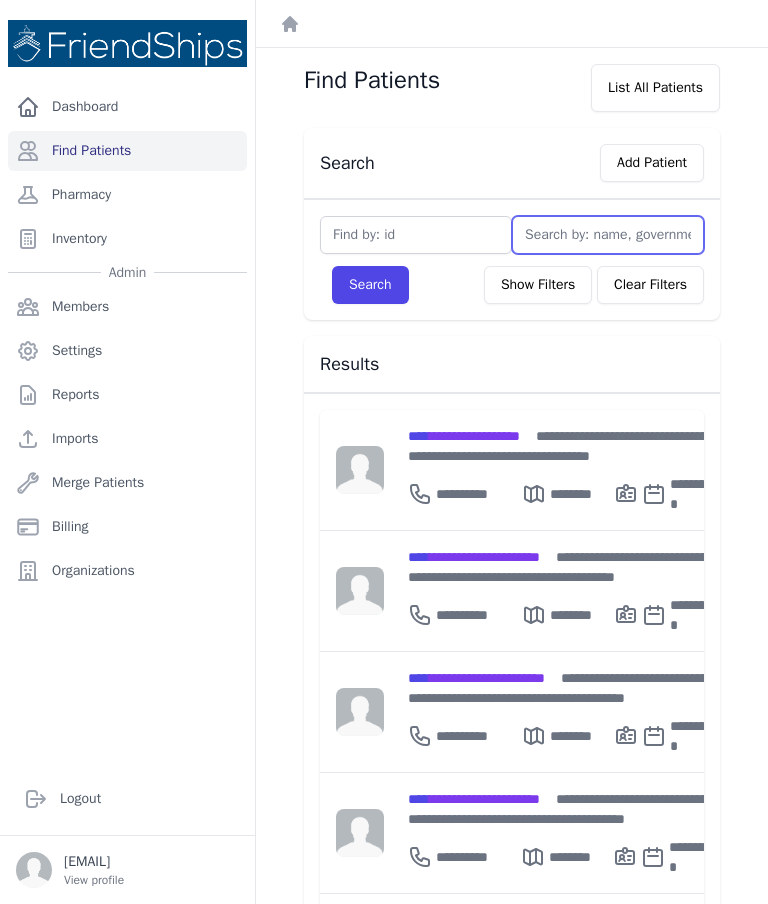 click at bounding box center [608, 235] 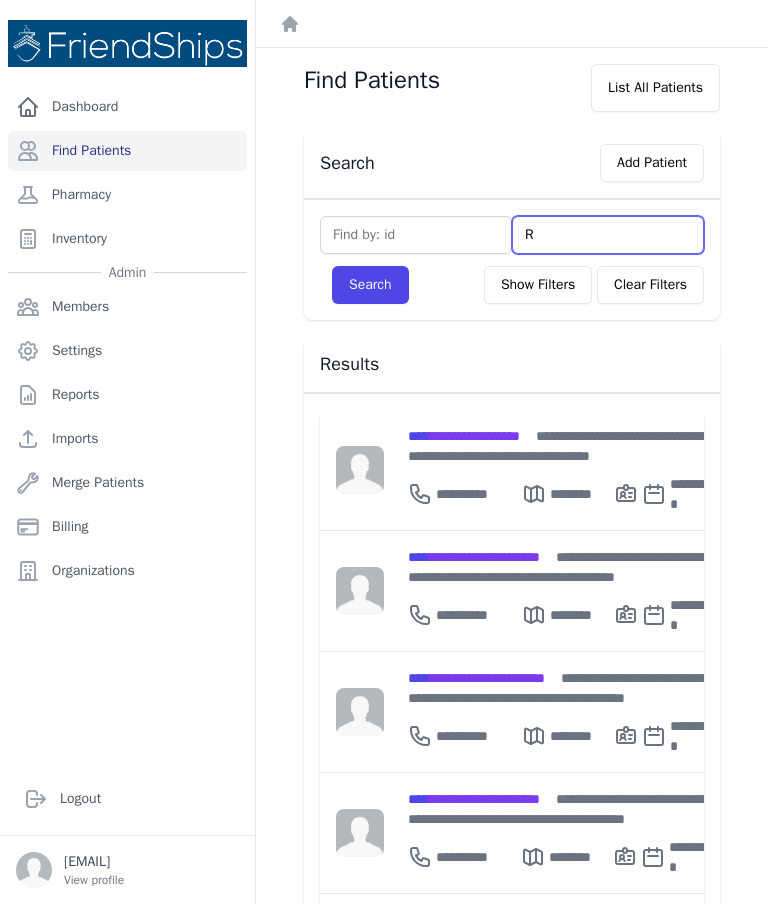 type on "[LAST]" 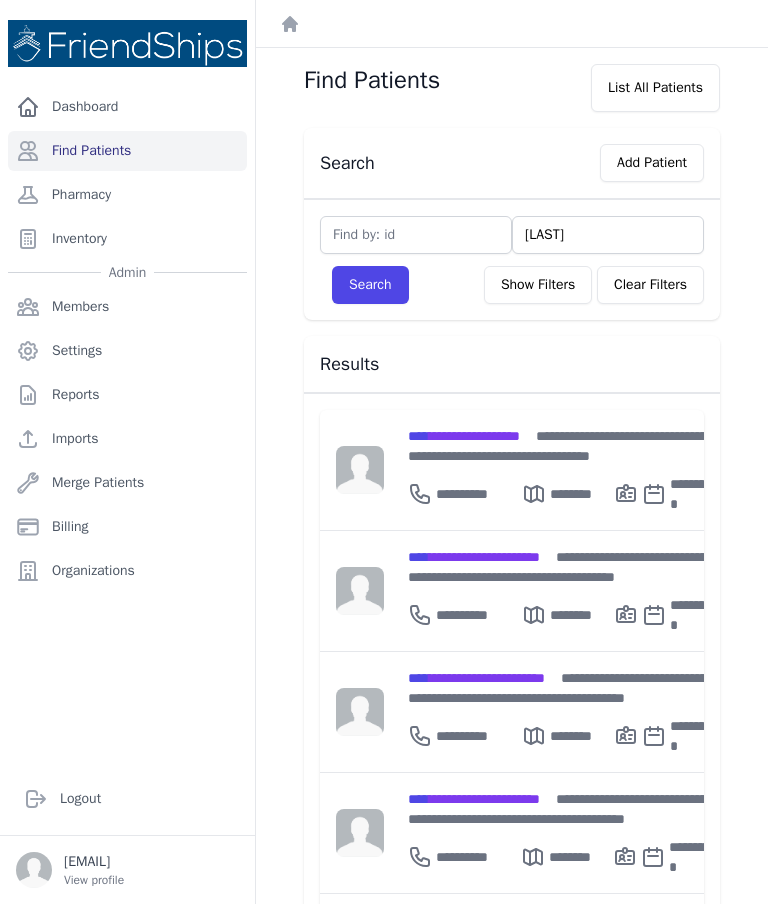type on "[LAST]" 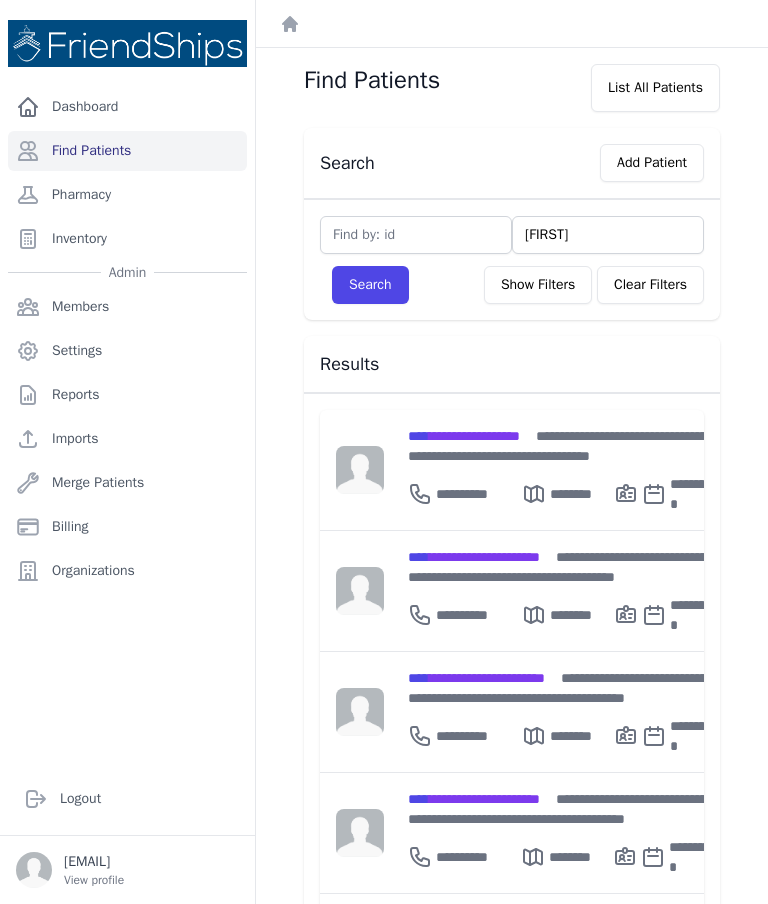 click on "Search" at bounding box center (370, 285) 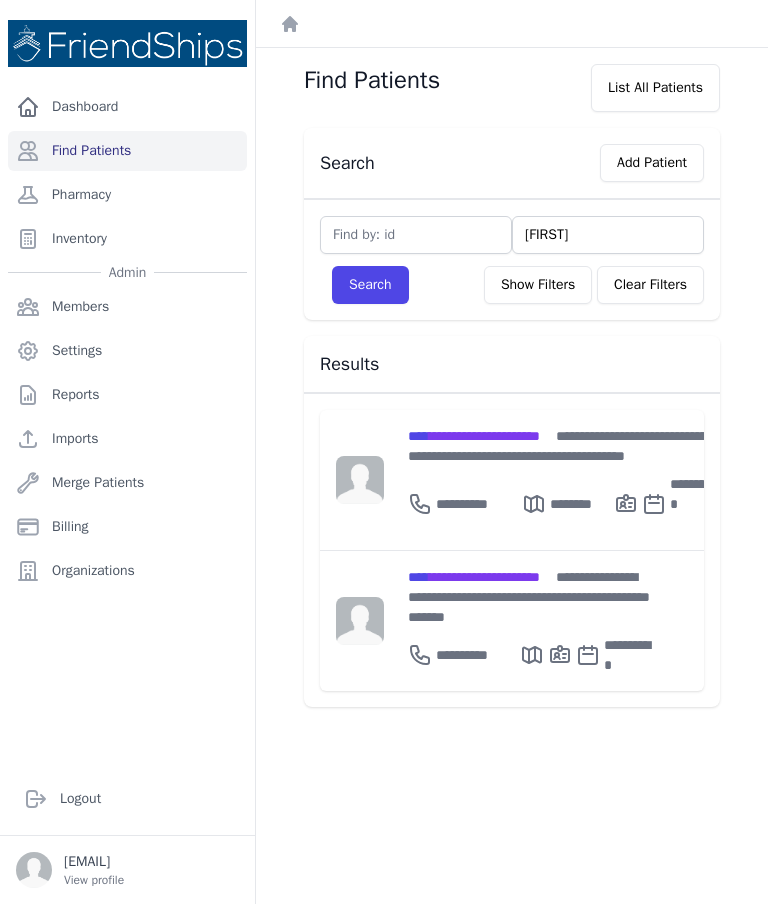 click on "**********" at bounding box center (474, 436) 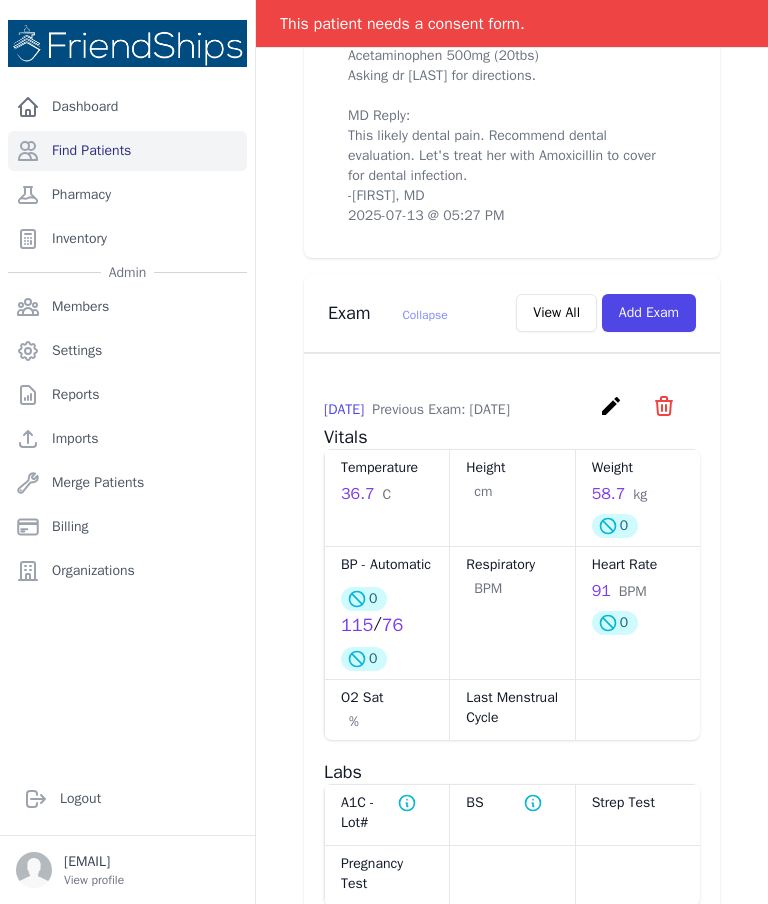 scroll, scrollTop: 842, scrollLeft: 0, axis: vertical 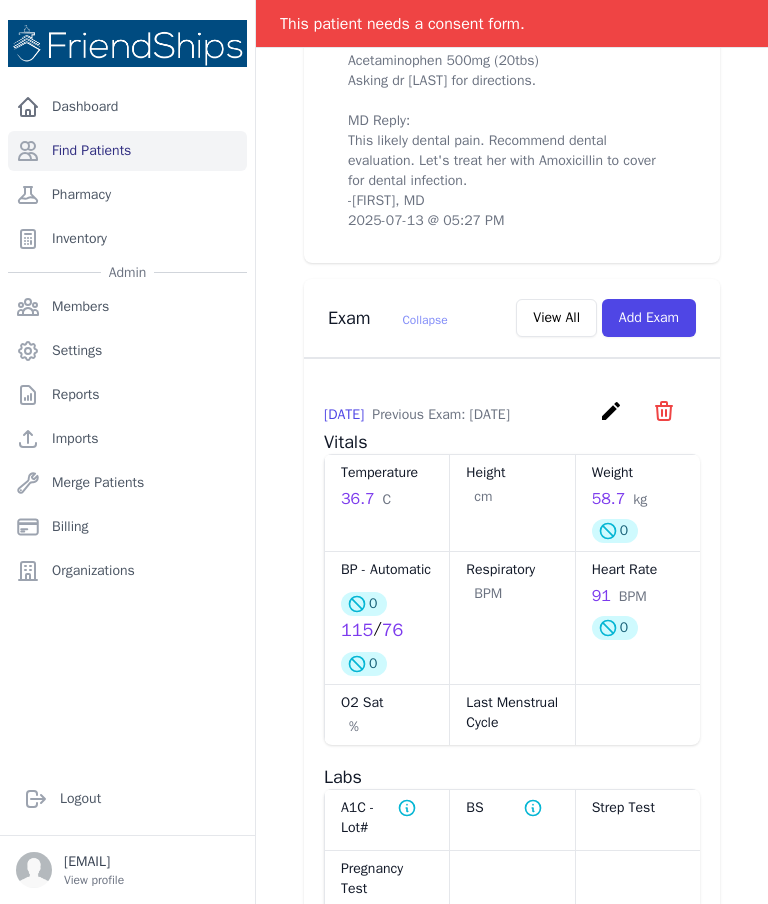 click on "Add Exam" at bounding box center (649, 318) 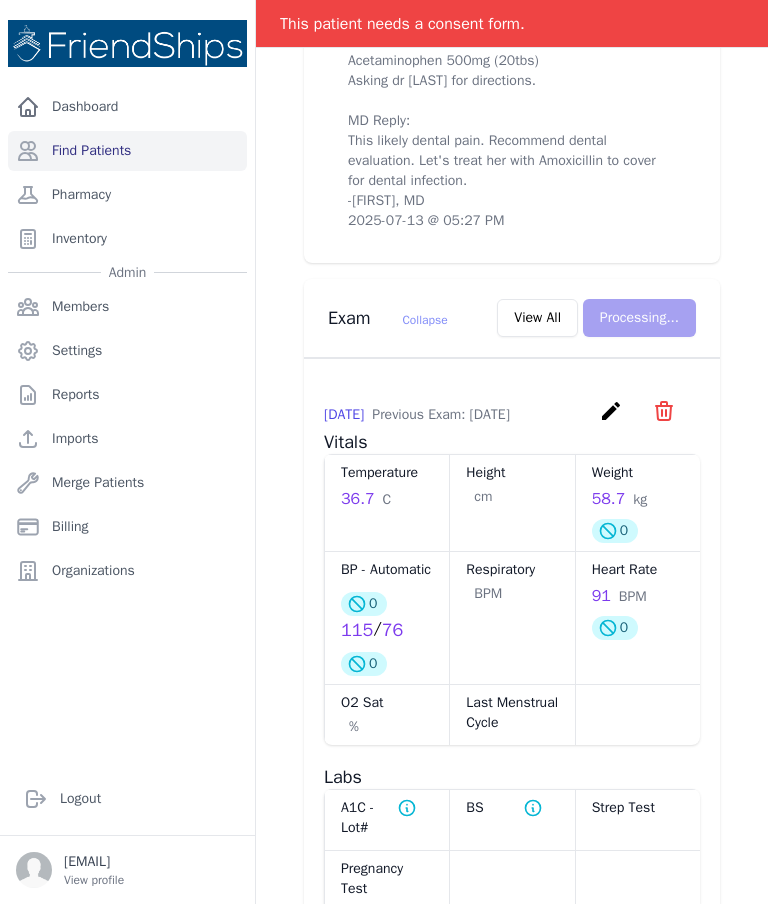 scroll, scrollTop: 0, scrollLeft: 0, axis: both 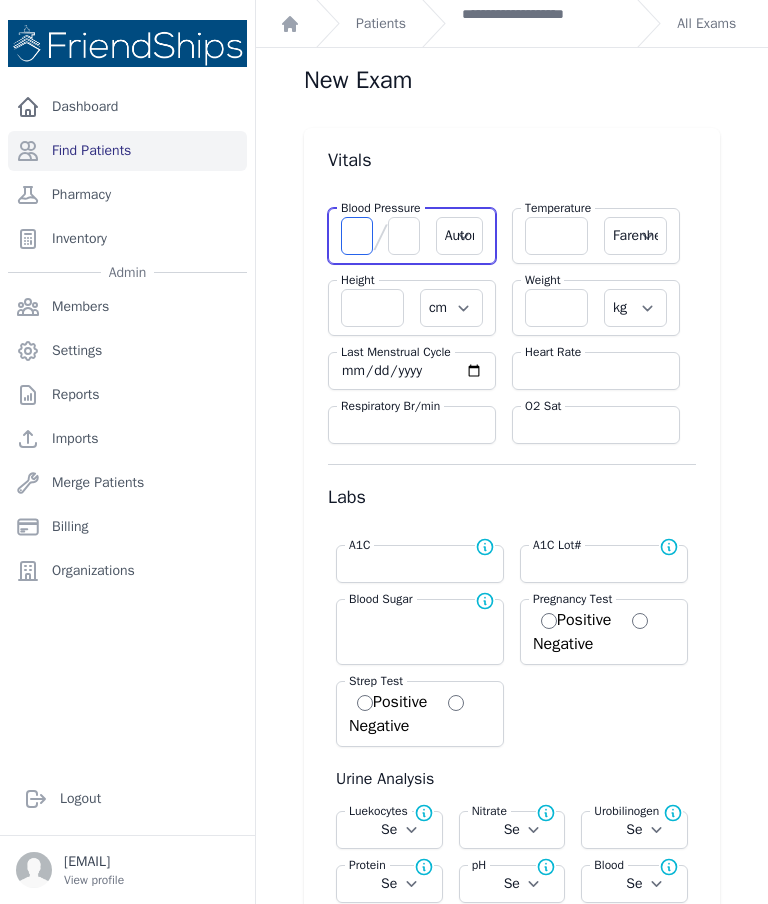 click at bounding box center [357, 236] 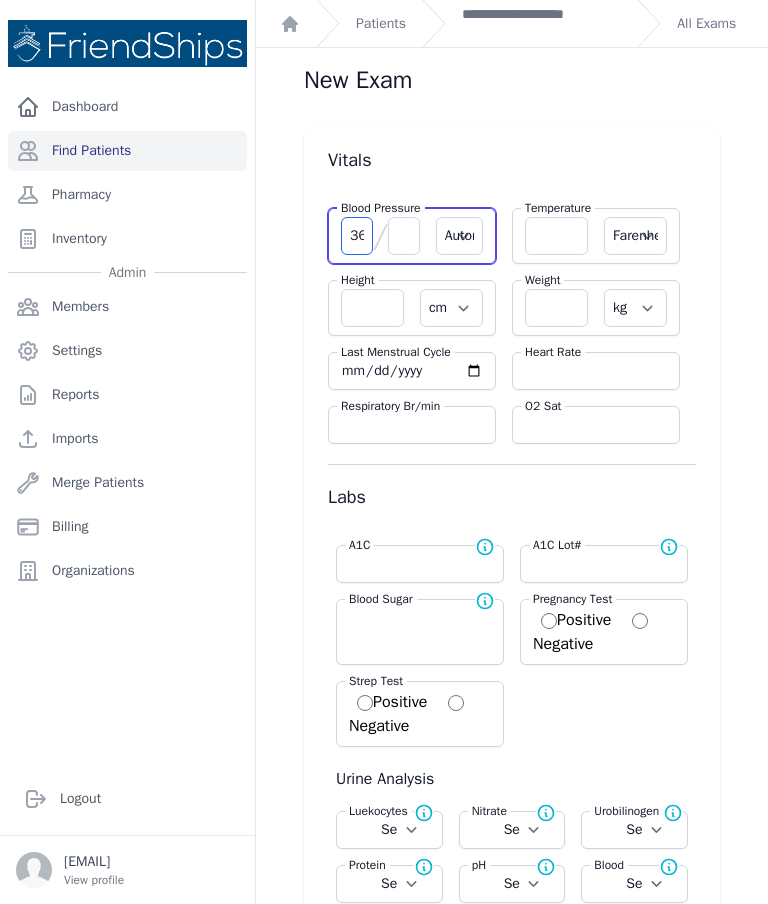 type on "3" 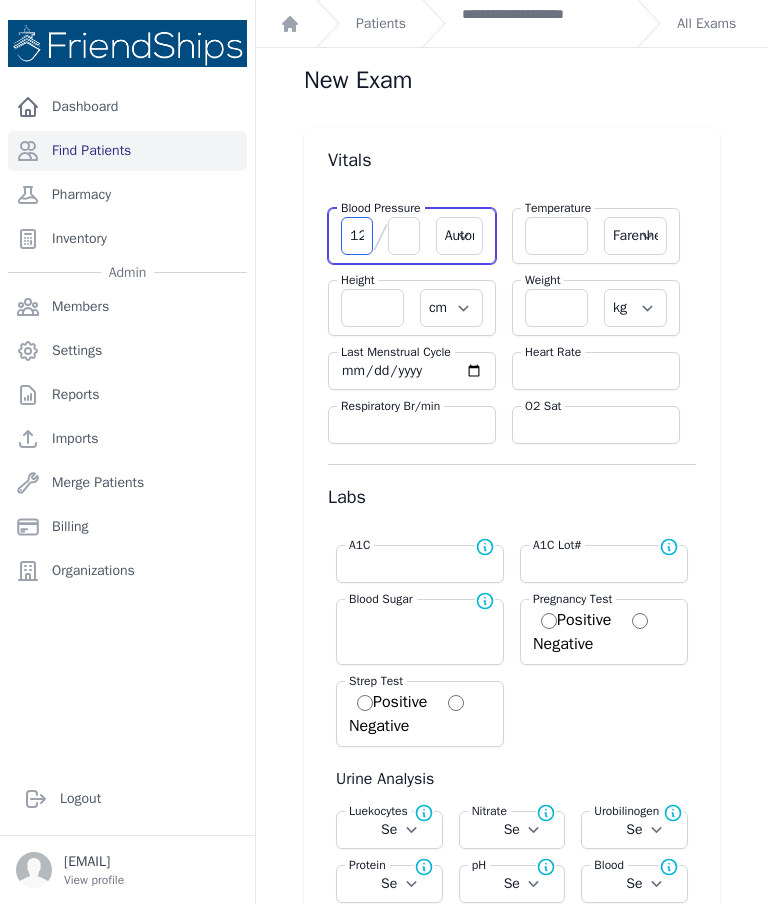 type on "124" 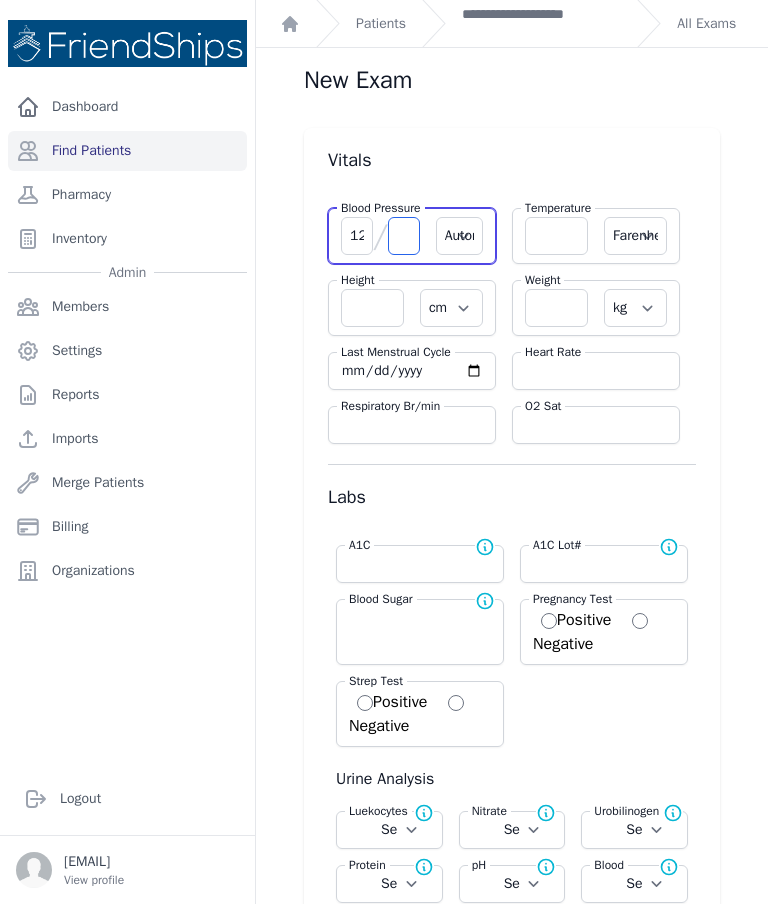 click at bounding box center [404, 236] 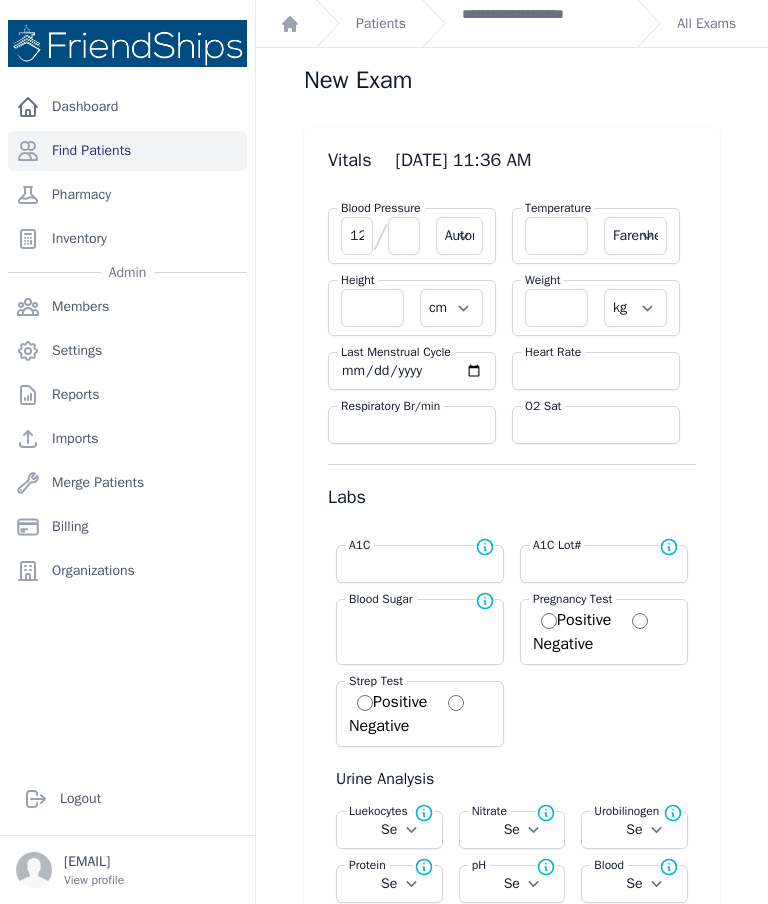 select on "Automatic" 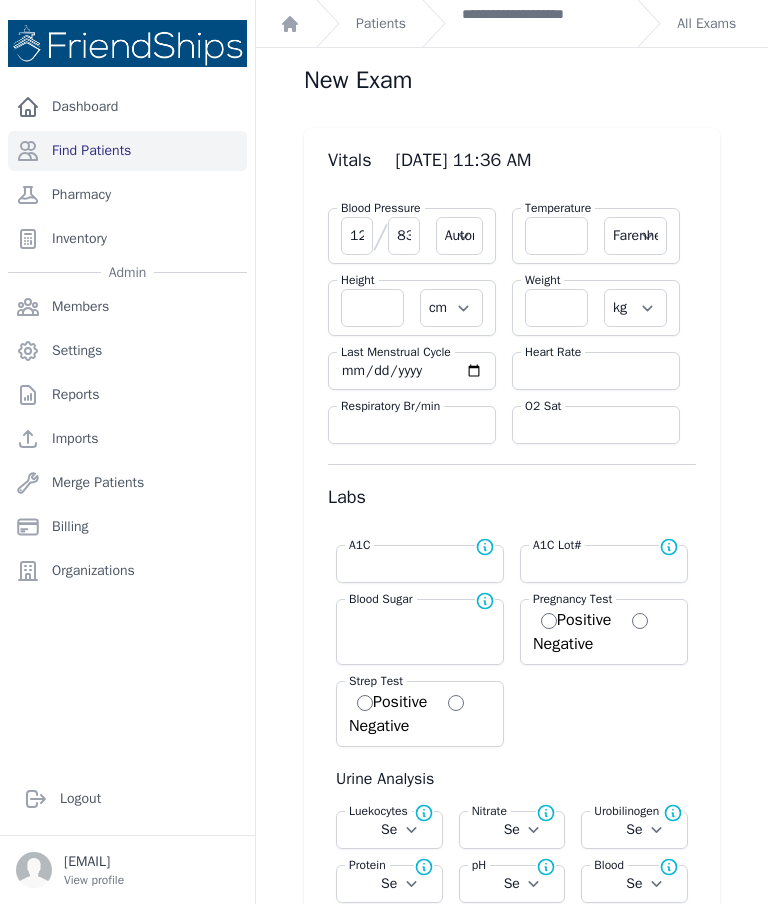 type on "83" 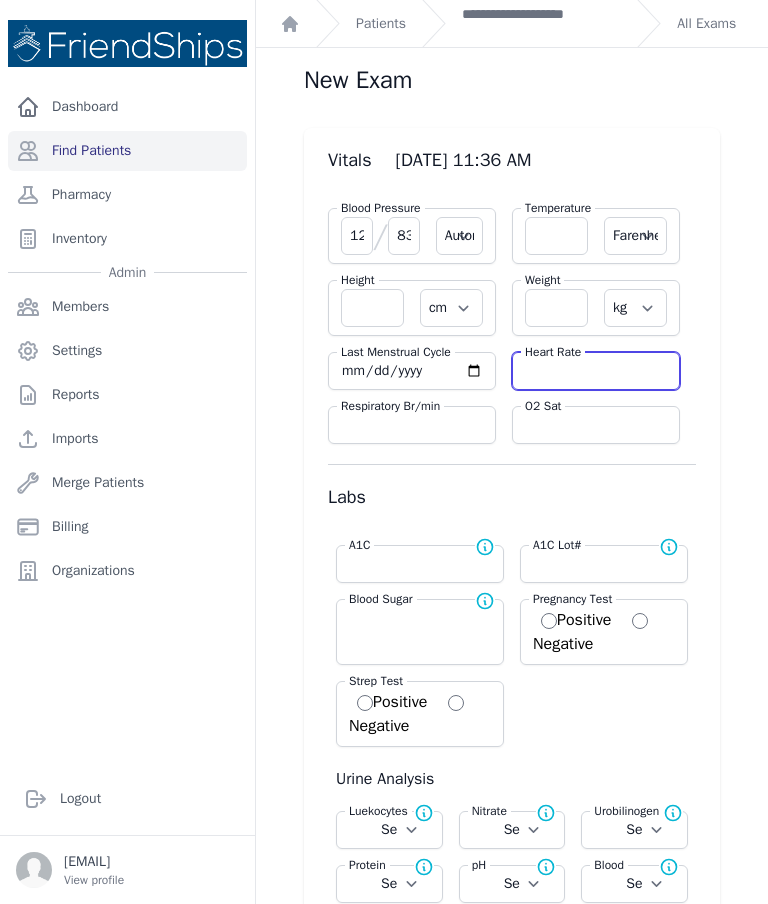 click at bounding box center (596, 371) 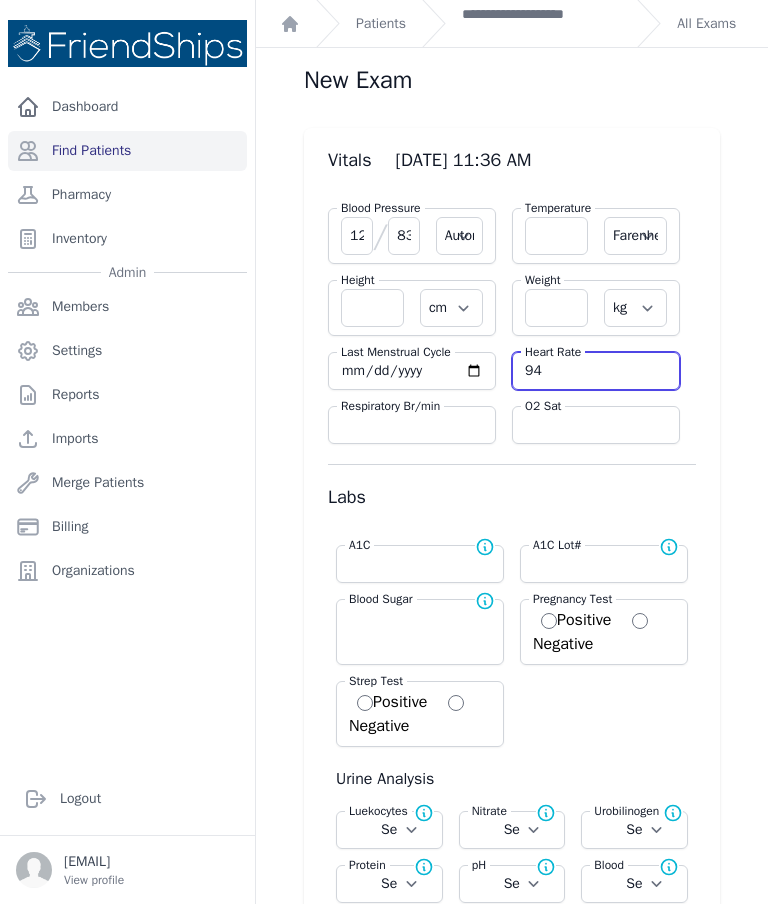 type on "94" 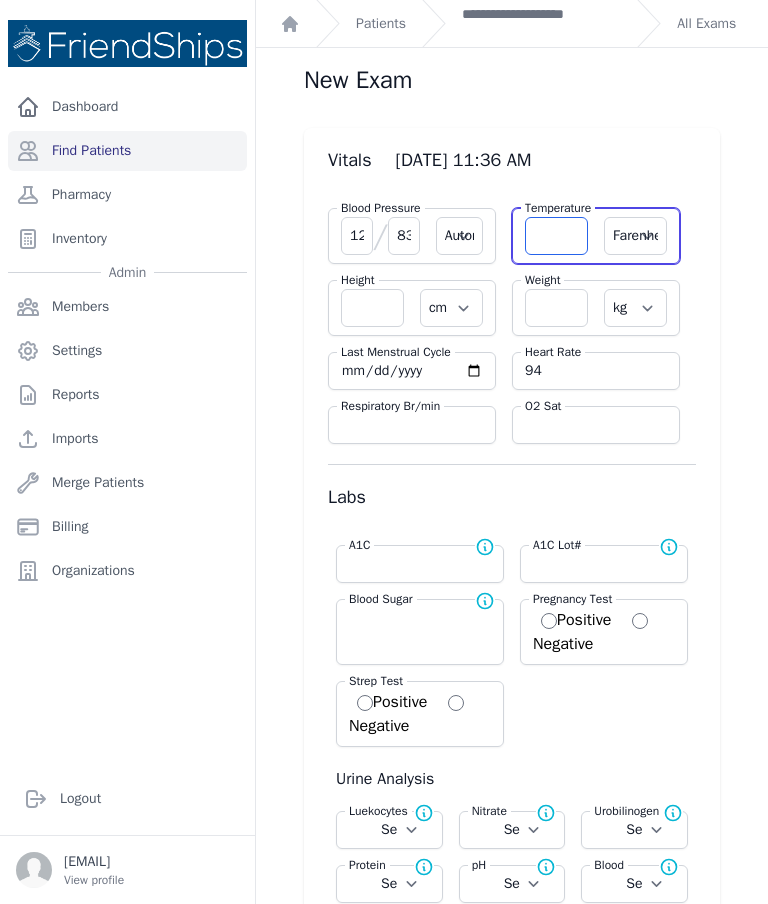 click at bounding box center [556, 236] 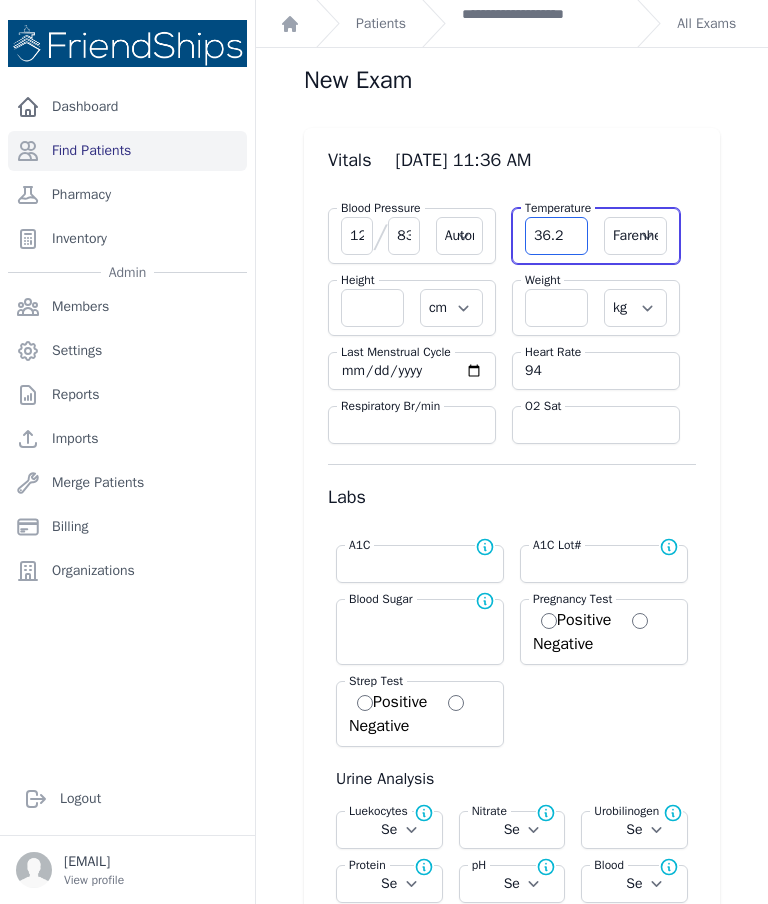 type on "36.2" 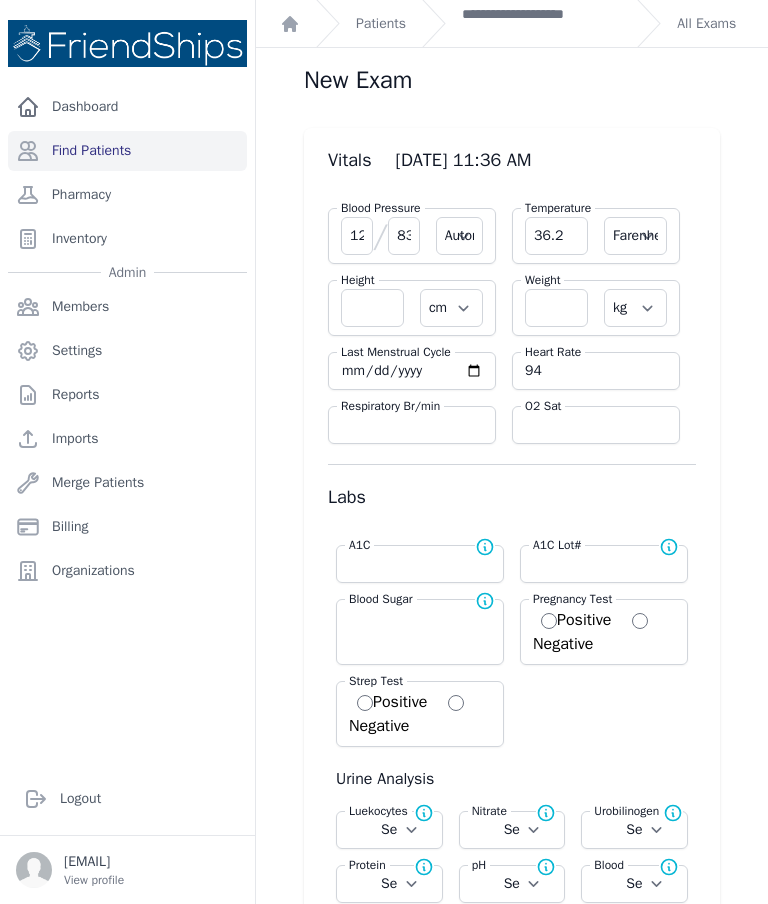 click on "Farenheit Celcius" at bounding box center (635, 236) 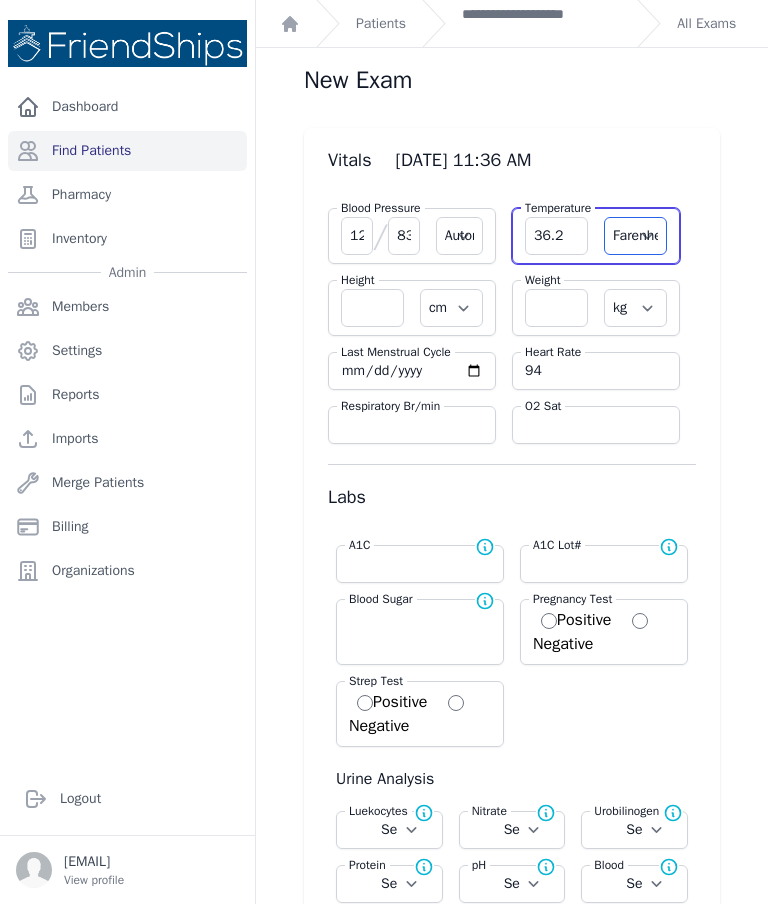 select on "Automatic" 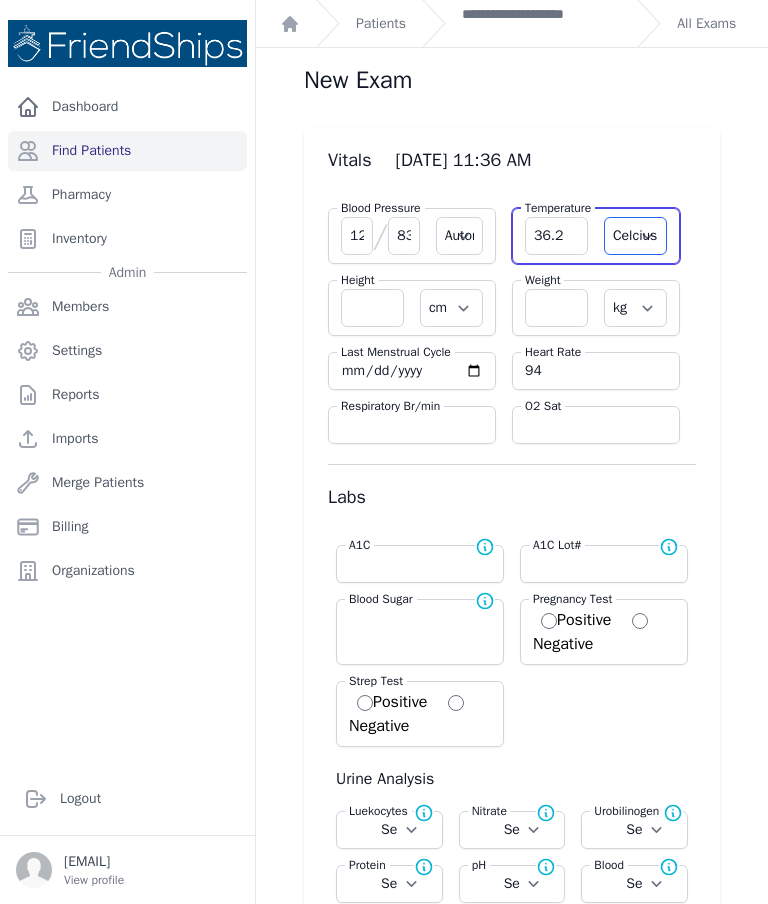 select on "Automatic" 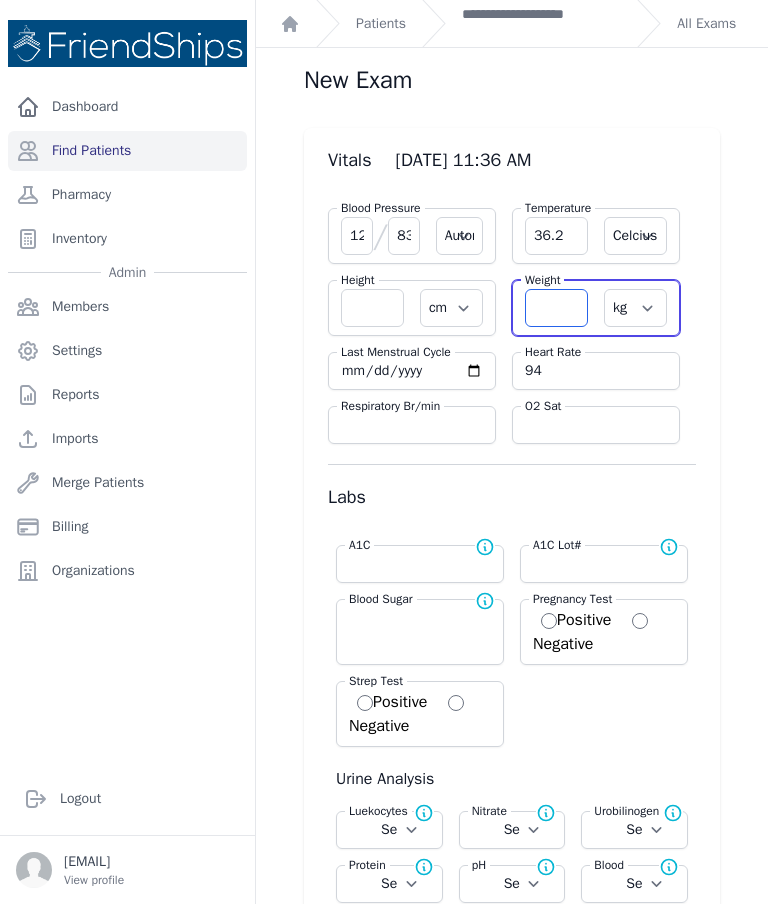 click at bounding box center [556, 308] 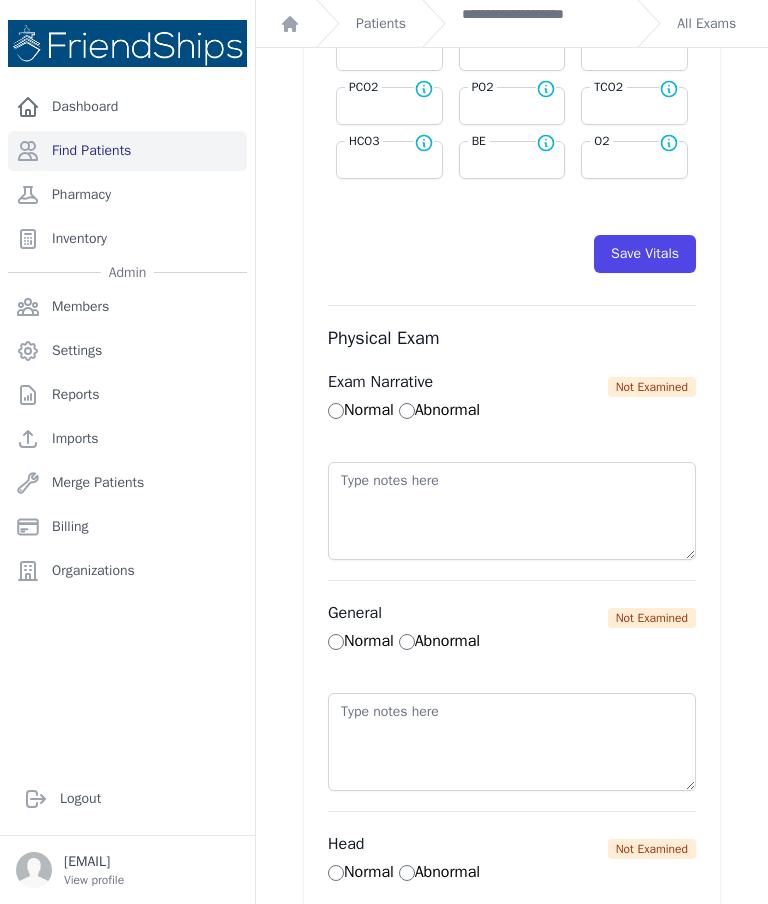 scroll, scrollTop: 1107, scrollLeft: 0, axis: vertical 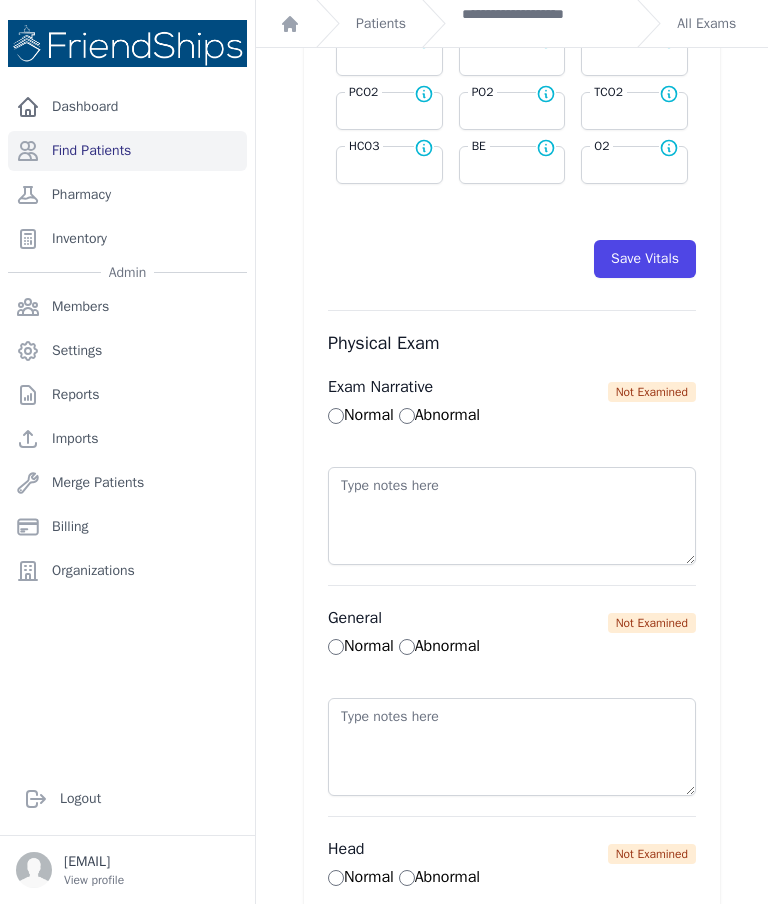 type on "58" 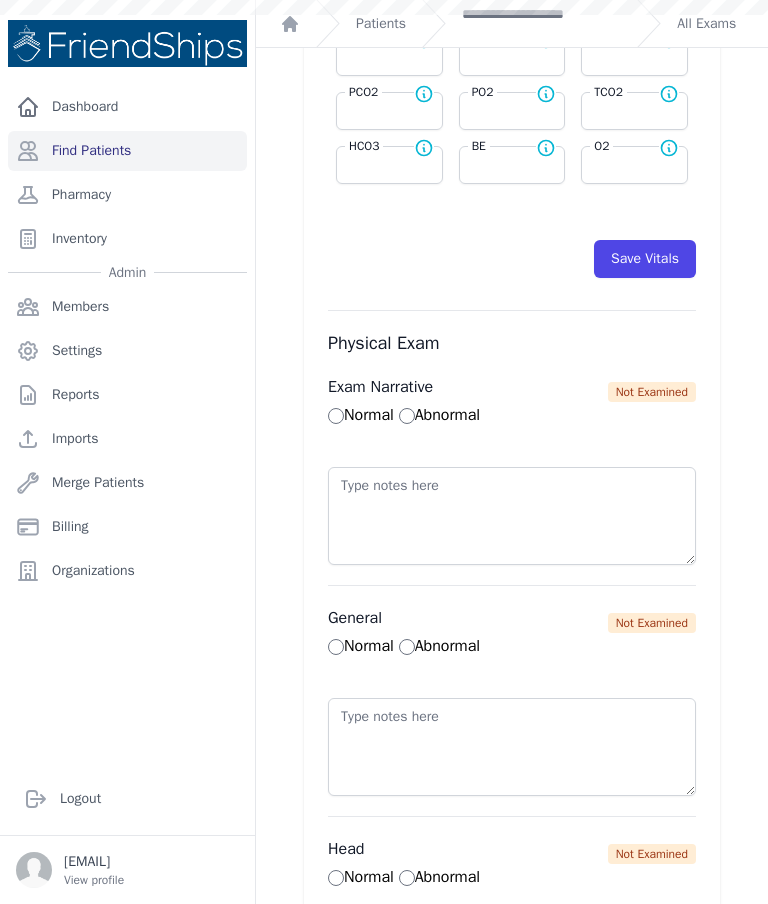 select on "Automatic" 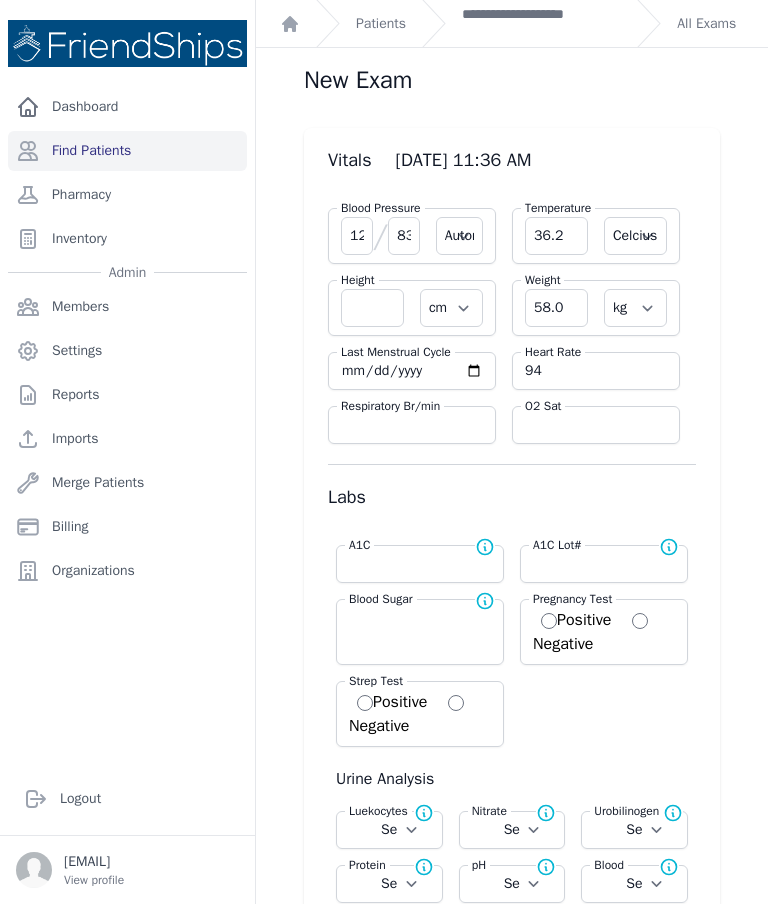 click on "Vitals 2025-Aug-06 11:36 AM
Blood Pressure
124
/
83
Automatic Manual
Temperature
36.2
Farenheit Celcius
Height
cm in
Weight
58.0
kg lb
Last Menstrual Cycle
Respiratory Br/min
Heart Rate
94" at bounding box center [512, 2769] 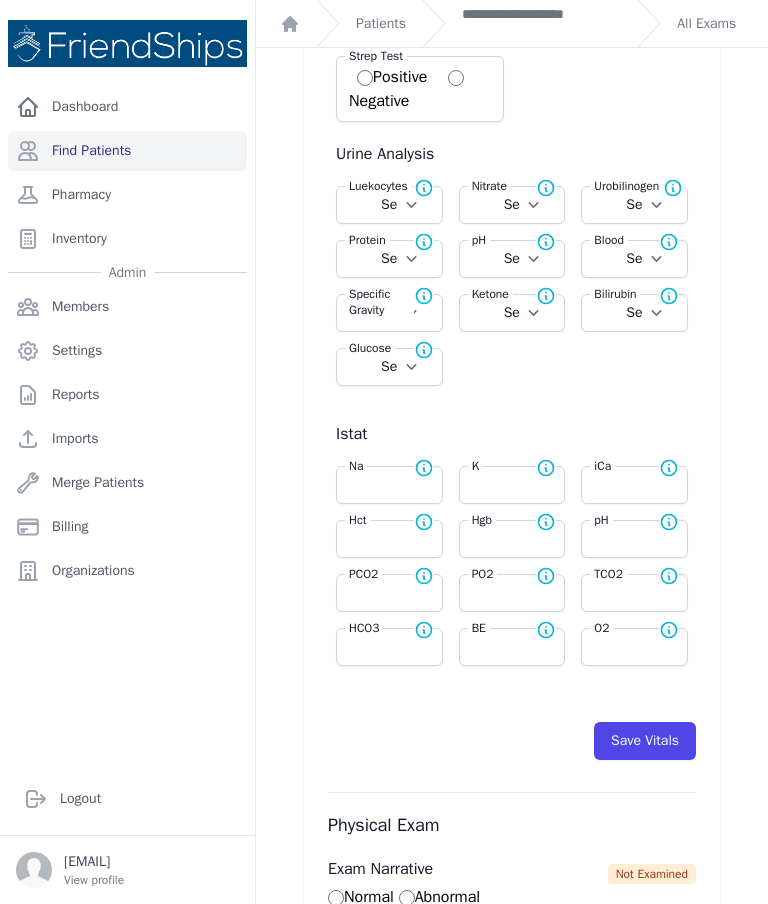 scroll, scrollTop: 651, scrollLeft: 0, axis: vertical 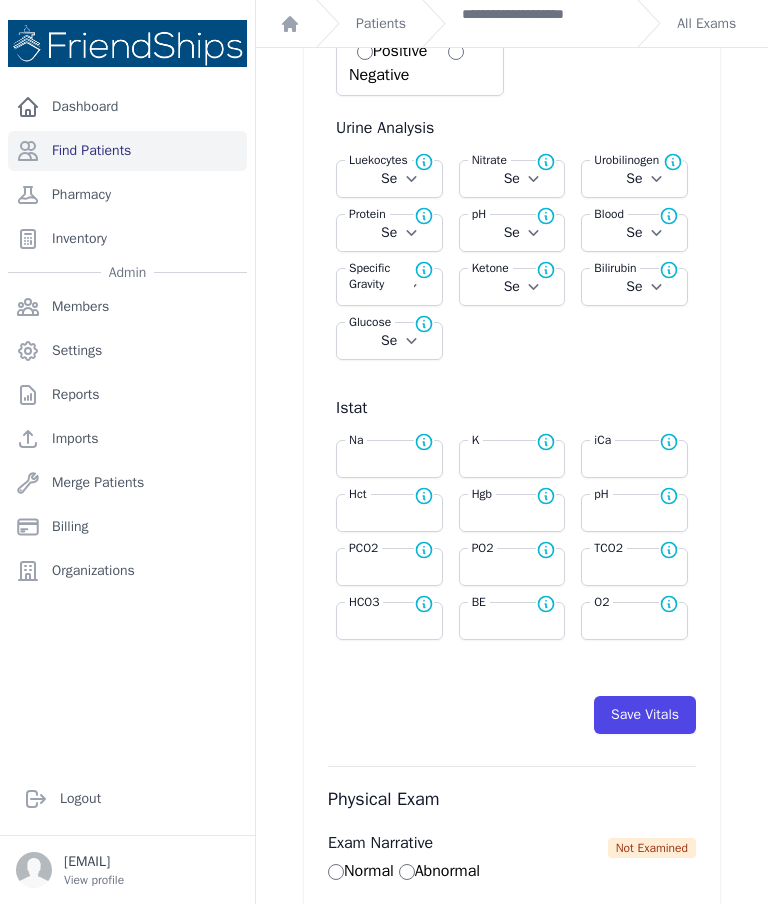 click on "Save Vitals" at bounding box center [645, 715] 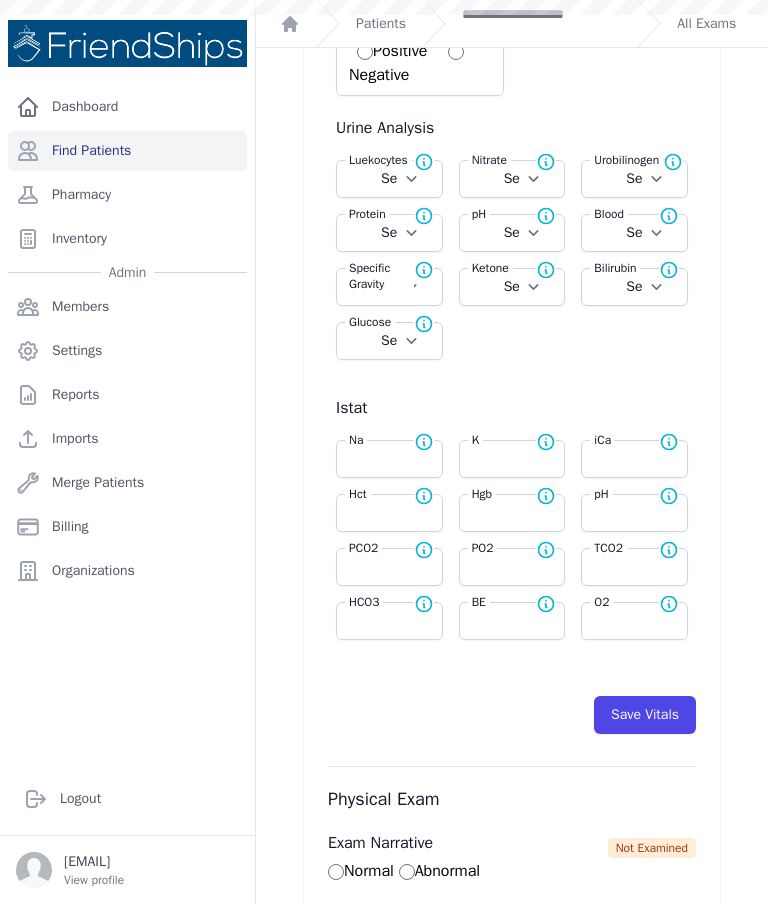 scroll, scrollTop: 0, scrollLeft: 0, axis: both 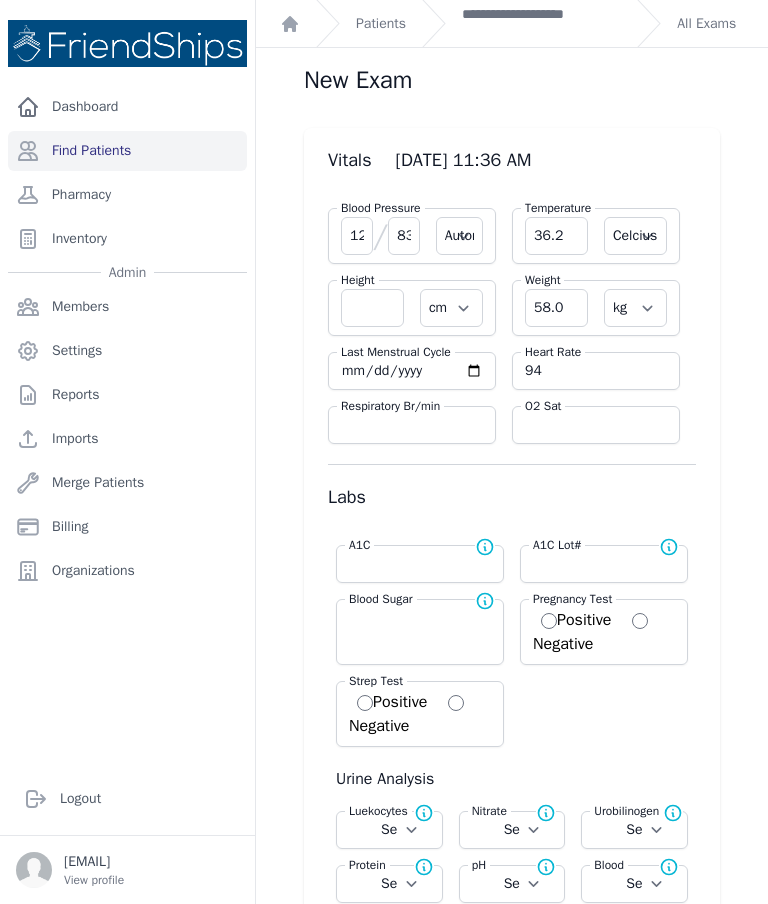 click on "**********" at bounding box center [541, 24] 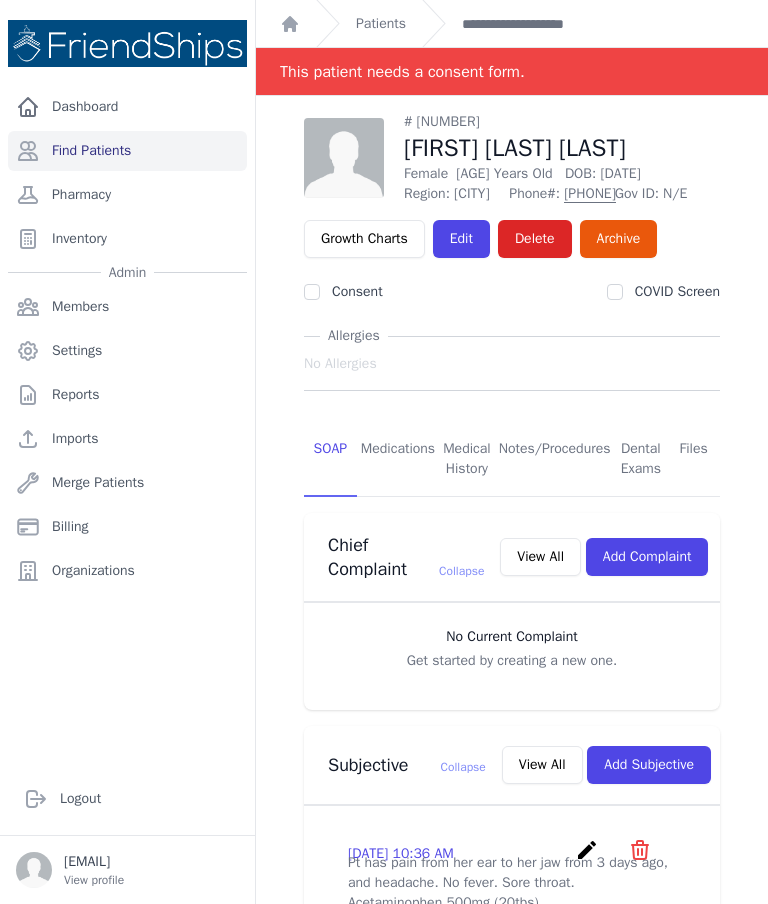 scroll, scrollTop: 0, scrollLeft: 0, axis: both 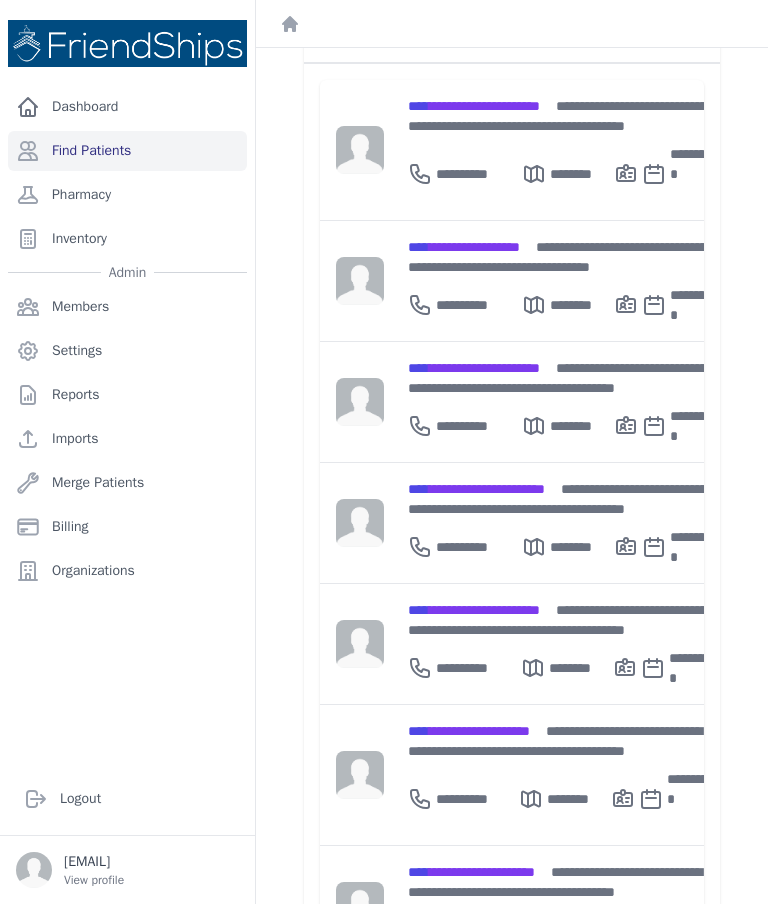 click on "**********" at bounding box center [562, 620] 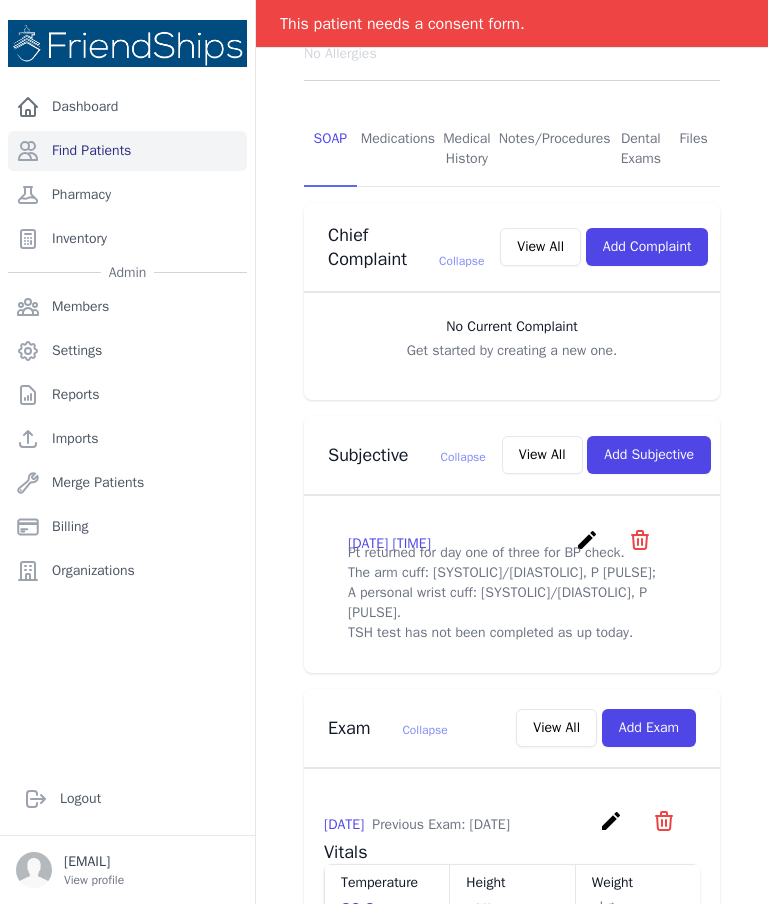 click on "View All" at bounding box center (542, 455) 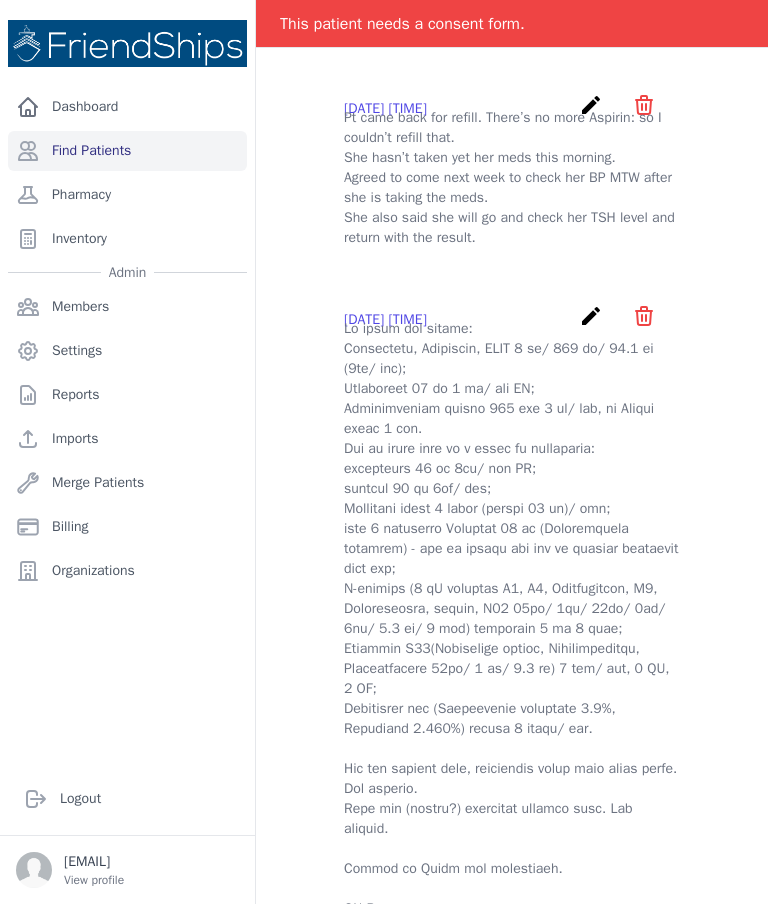 scroll, scrollTop: 0, scrollLeft: 0, axis: both 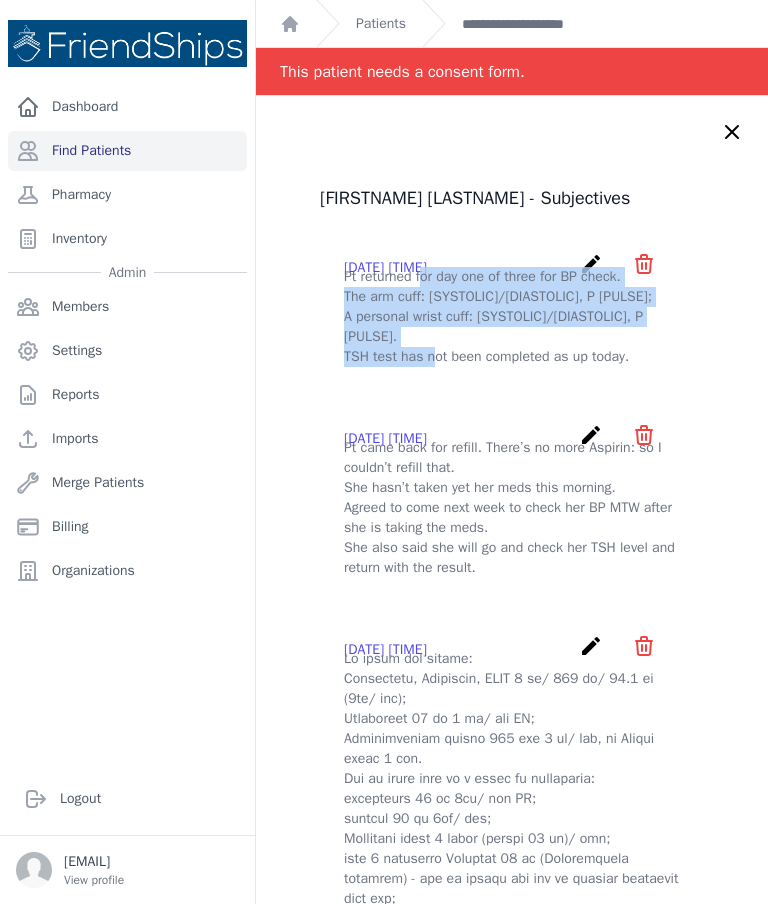 click on "[FIRST] [LAST] - Subjectives
[DATE] [TIME]
create
​
Delete subjective -  Pt returned for day one of three for BP check.
The arm cuff: [SYSTOLIC]/[DIASTOLIC], P [PULSE];
A personal wrist cuff: [SYSTOLIC]/[DIASTOLIC], P [PULSE].
TSH test has not been completed as up today.
Are you sure? This action cannot be undone!
Confirm
Cancel" at bounding box center [512, 1068] 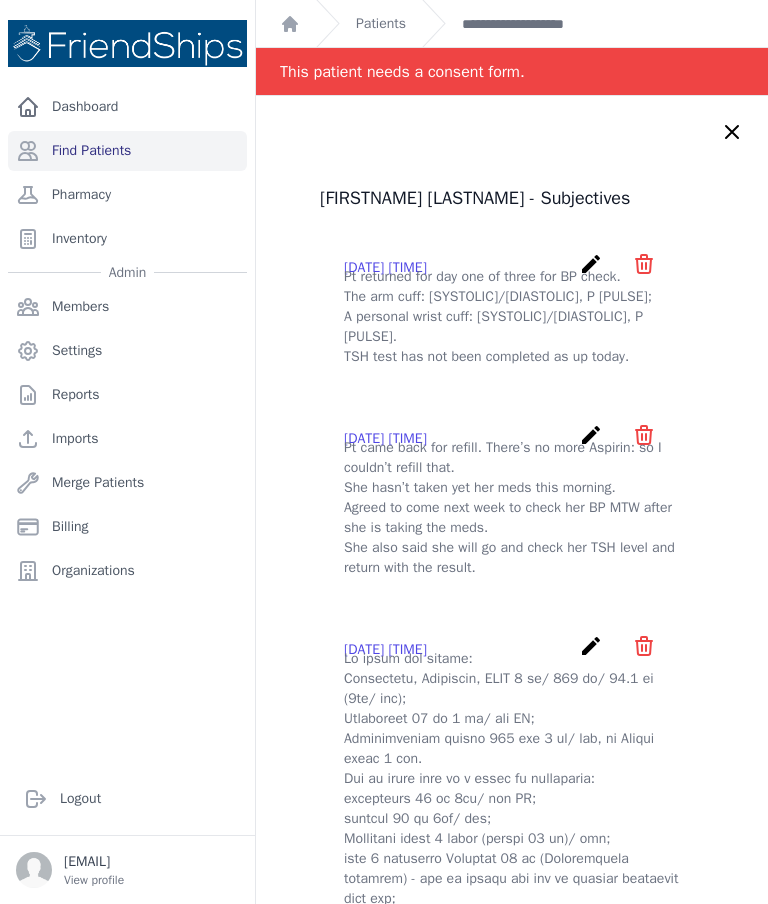 click 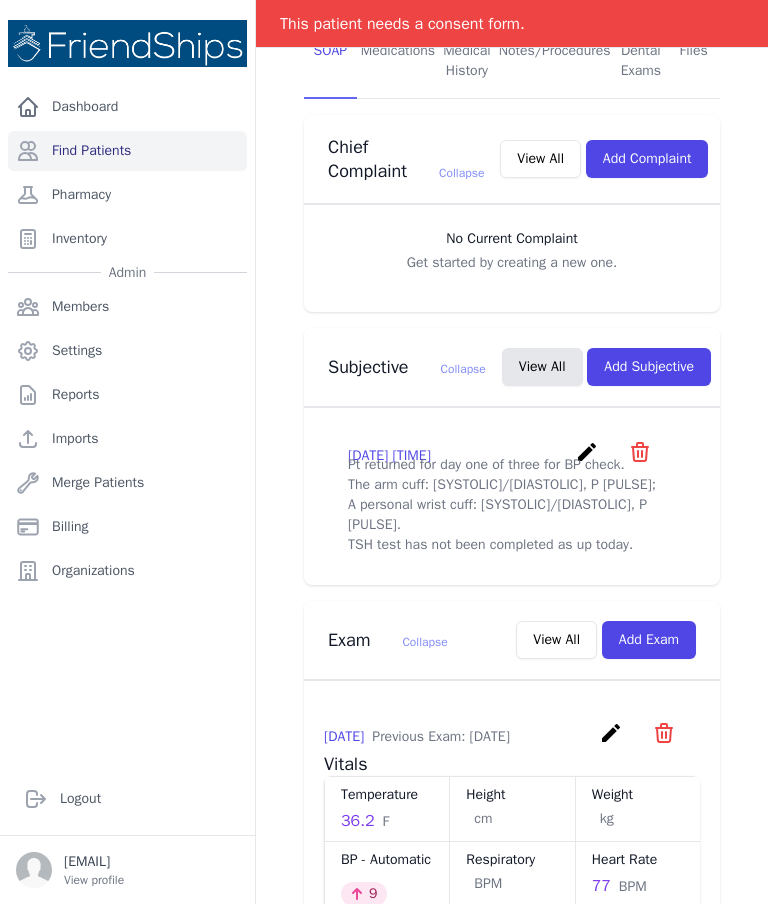 scroll, scrollTop: 415, scrollLeft: 0, axis: vertical 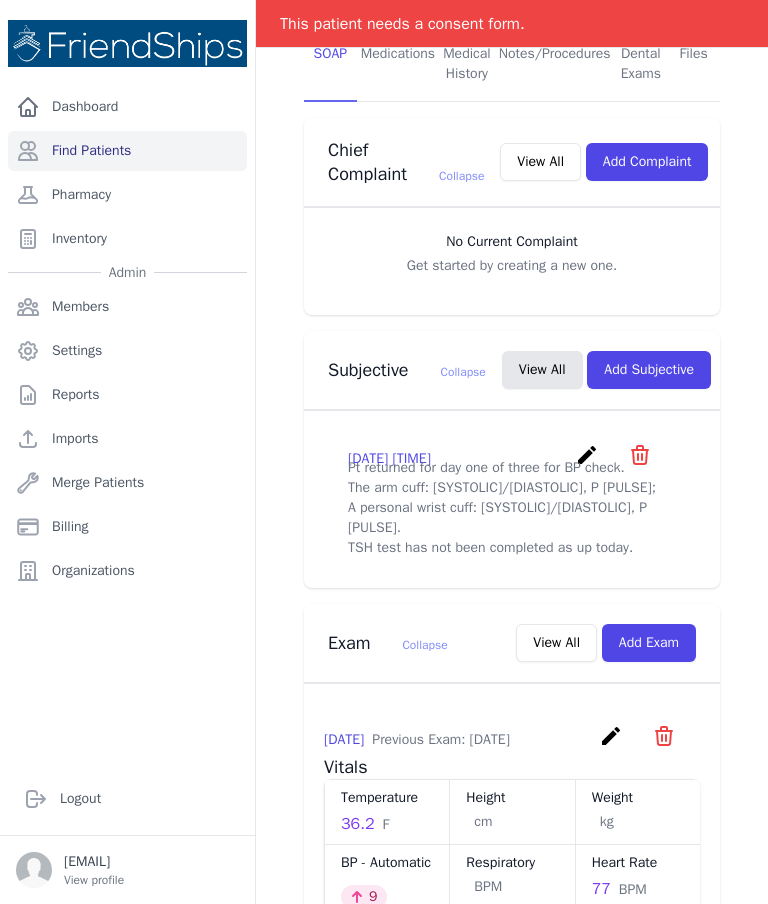click on "Add Subjective" at bounding box center (649, 370) 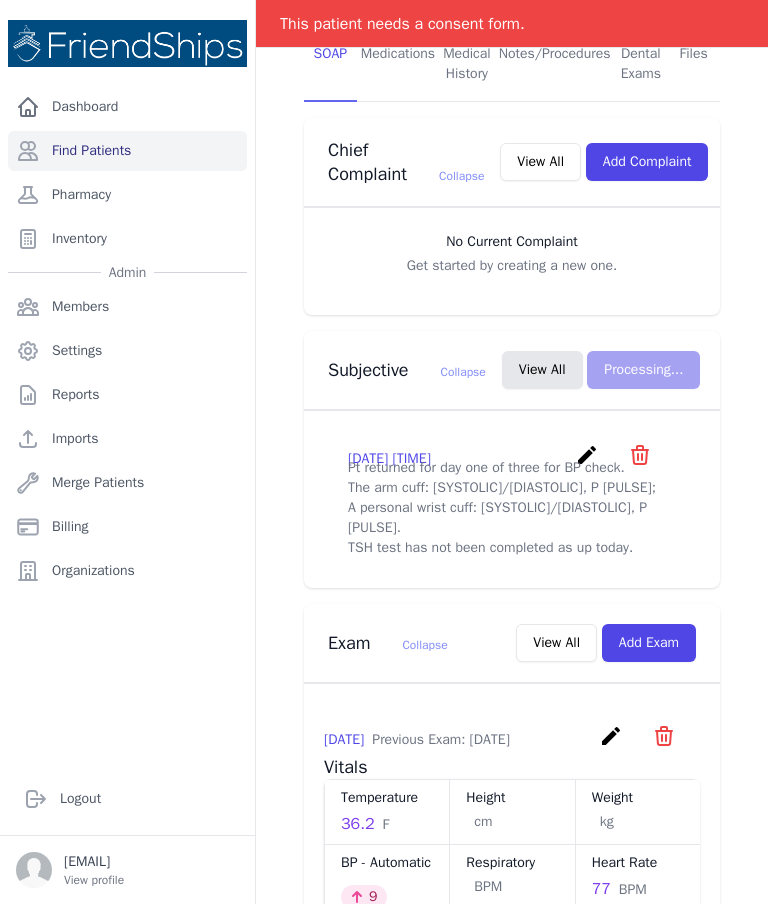 scroll, scrollTop: 0, scrollLeft: 0, axis: both 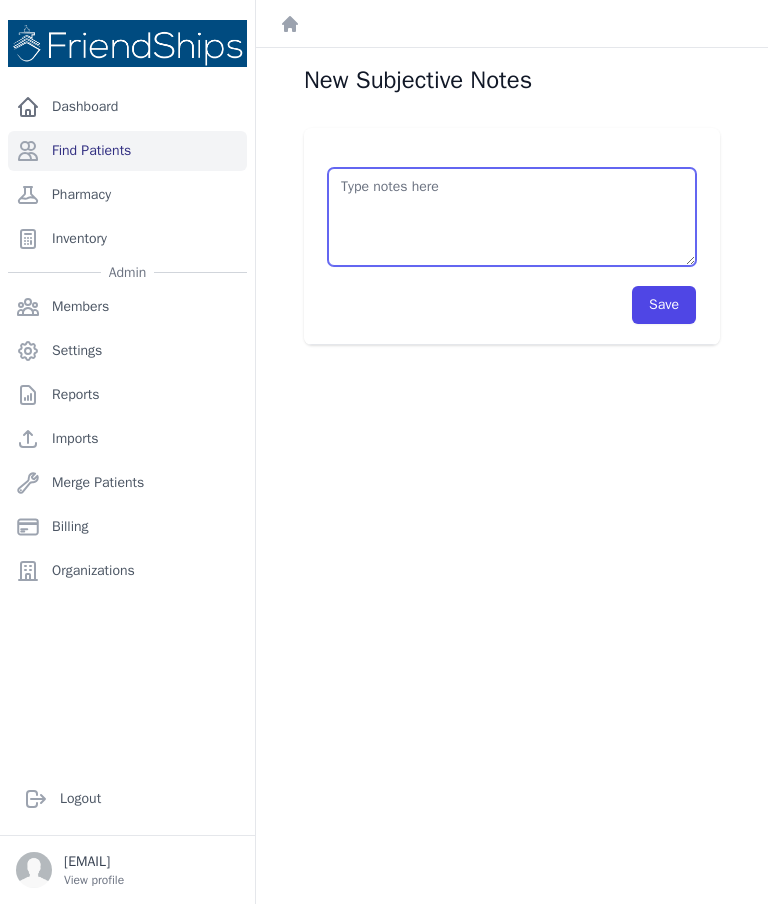 click at bounding box center (512, 217) 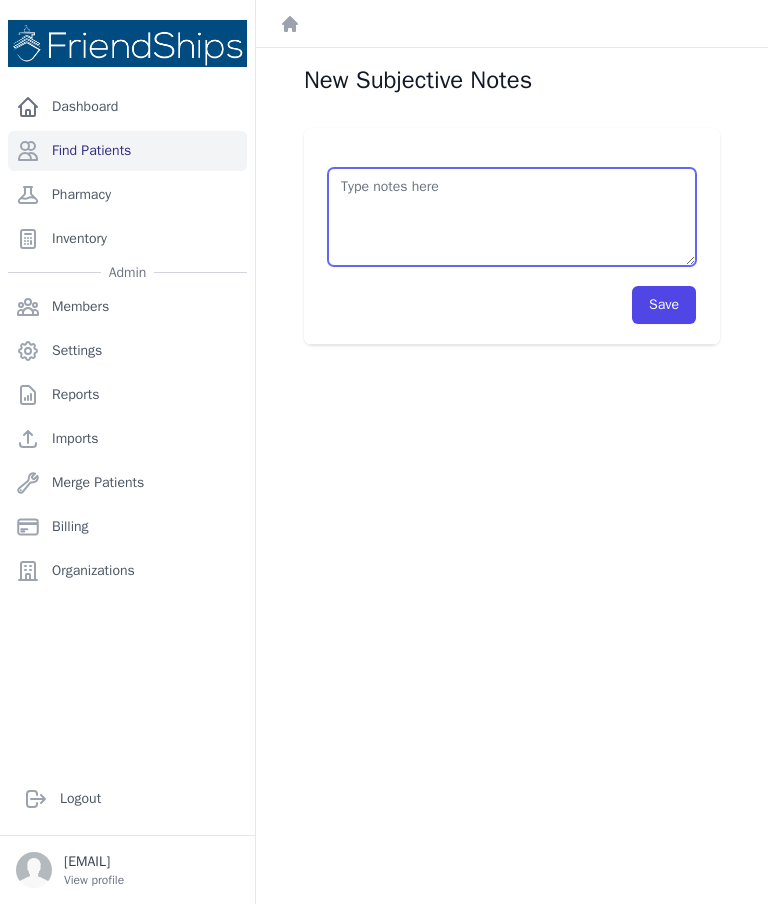paste on "Pt returned for day one of three for BP check. The arm cuff: [SYSTOLIC]/[DIASTOLIC], P [PULSE]; A personal wrist cuff: [SYSTOLIC]/[DIASTOLIC], P [PULSE]. TSH test has not been completed as up today" 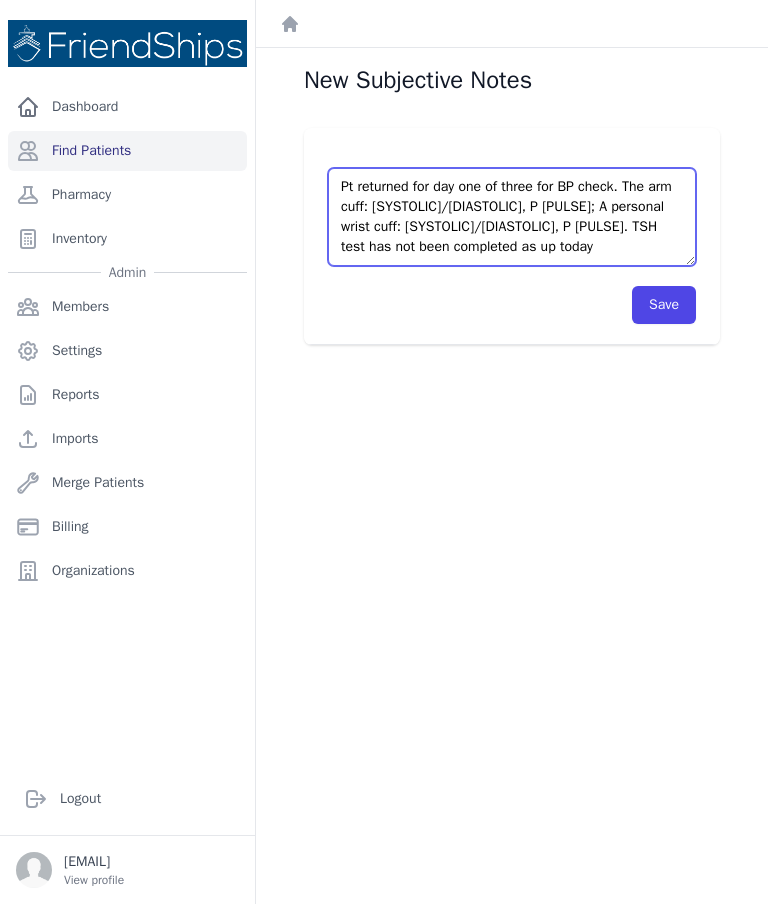 click on "Pt returned for day one of three for BP check. The arm cuff: [SYSTOLIC]/[DIASTOLIC], P [PULSE]; A personal wrist cuff: [SYSTOLIC]/[DIASTOLIC], P [PULSE]. TSH test has not been completed as up today" at bounding box center (512, 217) 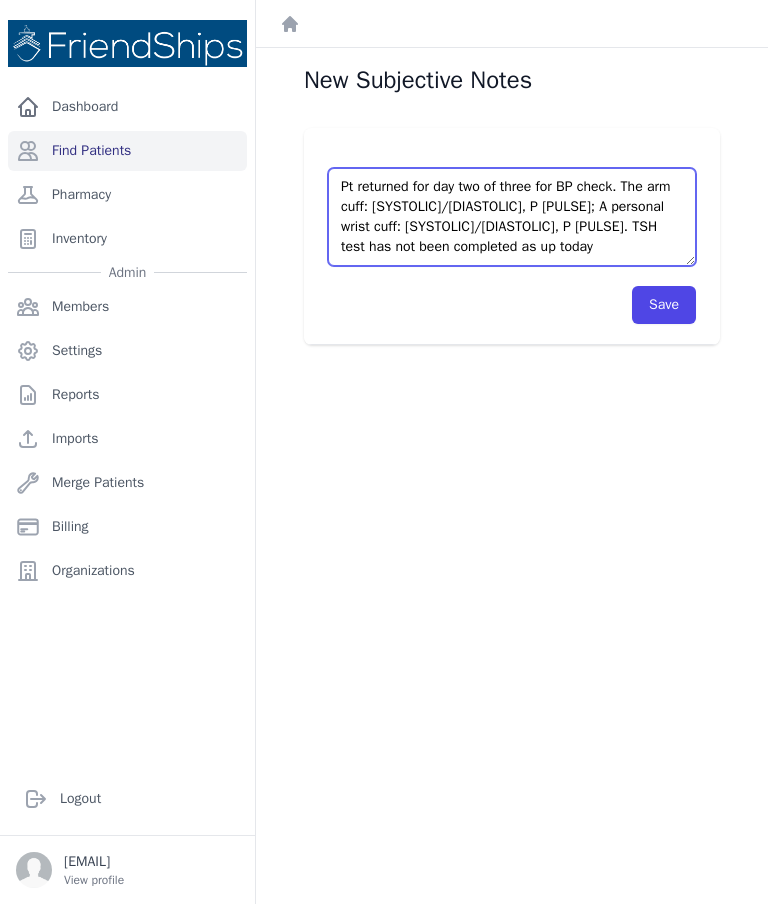 click on "Pt returned for day two of three for BP check. The arm cuff: [SYSTOLIC]/[DIASTOLIC], P [PULSE]; A personal wrist cuff: [SYSTOLIC]/[DIASTOLIC], P [PULSE]. TSH test has not been completed as up today" at bounding box center (512, 217) 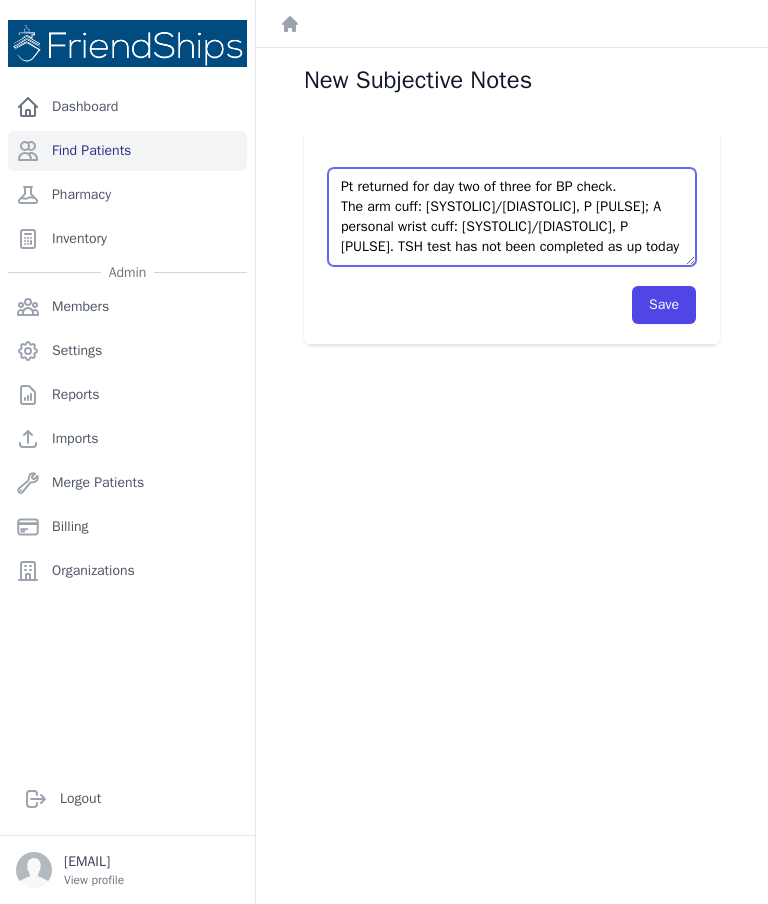 click on "Pt returned for day two of three for BP check.
The arm cuff: [SYSTOLIC]/[DIASTOLIC], P [PULSE]; A personal wrist cuff: [SYSTOLIC]/[DIASTOLIC], P [PULSE]. TSH test has not been completed as up today" at bounding box center [512, 217] 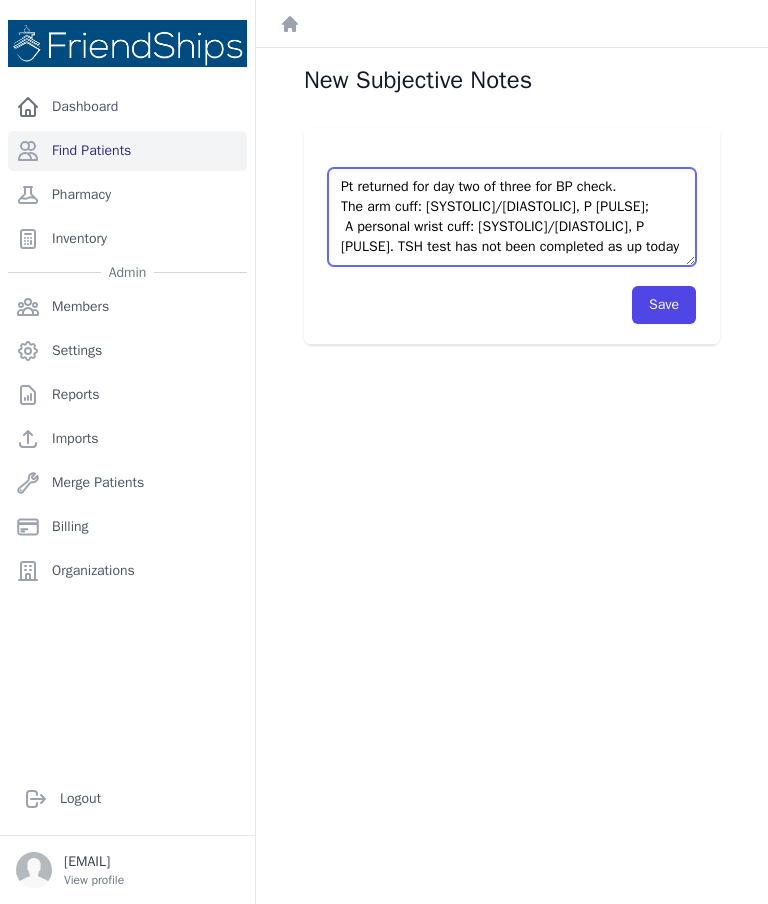click on "Pt returned for day two of three for BP check.
The arm cuff: [SYSTOLIC]/[DIASTOLIC], P [PULSE];
A personal wrist cuff: [SYSTOLIC]/[DIASTOLIC], P [PULSE]. TSH test has not been completed as up today" at bounding box center (512, 217) 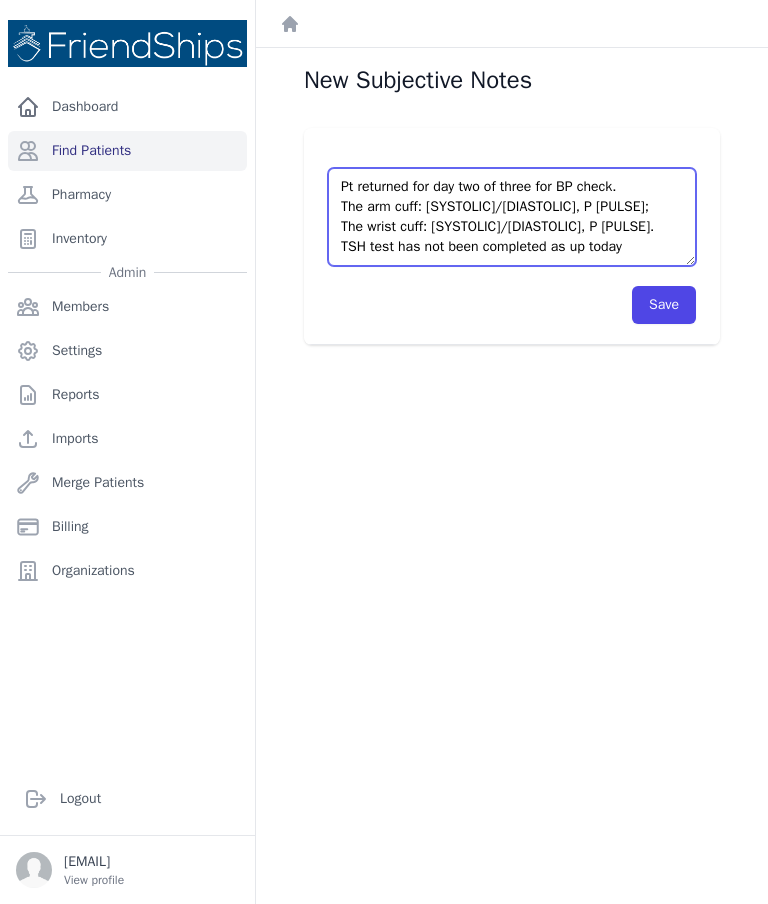 click on "Pt returned for day two of three for BP check.
The arm cuff: [SYSTOLIC]/[DIASTOLIC], P [PULSE];
The wrist cuff: [SYSTOLIC]/[DIASTOLIC], P [PULSE]. TSH test has not been completed as up today" at bounding box center (512, 217) 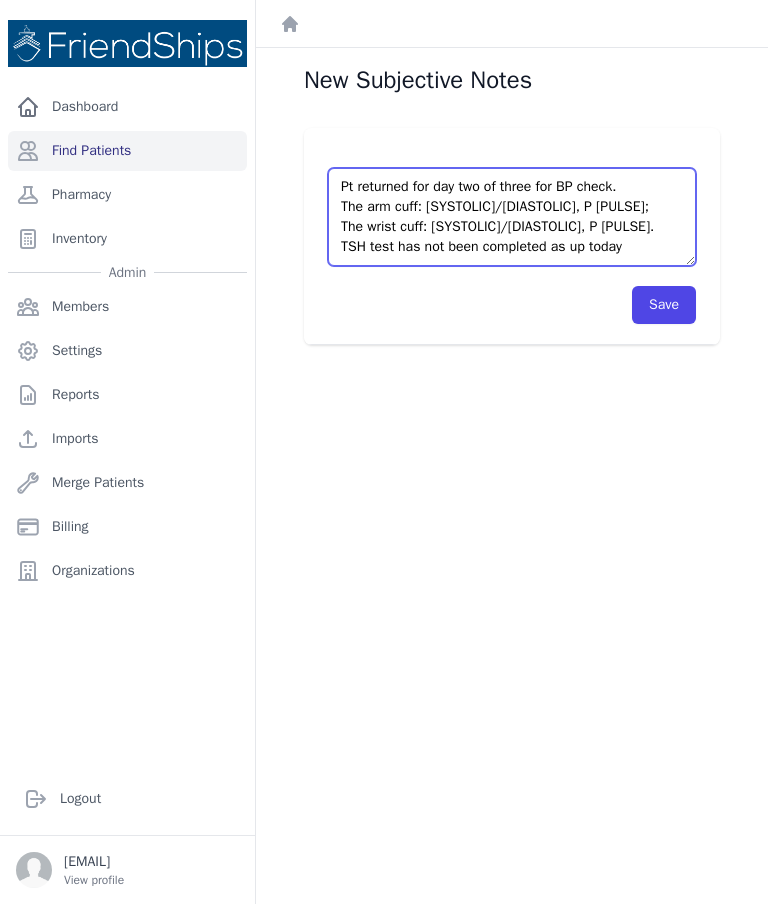 click on "Pt returned for day two of three for BP check.
The arm cuff: [SYSTOLIC]/[DIASTOLIC], P [PULSE];
The wrist cuff: [SYSTOLIC]/[DIASTOLIC], P [PULSE]. TSH test has not been completed as up today" at bounding box center (512, 217) 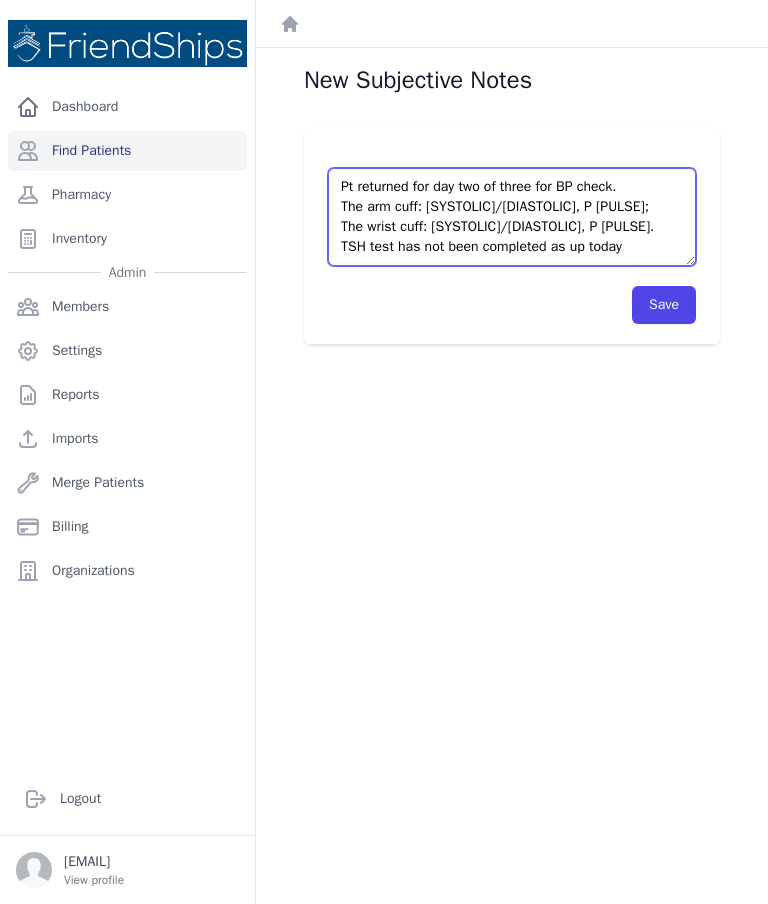 click on "Pt returned for day two of three for BP check.
The arm cuff: [SYSTOLIC]/[DIASTOLIC], P [PULSE];
The wrist cuff: [SYSTOLIC]/[DIASTOLIC], P [PULSE]. TSH test has not been completed as up today" at bounding box center [512, 217] 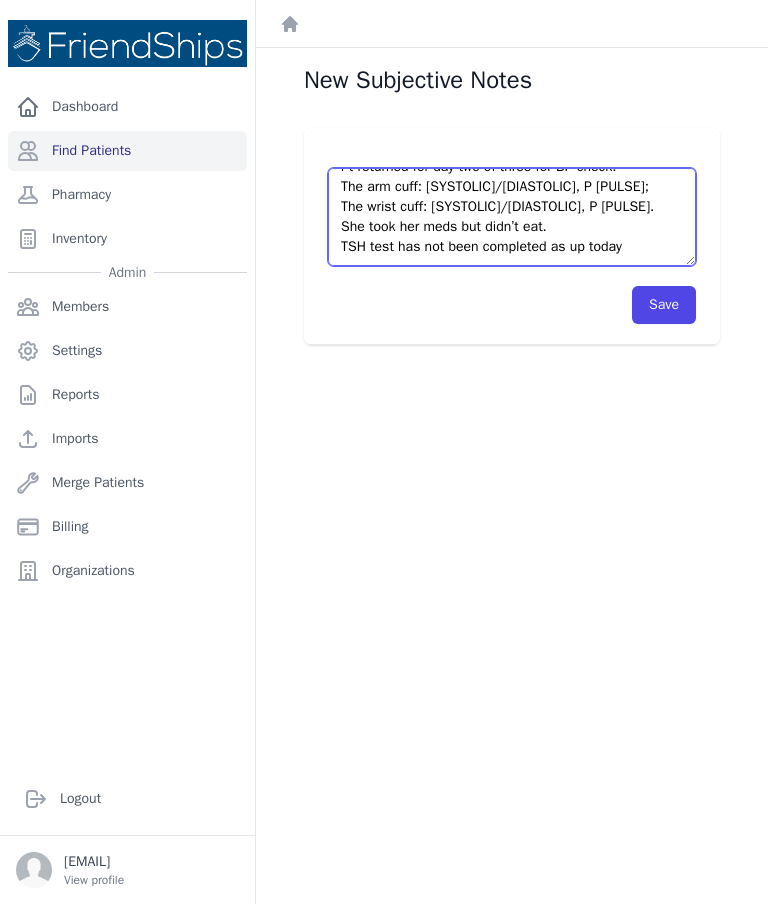scroll, scrollTop: 20, scrollLeft: 0, axis: vertical 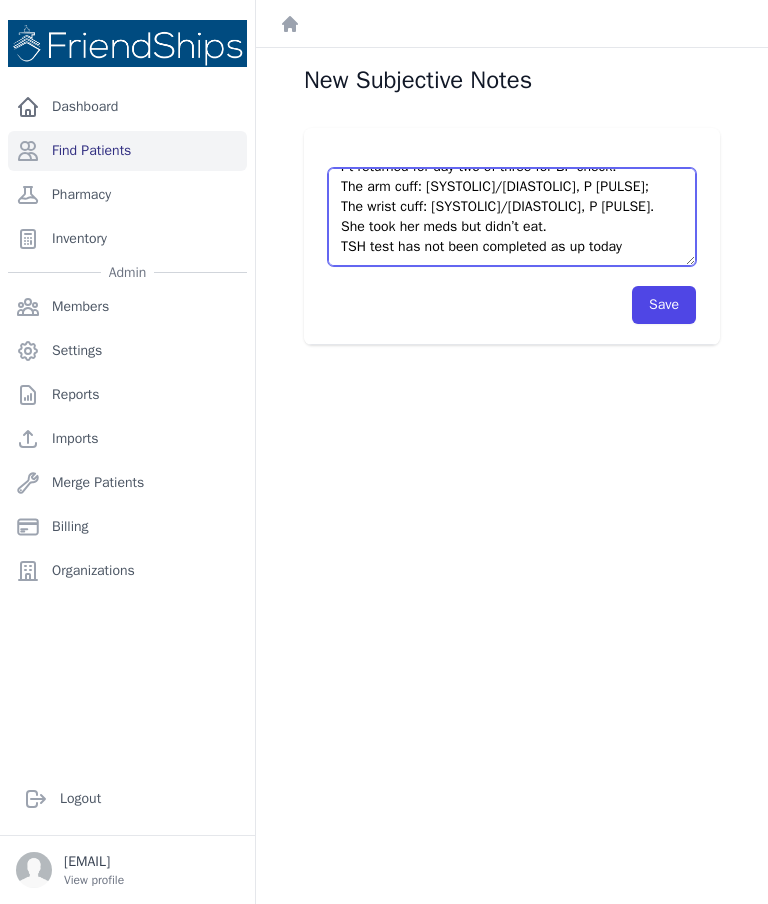 type on "Pt returned for day two of three for BP check.
The arm cuff: [SYSTOLIC]/[DIASTOLIC], P [PULSE];
The wrist cuff: [SYSTOLIC]/[DIASTOLIC], P [PULSE].
She took her meds but didn’t eat.
TSH test has not been completed as up today" 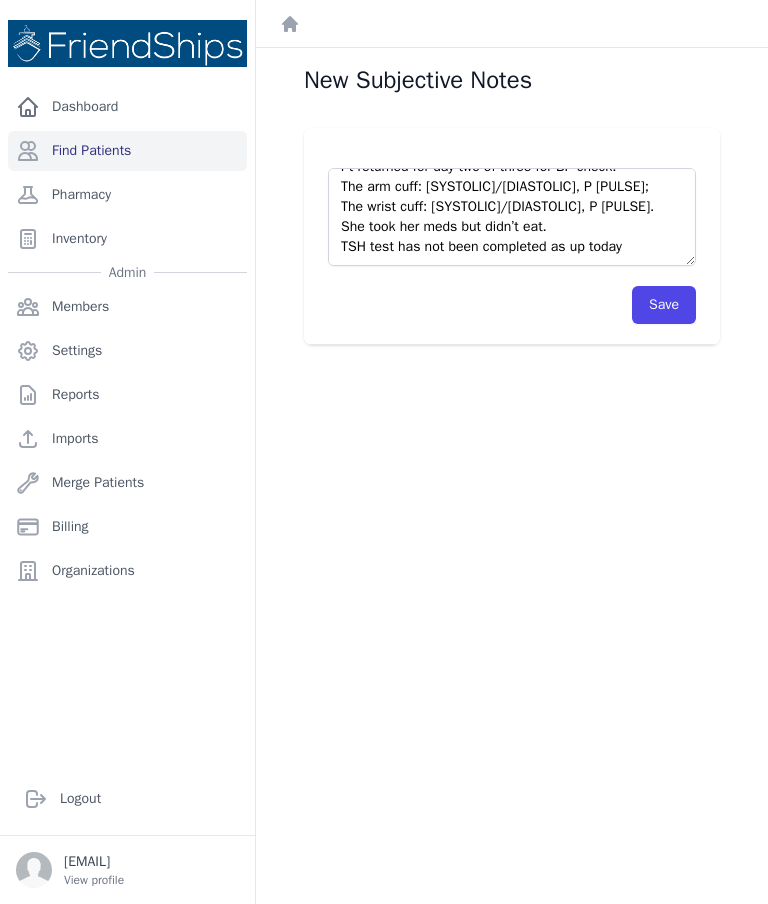 click on "Save" at bounding box center (664, 305) 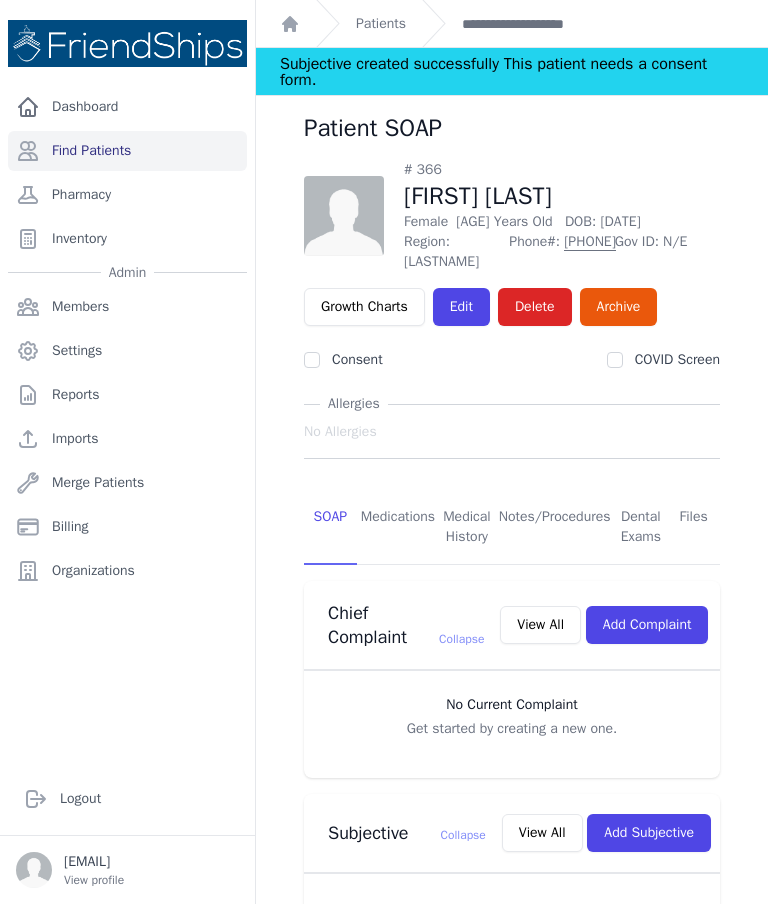 scroll, scrollTop: 0, scrollLeft: 0, axis: both 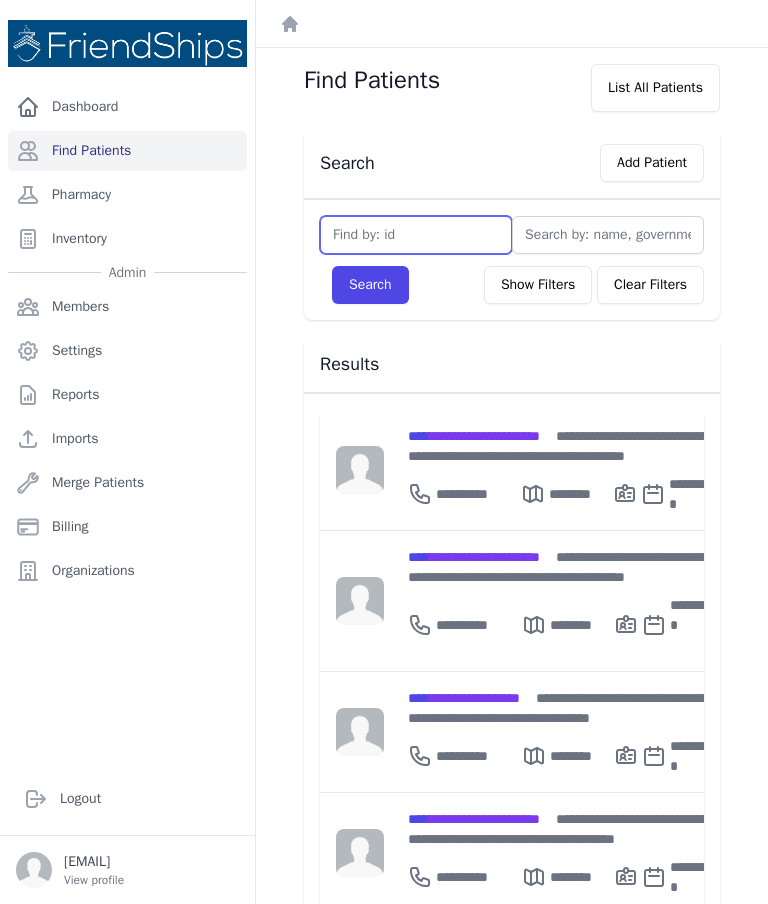 click at bounding box center [416, 235] 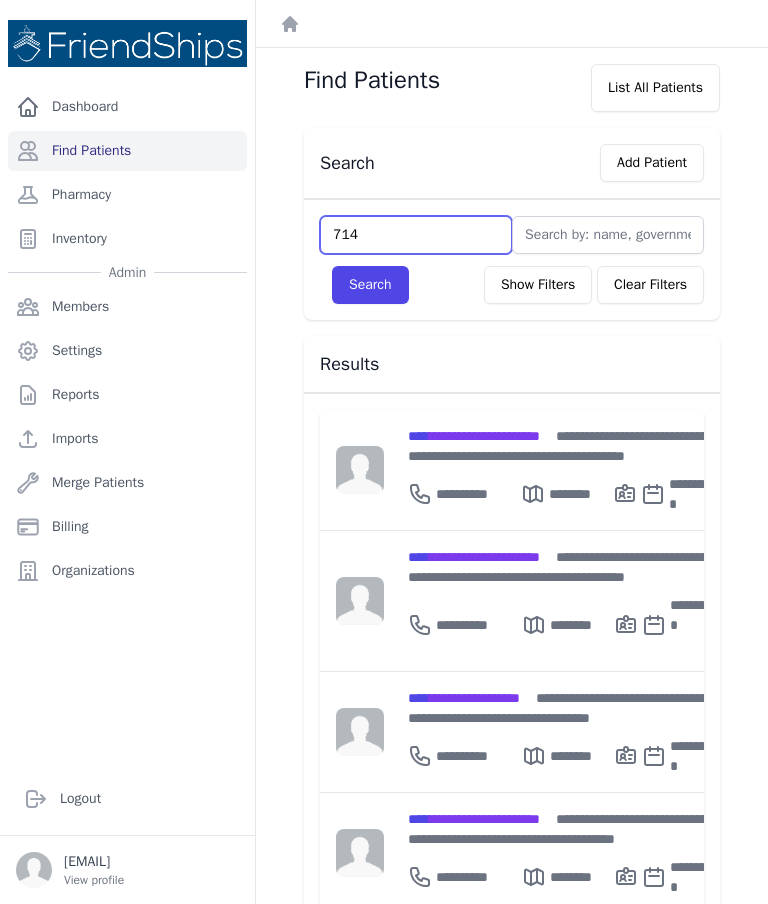 type on "714" 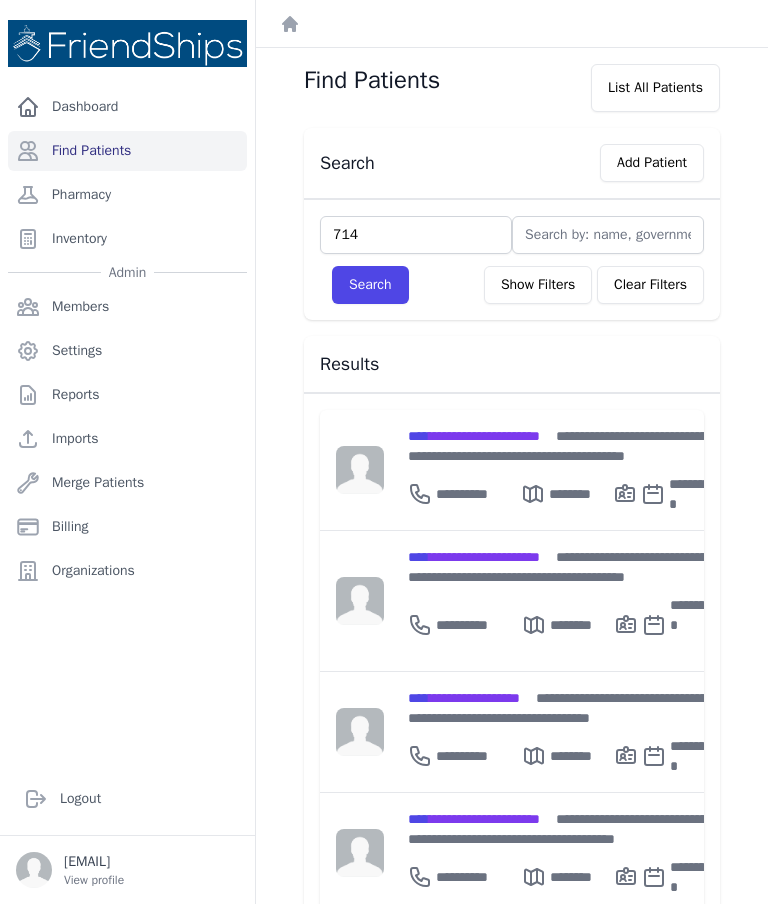 click on "Search" at bounding box center (370, 285) 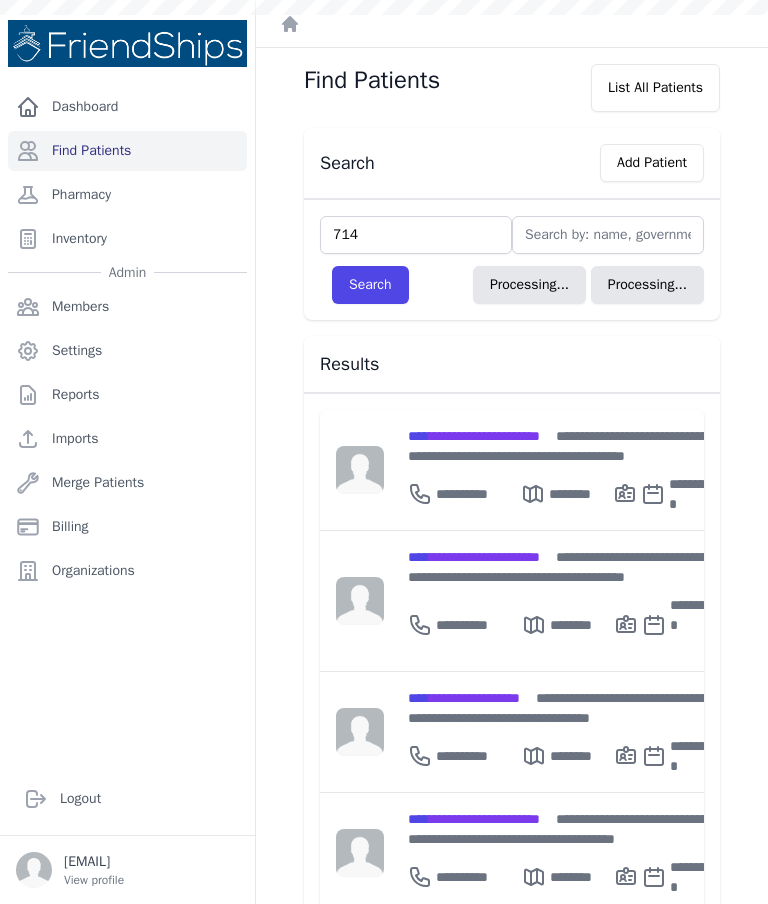type 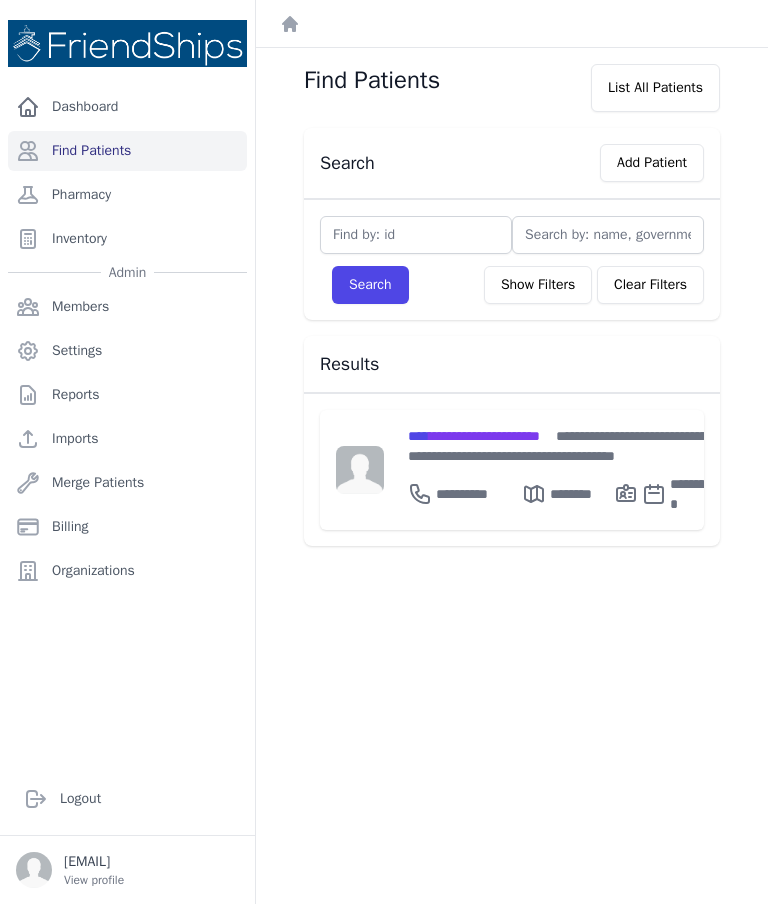 click on "**********" at bounding box center (474, 436) 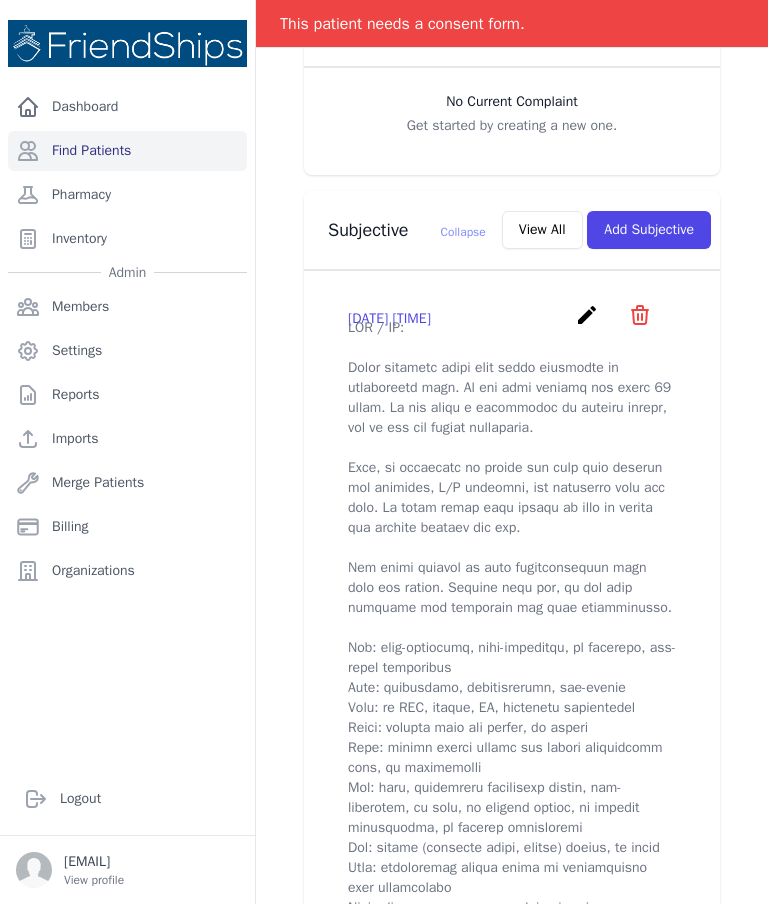 scroll, scrollTop: 561, scrollLeft: 0, axis: vertical 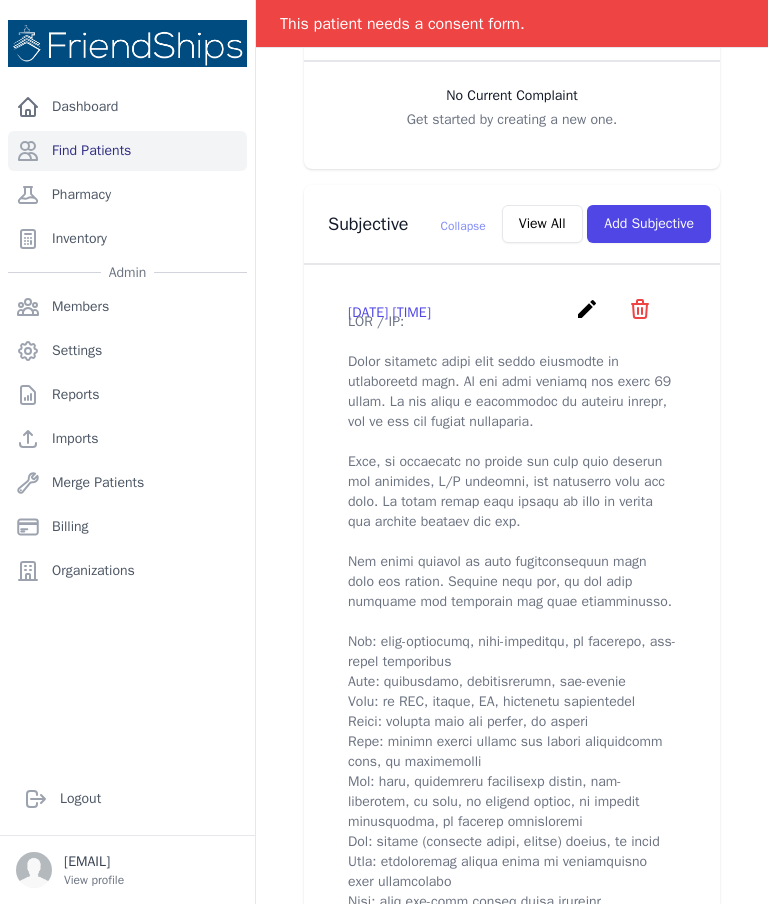 click on "Add Subjective" at bounding box center [649, 224] 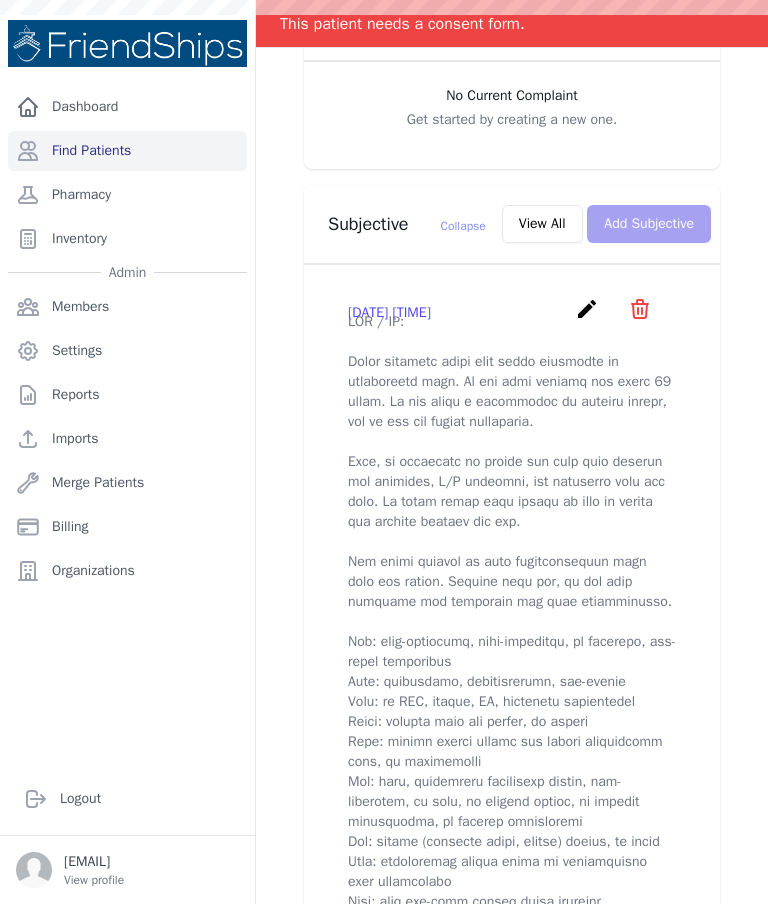 scroll, scrollTop: 0, scrollLeft: 0, axis: both 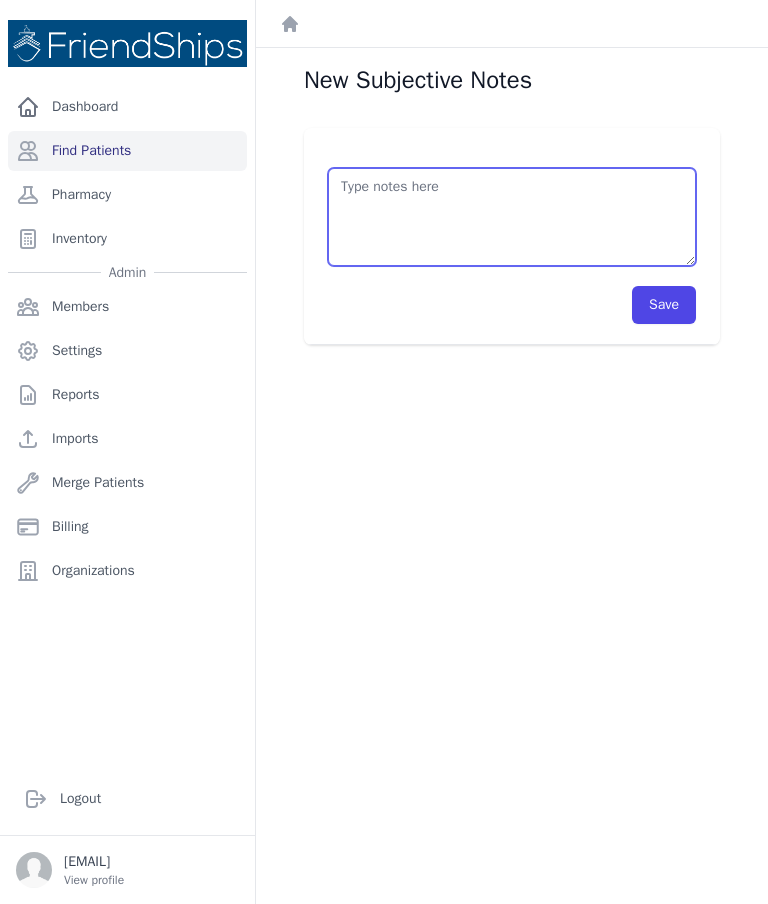 click at bounding box center (512, 217) 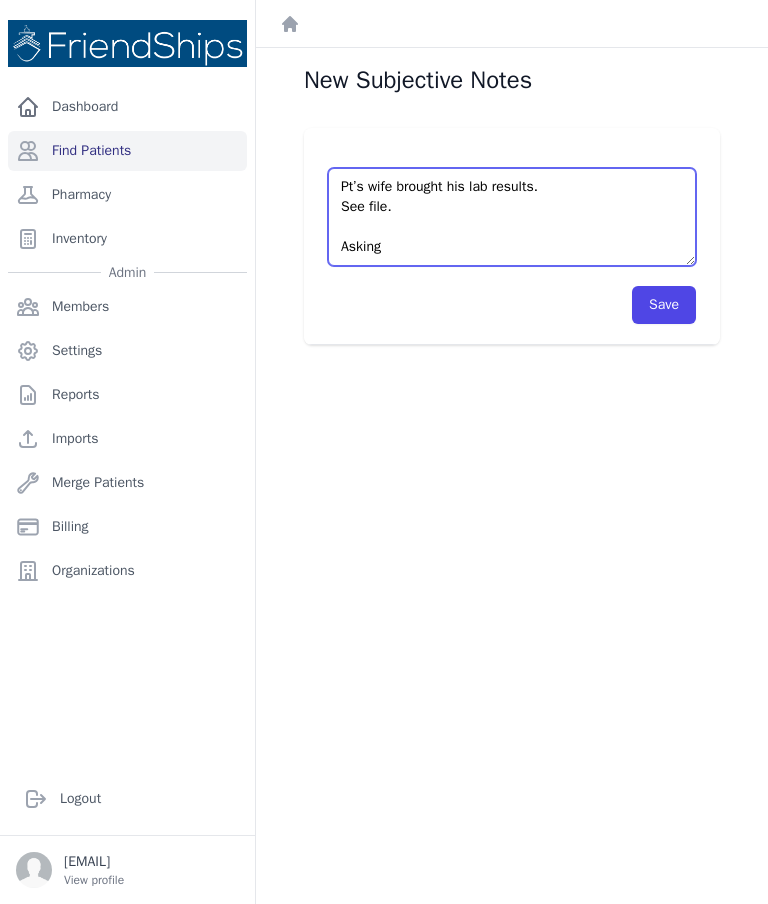 click on "Pt’s wife brought his lab results.
See file.
Asking" at bounding box center (512, 217) 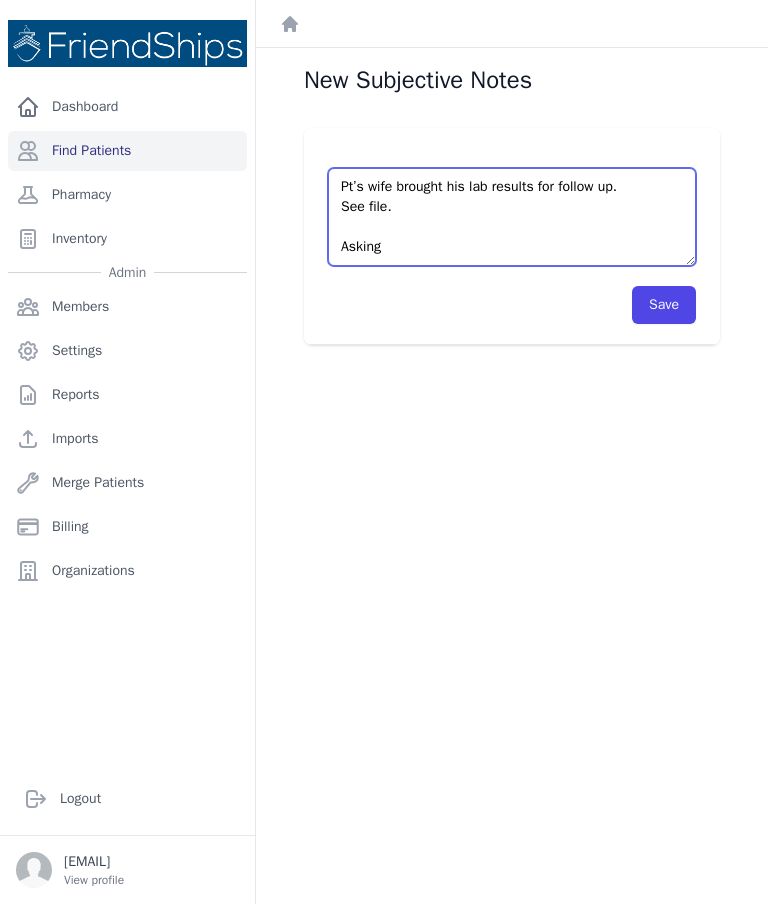 click on "Pt’s wife brought his lab results for follow up.
See file.
Asking" at bounding box center (512, 217) 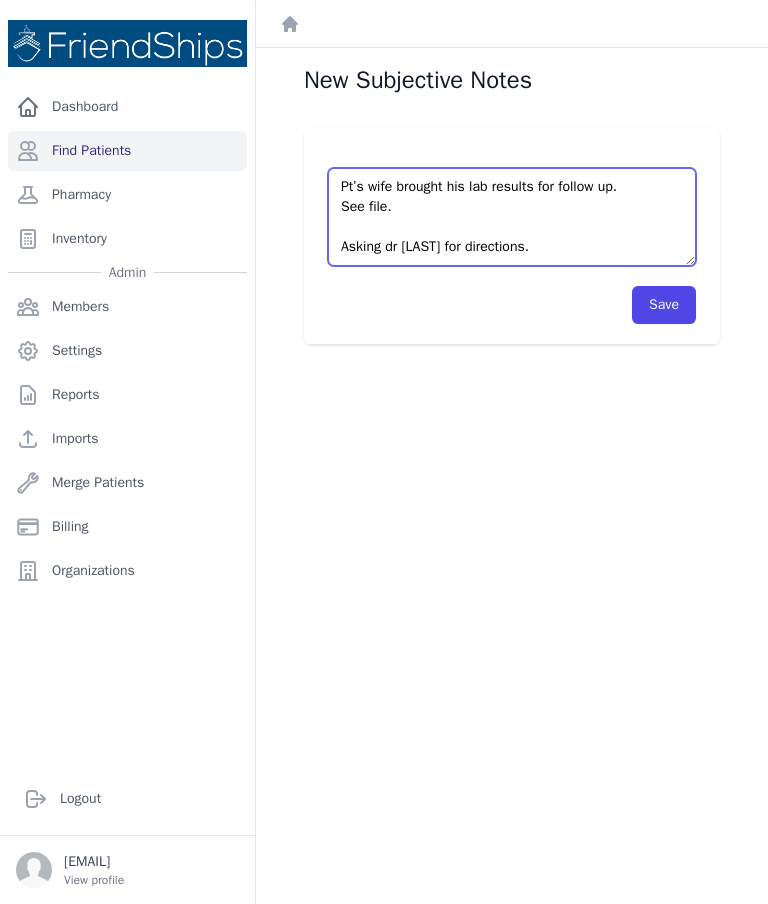 type on "Pt’s wife brought his lab results for follow up.
See file.
Asking dr [LAST] for directions." 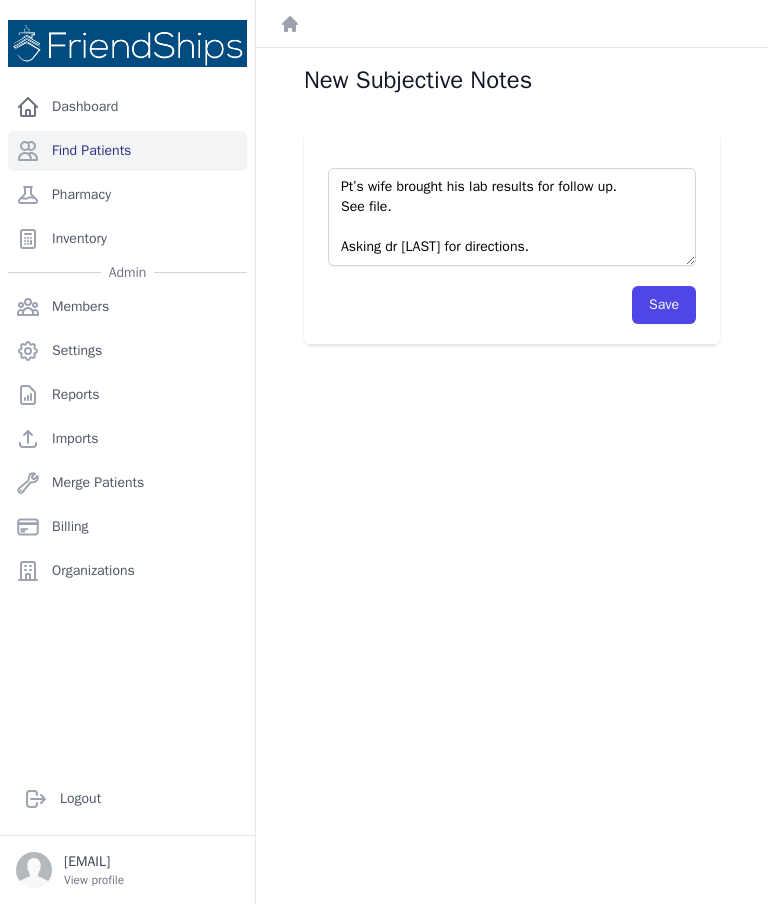 click on "Save" at bounding box center (664, 305) 